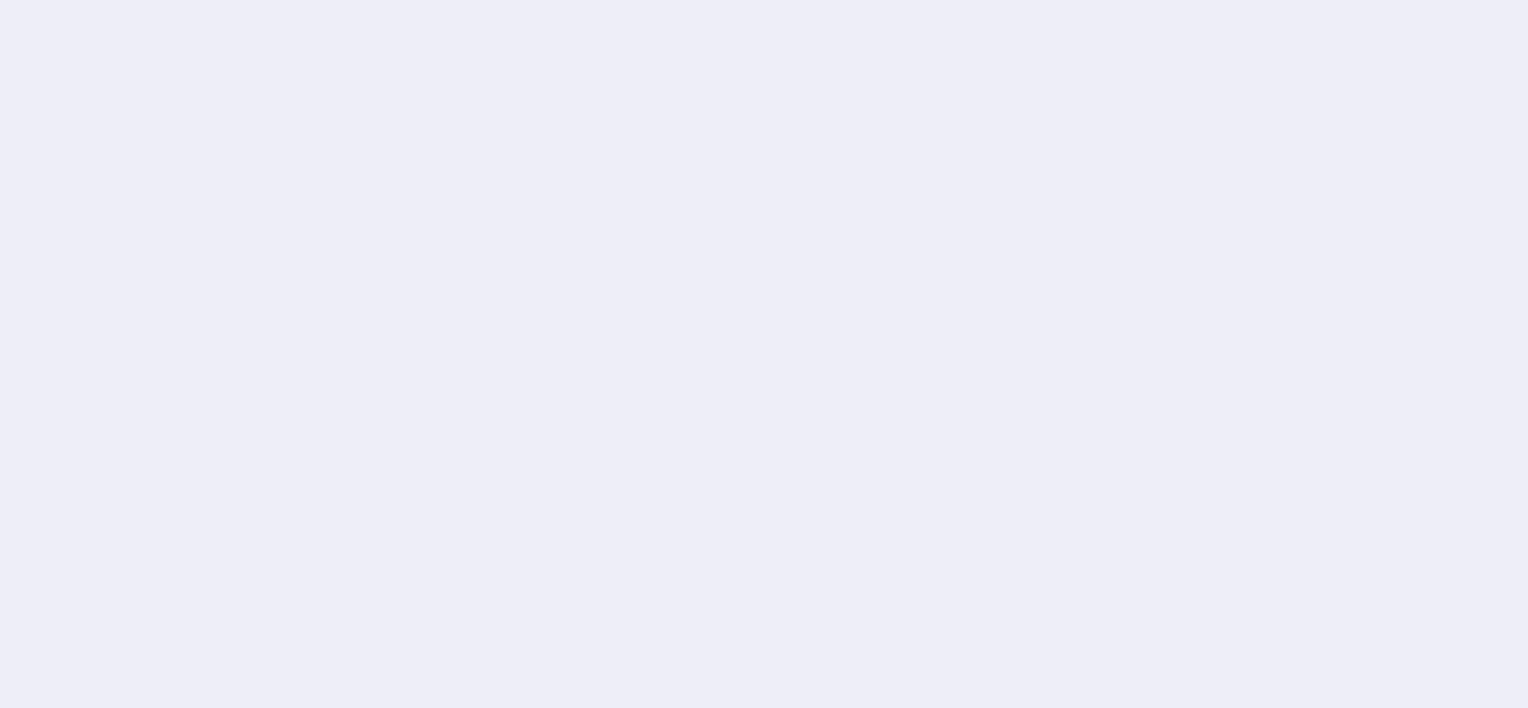 scroll, scrollTop: 0, scrollLeft: 0, axis: both 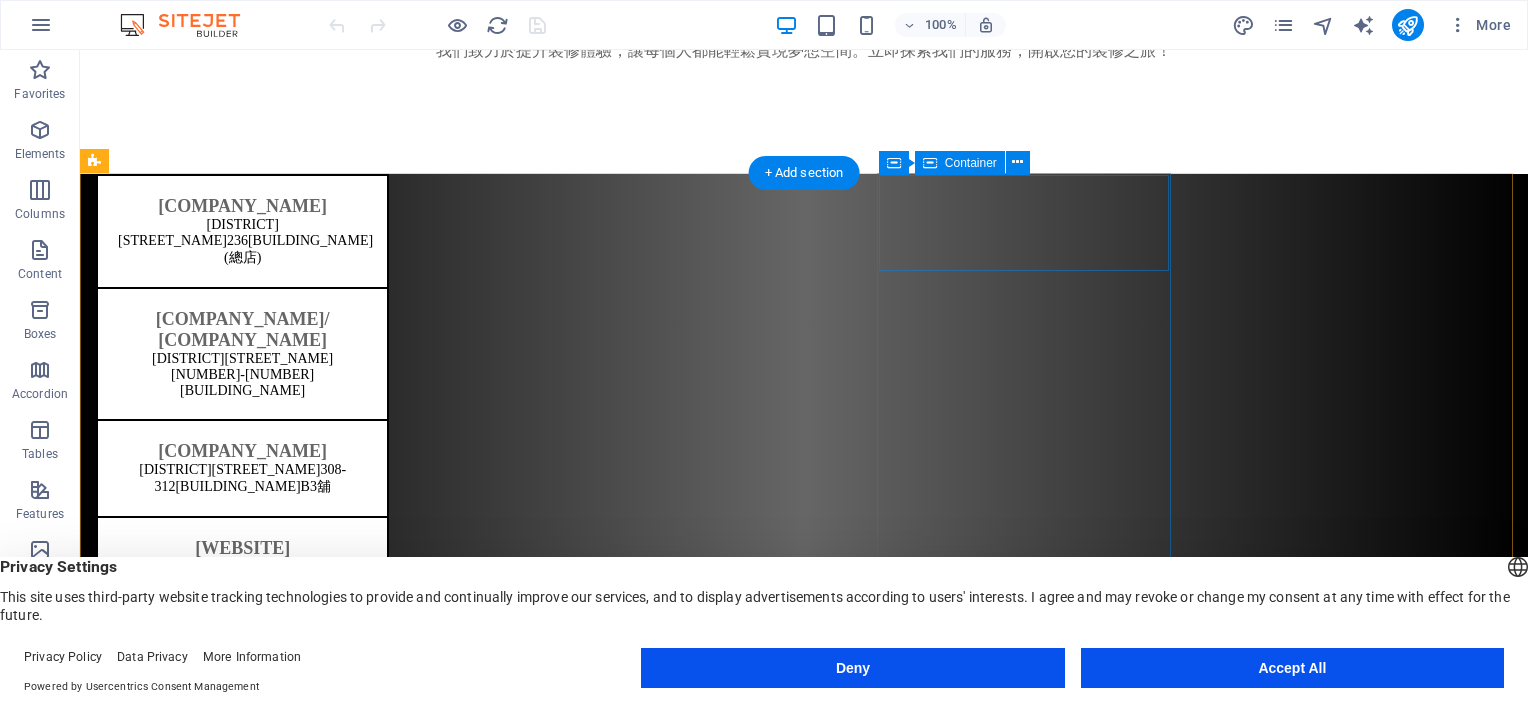 click on "[COMPANY_NAME] [UNIT], [BUILDING_NAME], [NUMBER] [STREET_NAME], [DISTRICT], [HONG_KONG]" at bounding box center [242, 1127] 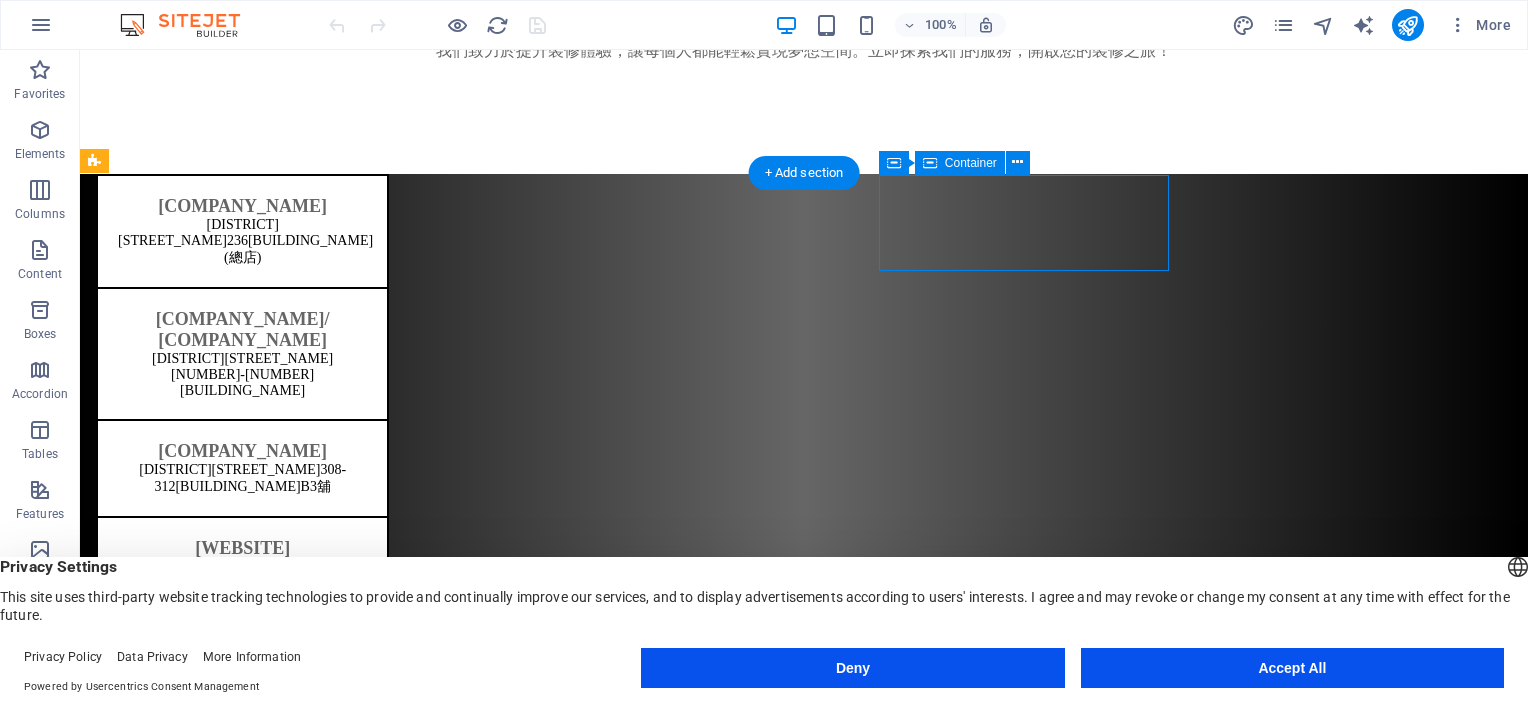 click on "[COMPANY_NAME] [UNIT], [BUILDING_NAME], [NUMBER] [STREET_NAME], [DISTRICT], [HONG_KONG]" at bounding box center (242, 1127) 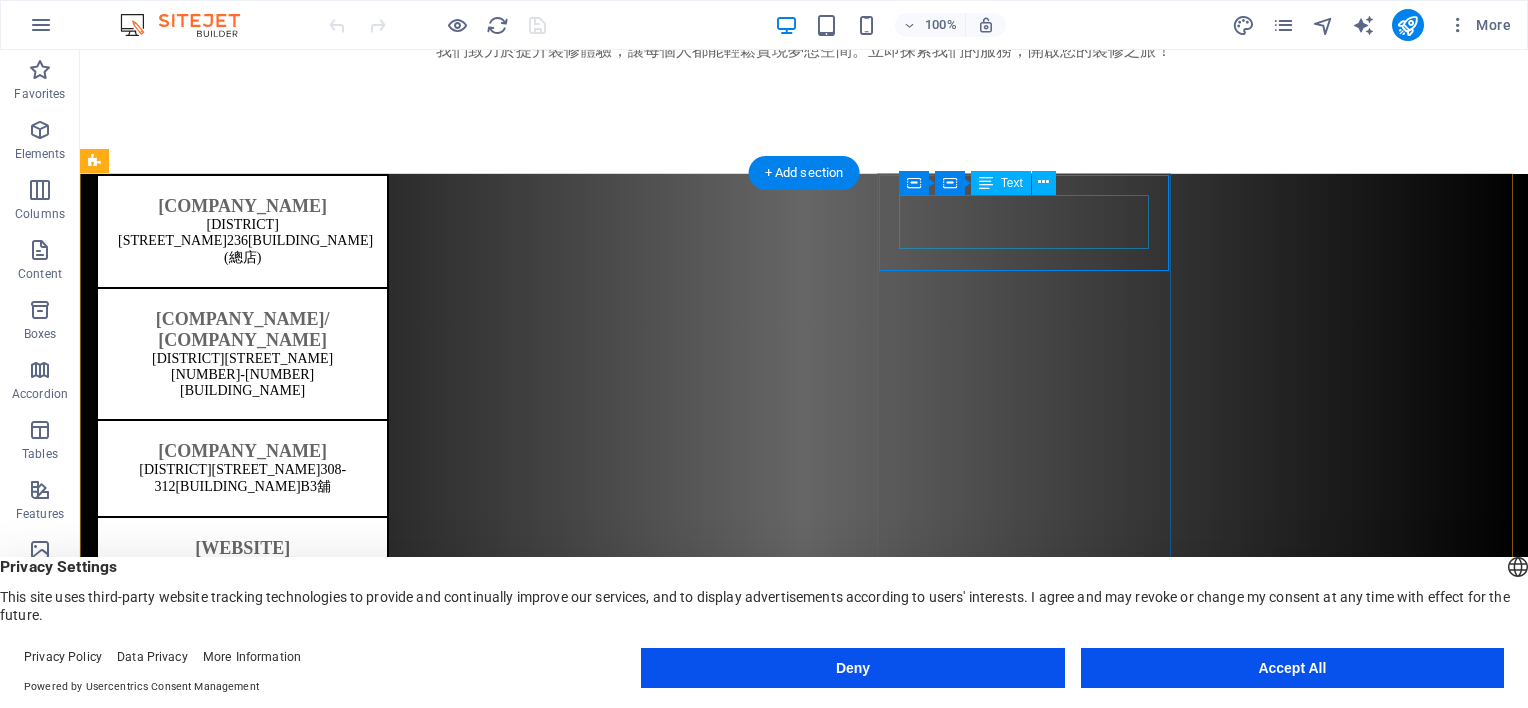 click on "[COMPANY_NAME] [UNIT], [BUILDING_NAME], [NUMBER] [STREET_NAME], [DISTRICT], [HONG_KONG]" at bounding box center (242, 1126) 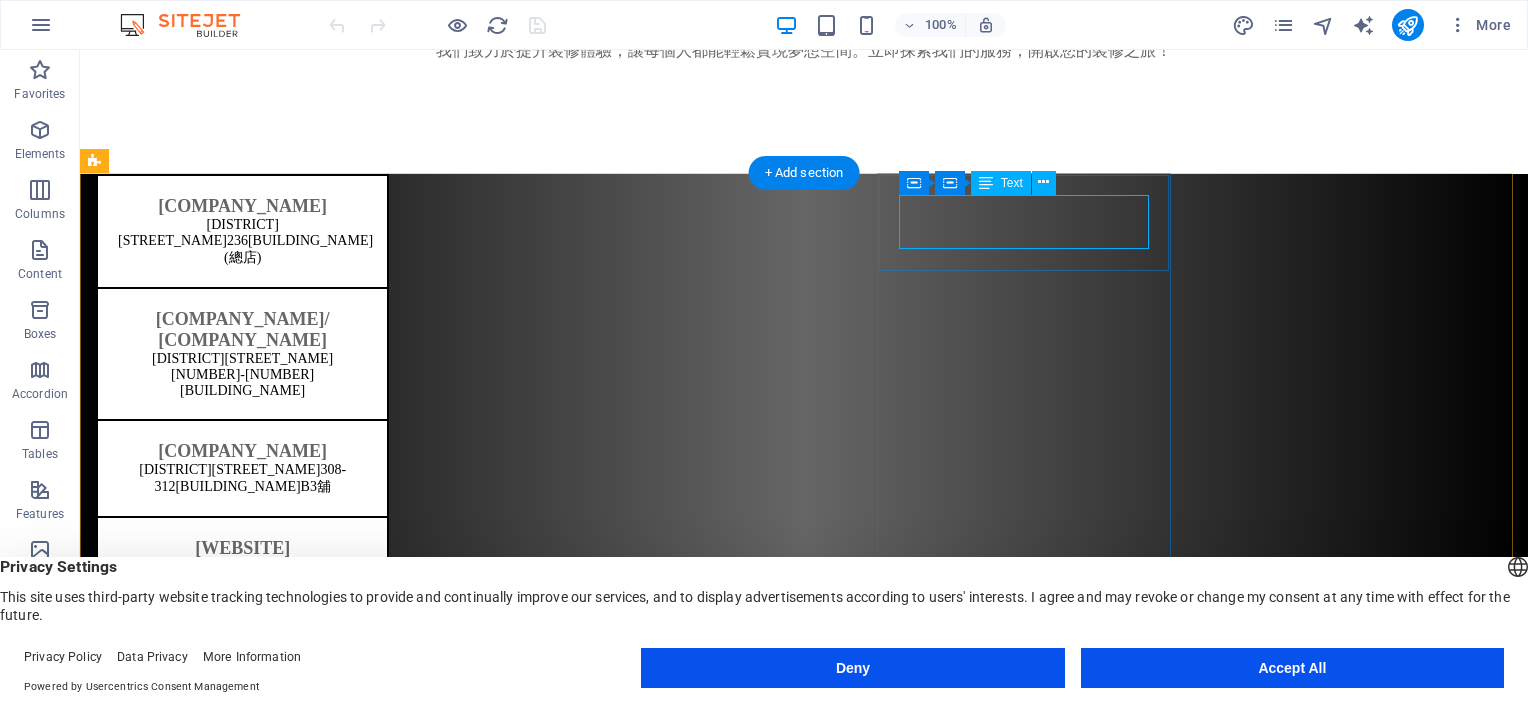click on "[COMPANY_NAME] [UNIT], [BUILDING_NAME], [NUMBER] [STREET_NAME], [DISTRICT], [HONG_KONG]" at bounding box center (242, 1126) 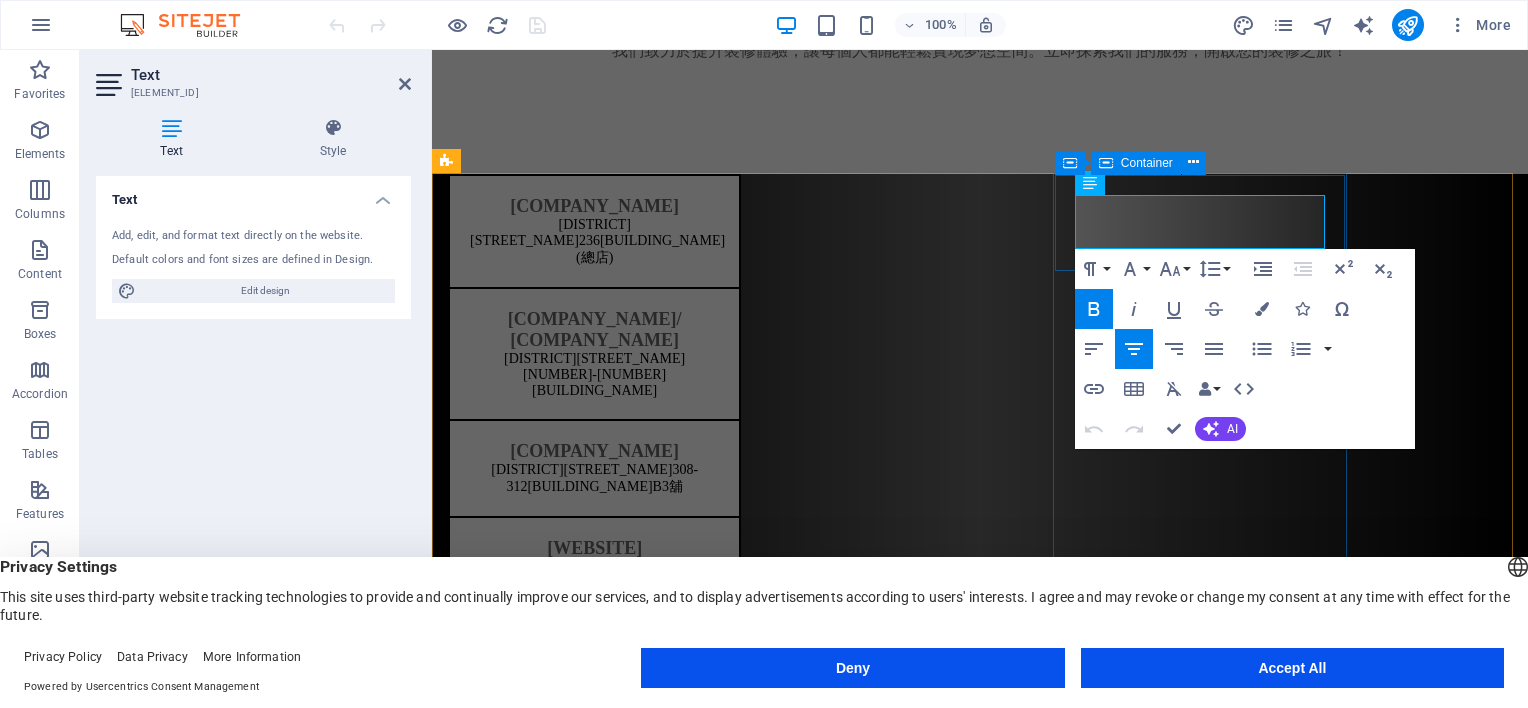 click on "[COMPANY_NAME] [UNIT], [BUILDING_NAME], [NUMBER] [STREET_NAME], [DISTRICT], [HONG_KONG]" at bounding box center (594, 1127) 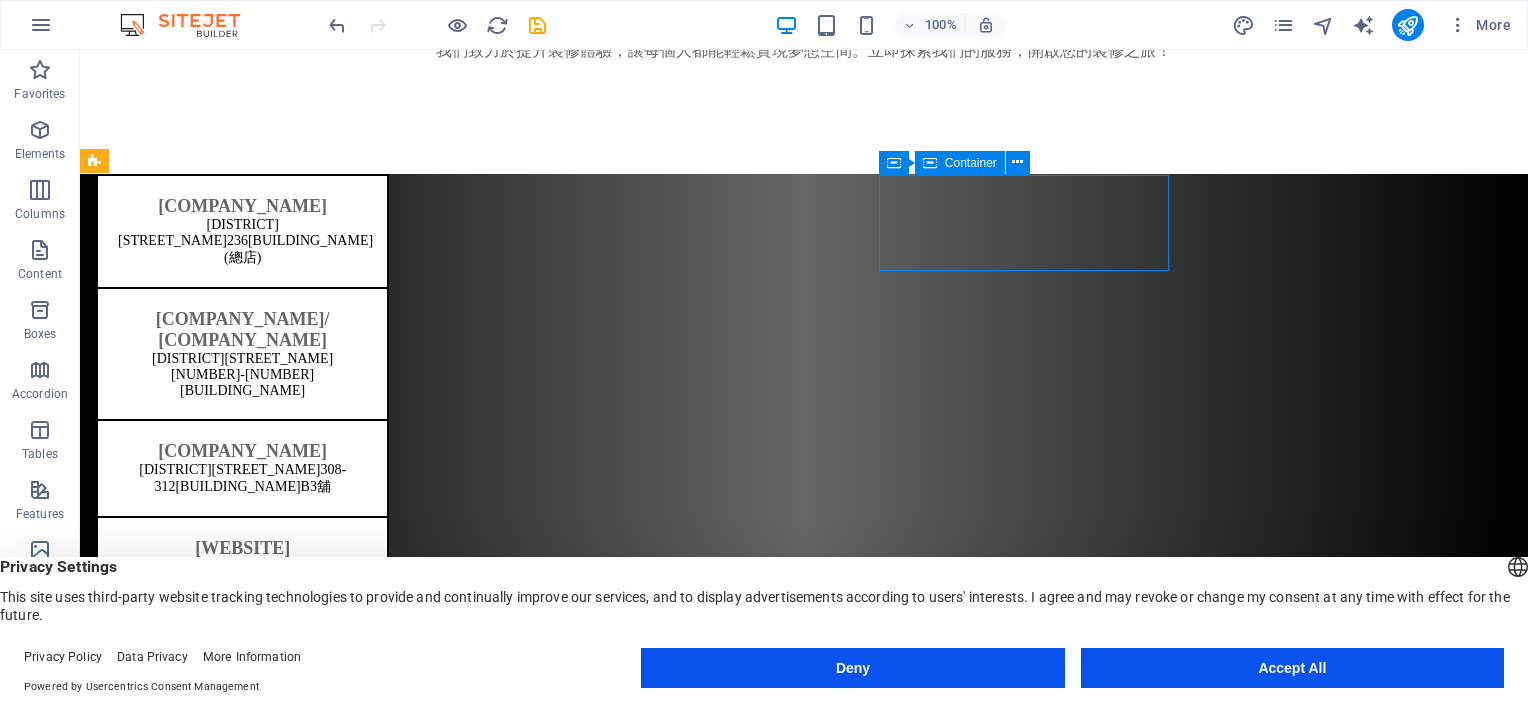 click on "[COMPANY_NAME] [UNIT], [BUILDING_NAME], [NUMBER] [STREET_NAME], [DISTRICT], [HONG_KONG]" at bounding box center (242, 1127) 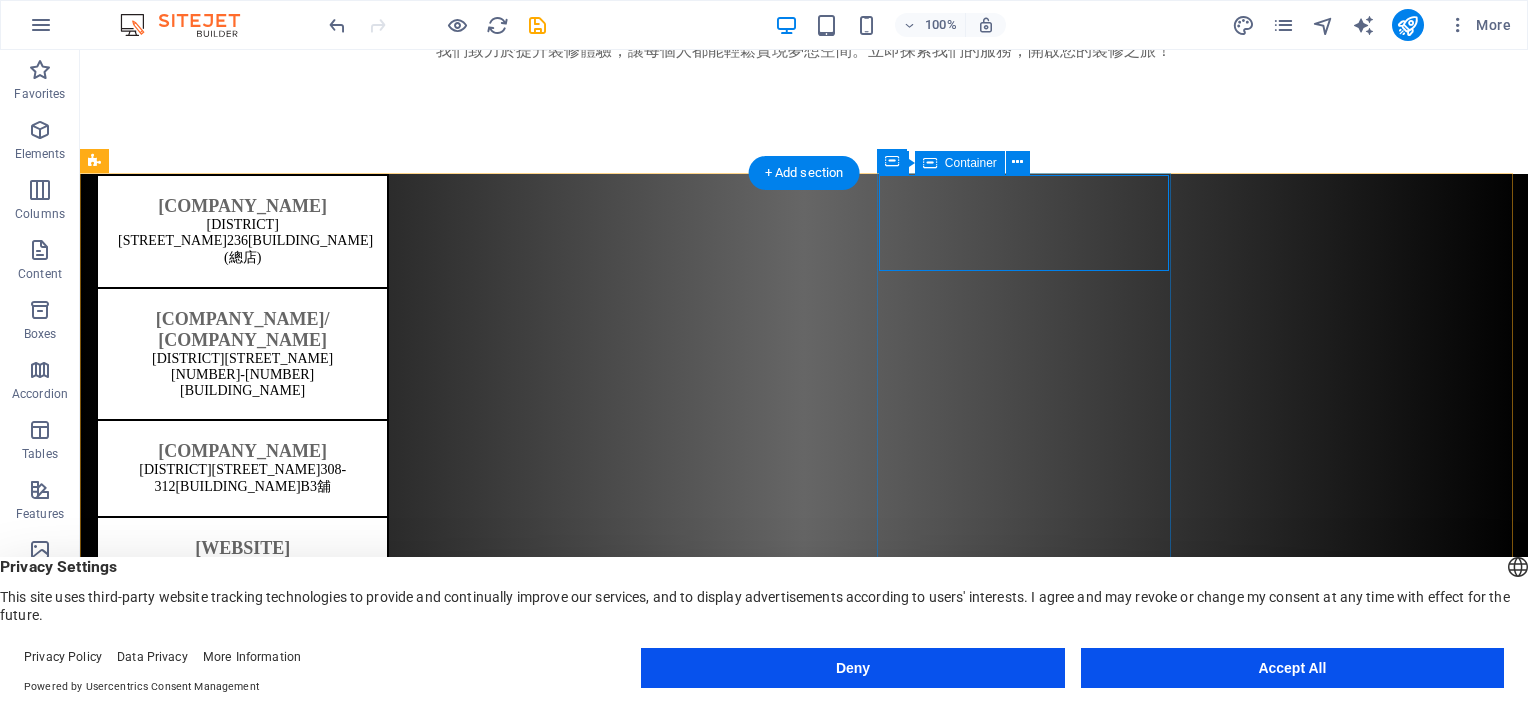 click on "[COMPANY_NAME] [UNIT], [BUILDING_NAME], [NUMBER] [STREET_NAME], [DISTRICT], [HONG_KONG]" at bounding box center [242, 1127] 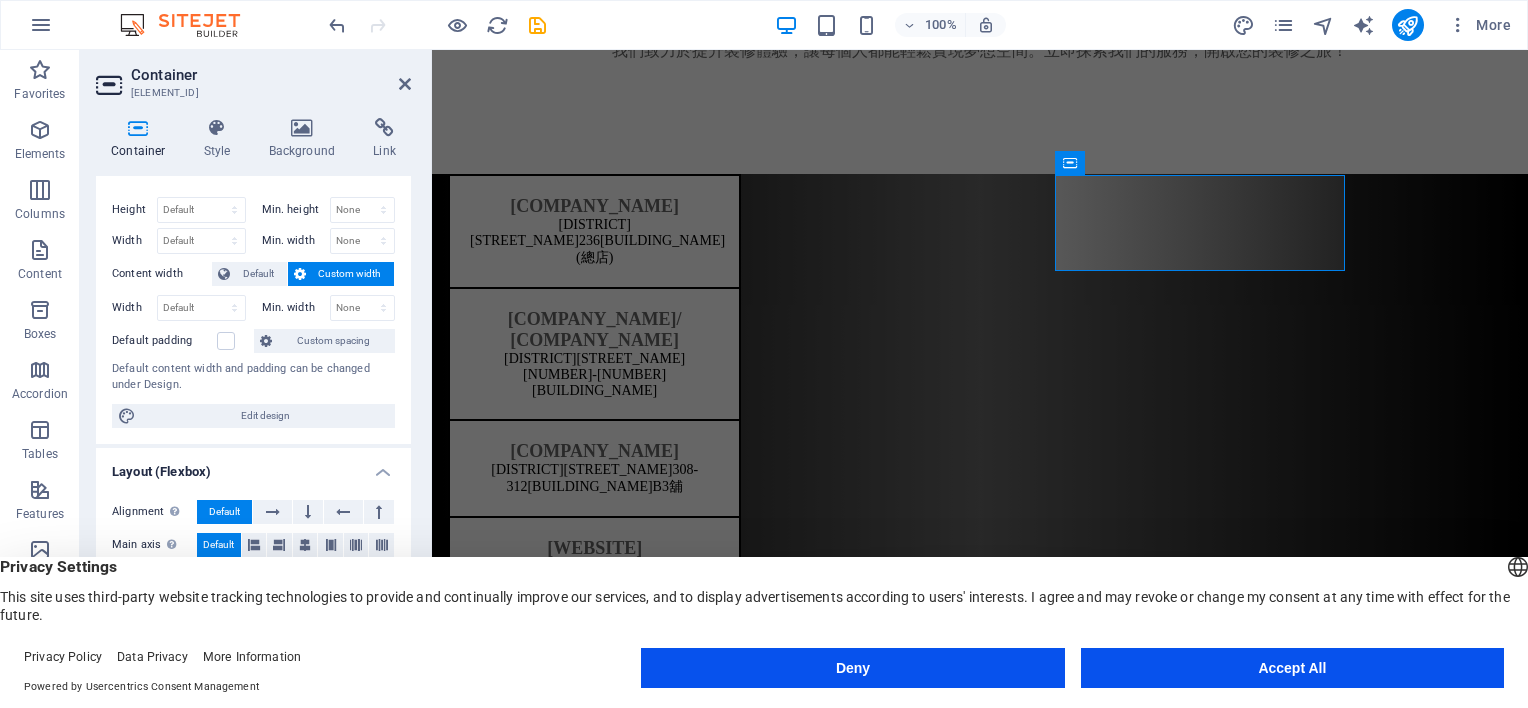 scroll, scrollTop: 0, scrollLeft: 0, axis: both 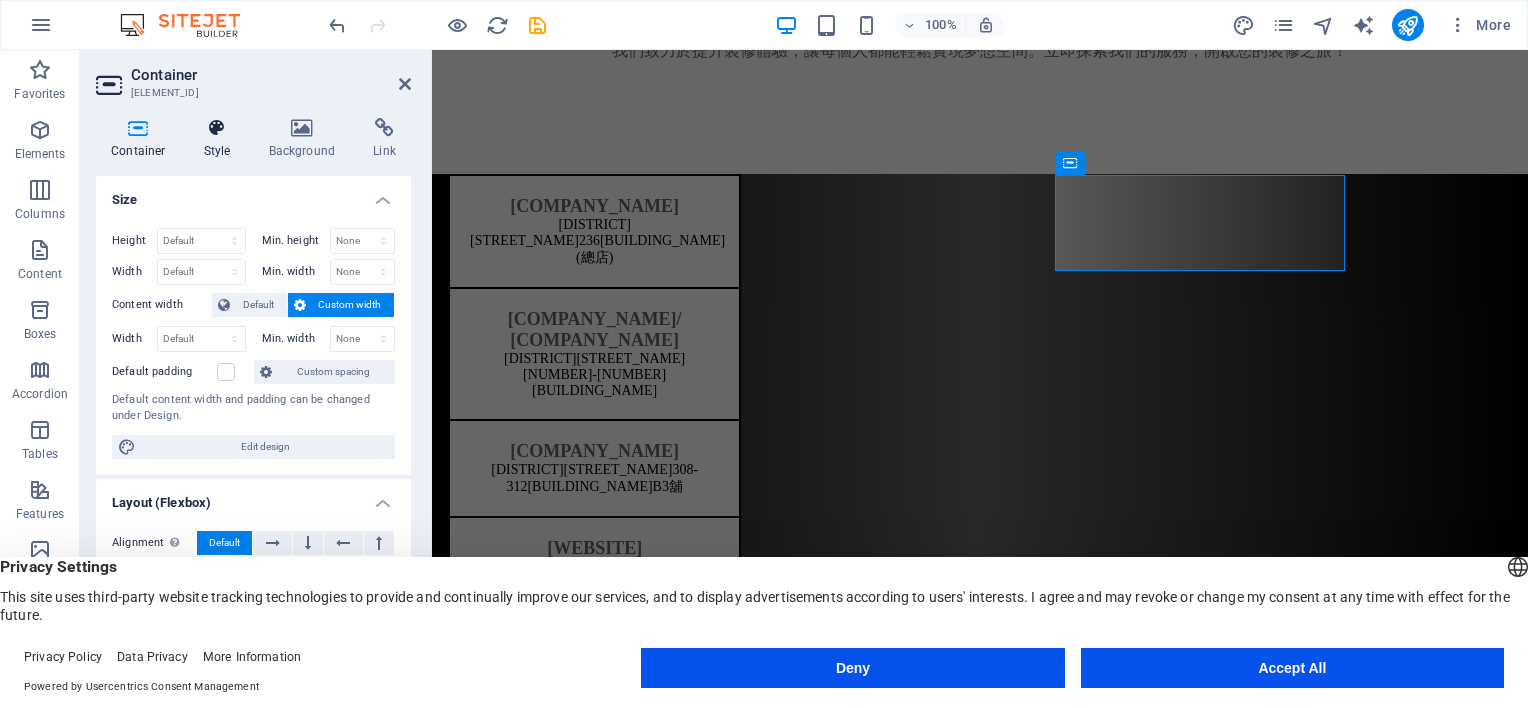 click at bounding box center [217, 128] 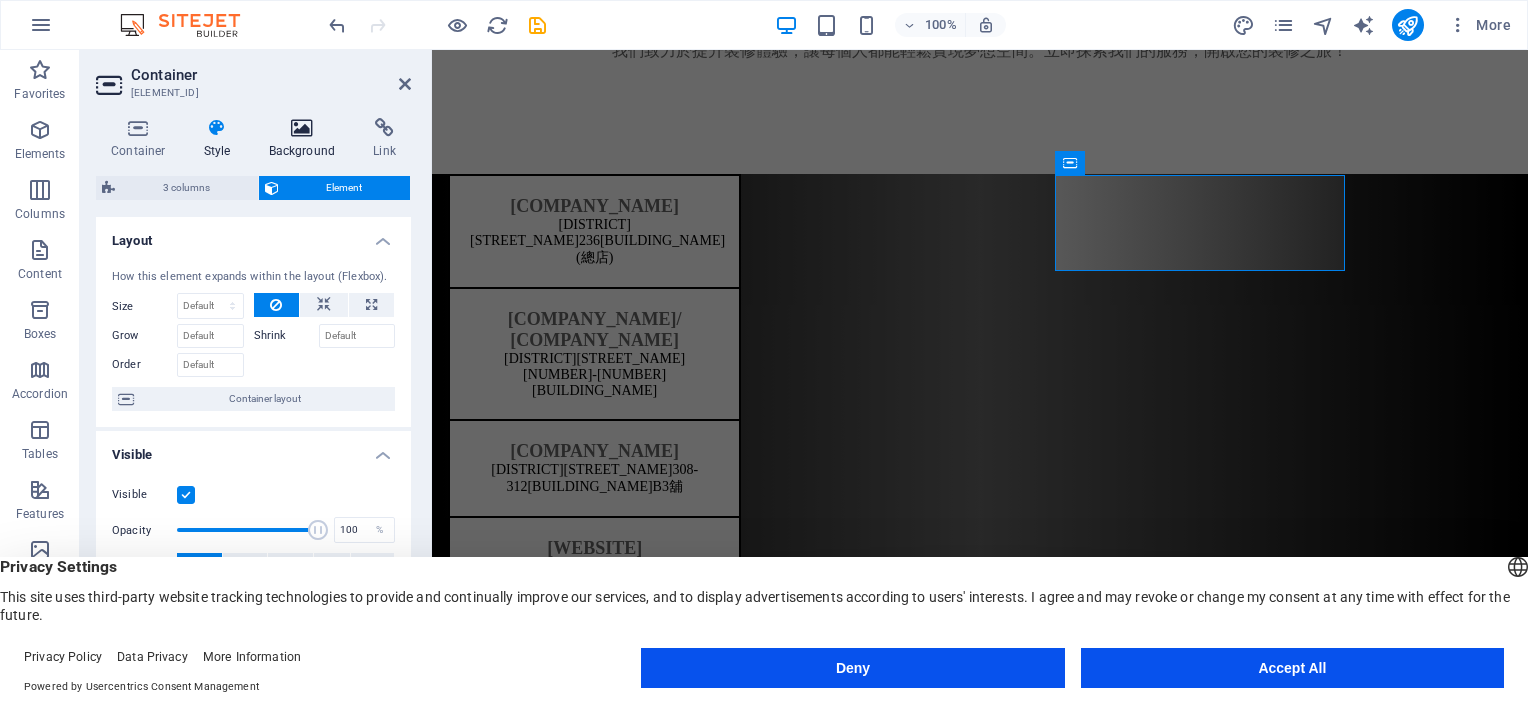 click at bounding box center (302, 128) 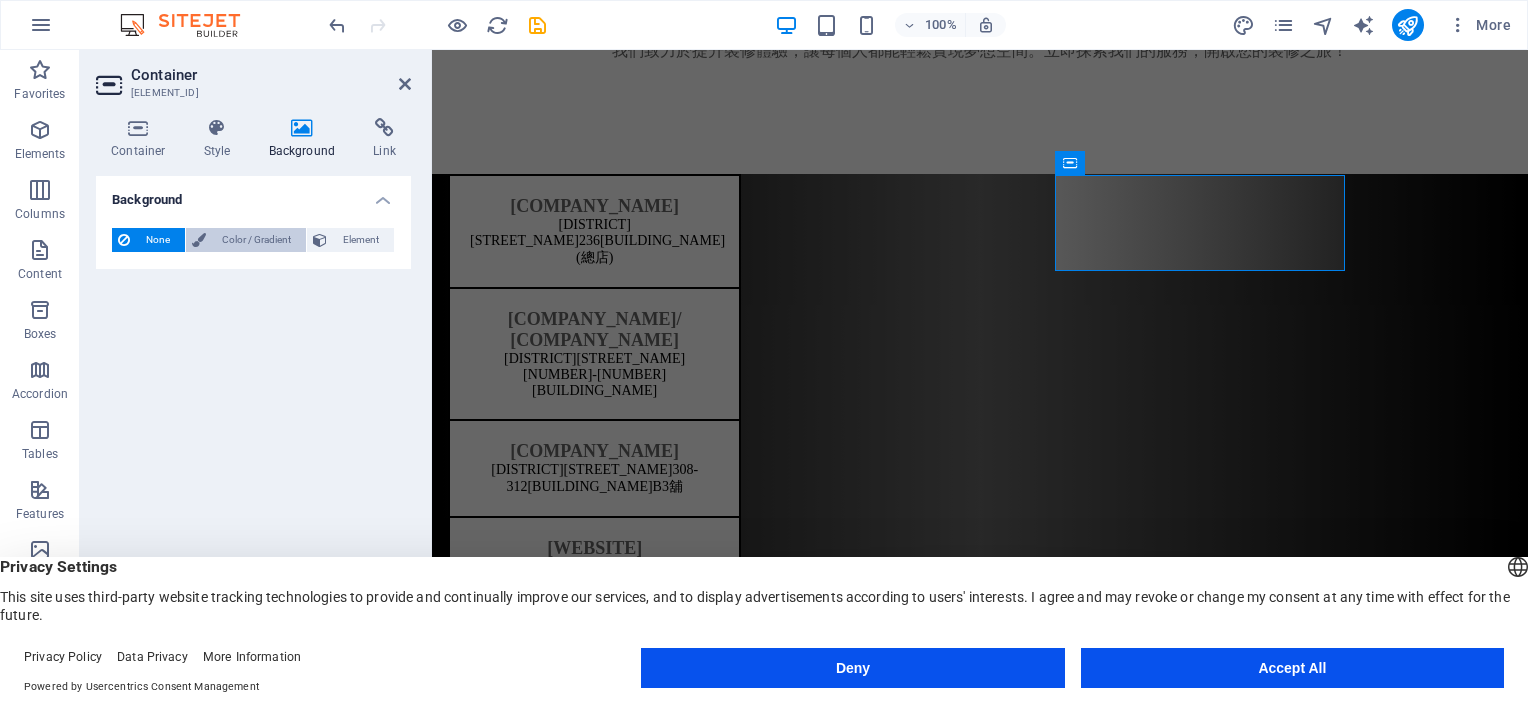 click on "Color / Gradient" at bounding box center [256, 240] 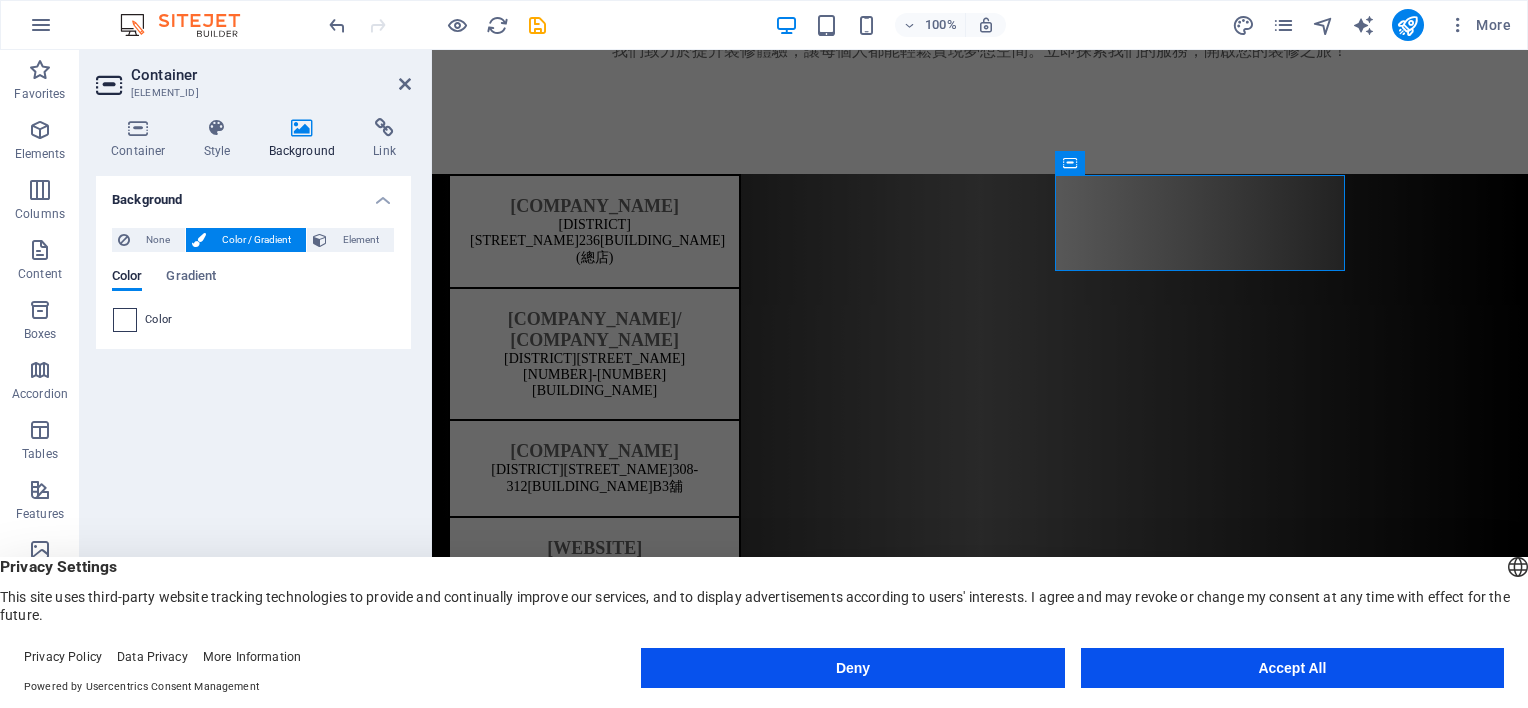 click at bounding box center (125, 320) 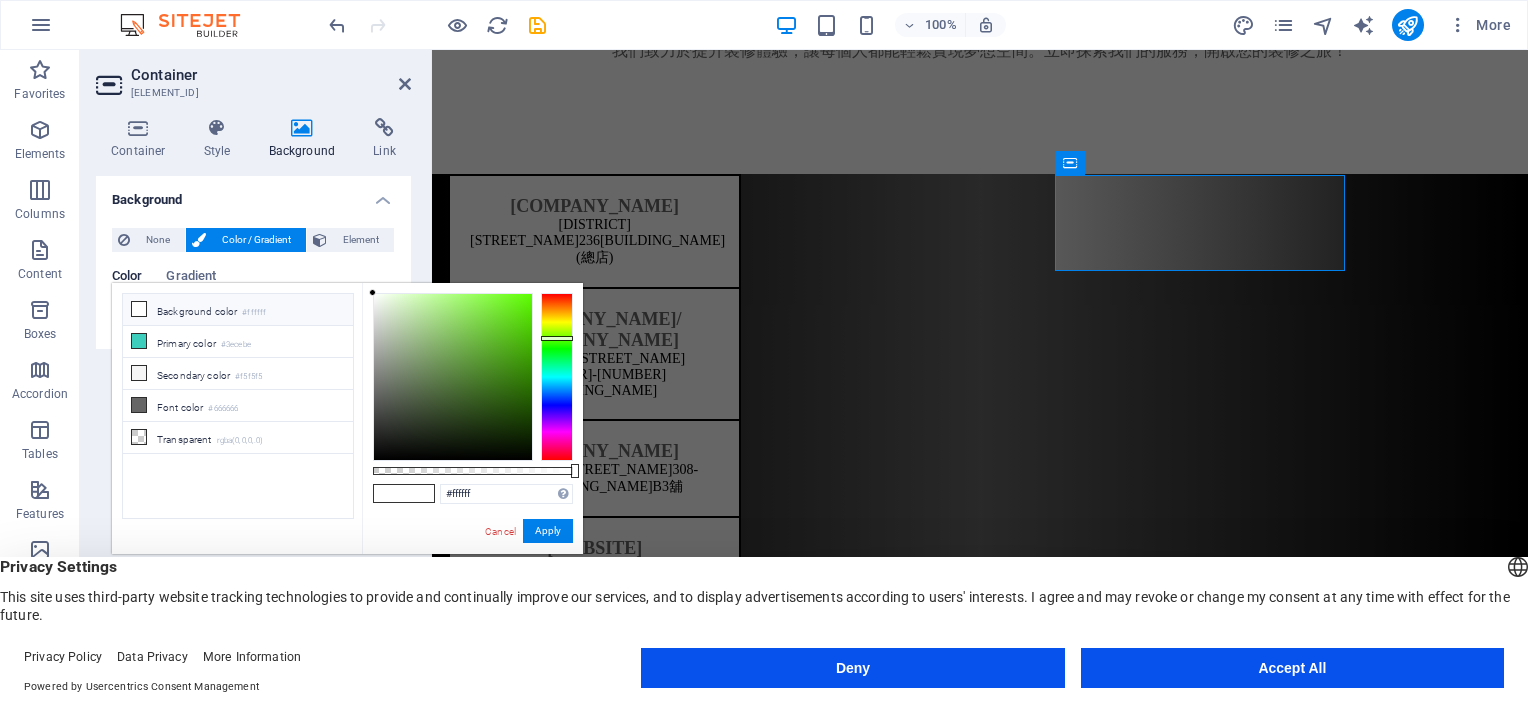 click at bounding box center [557, 377] 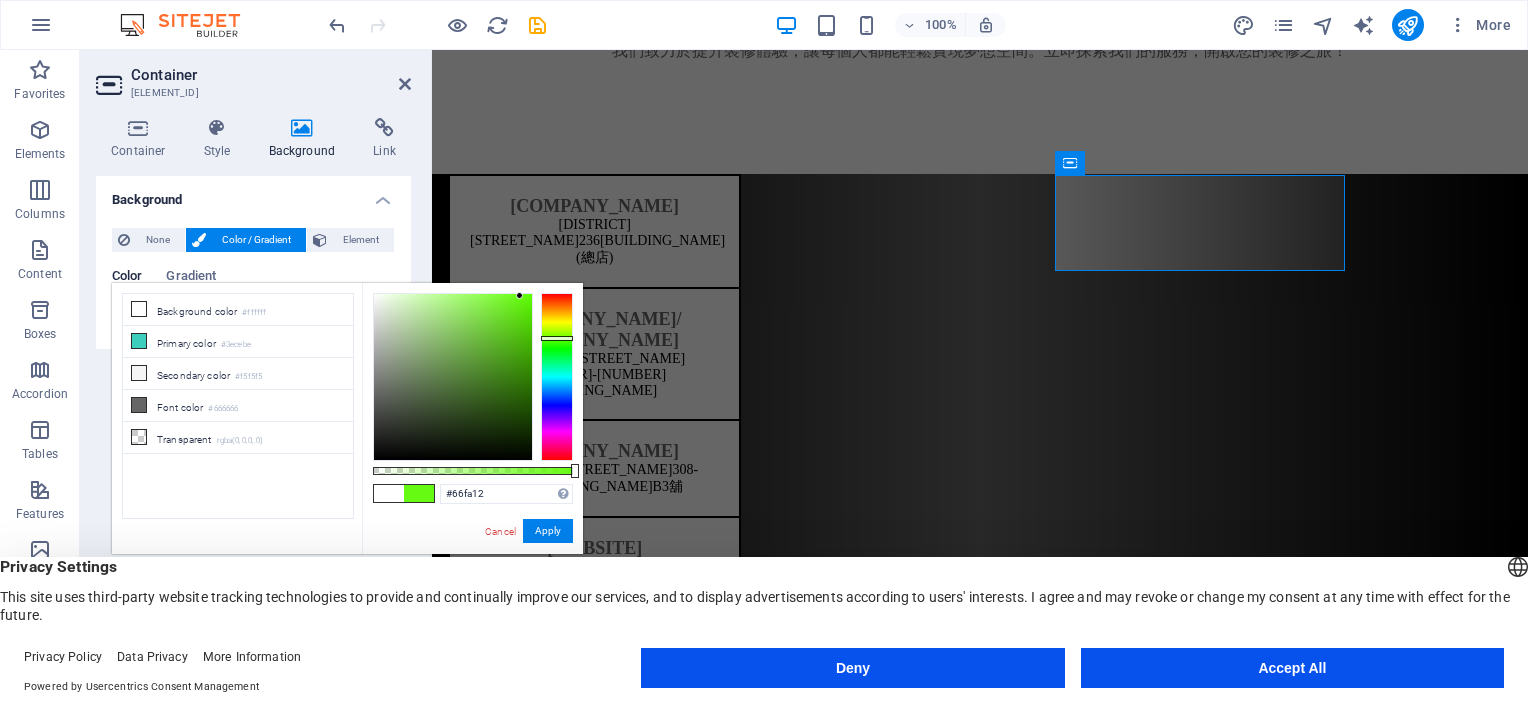 click at bounding box center [453, 377] 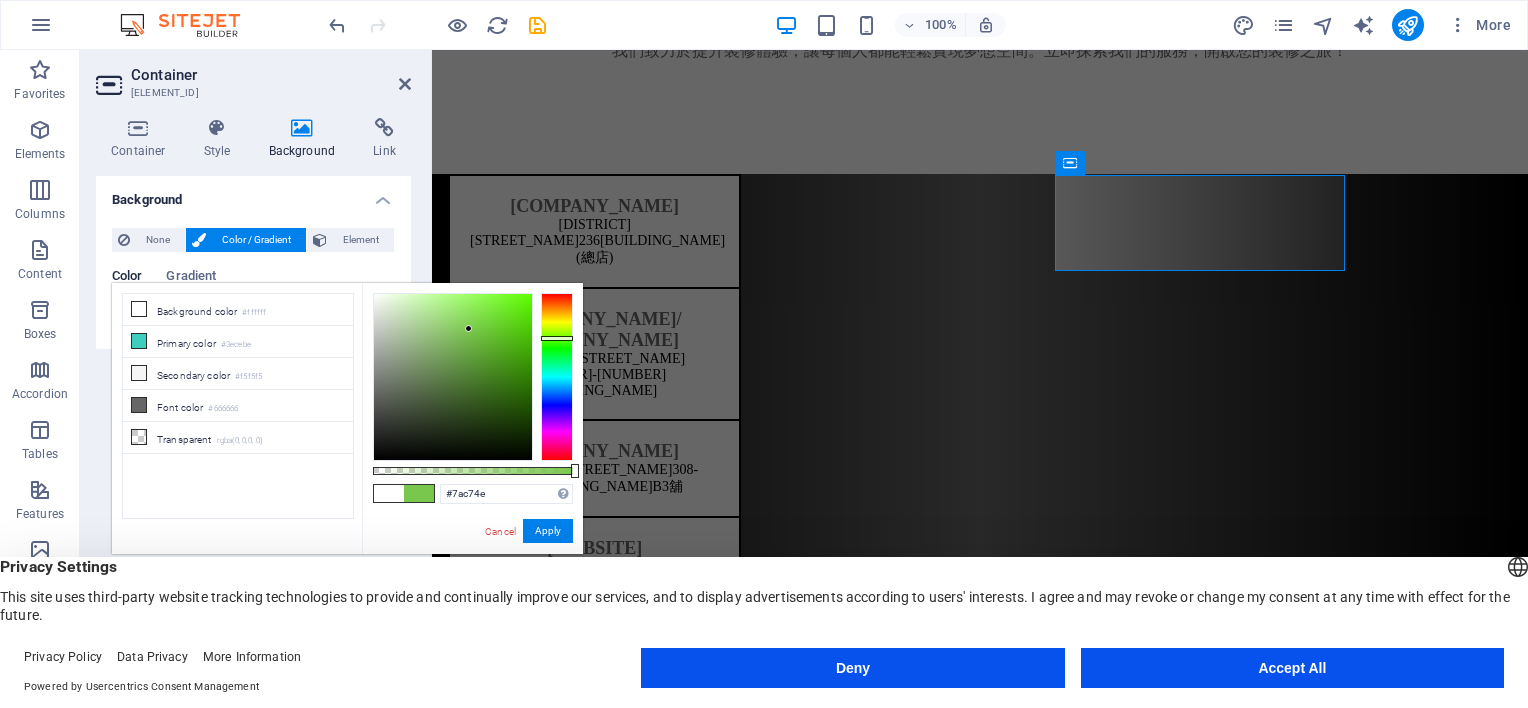 click at bounding box center [453, 377] 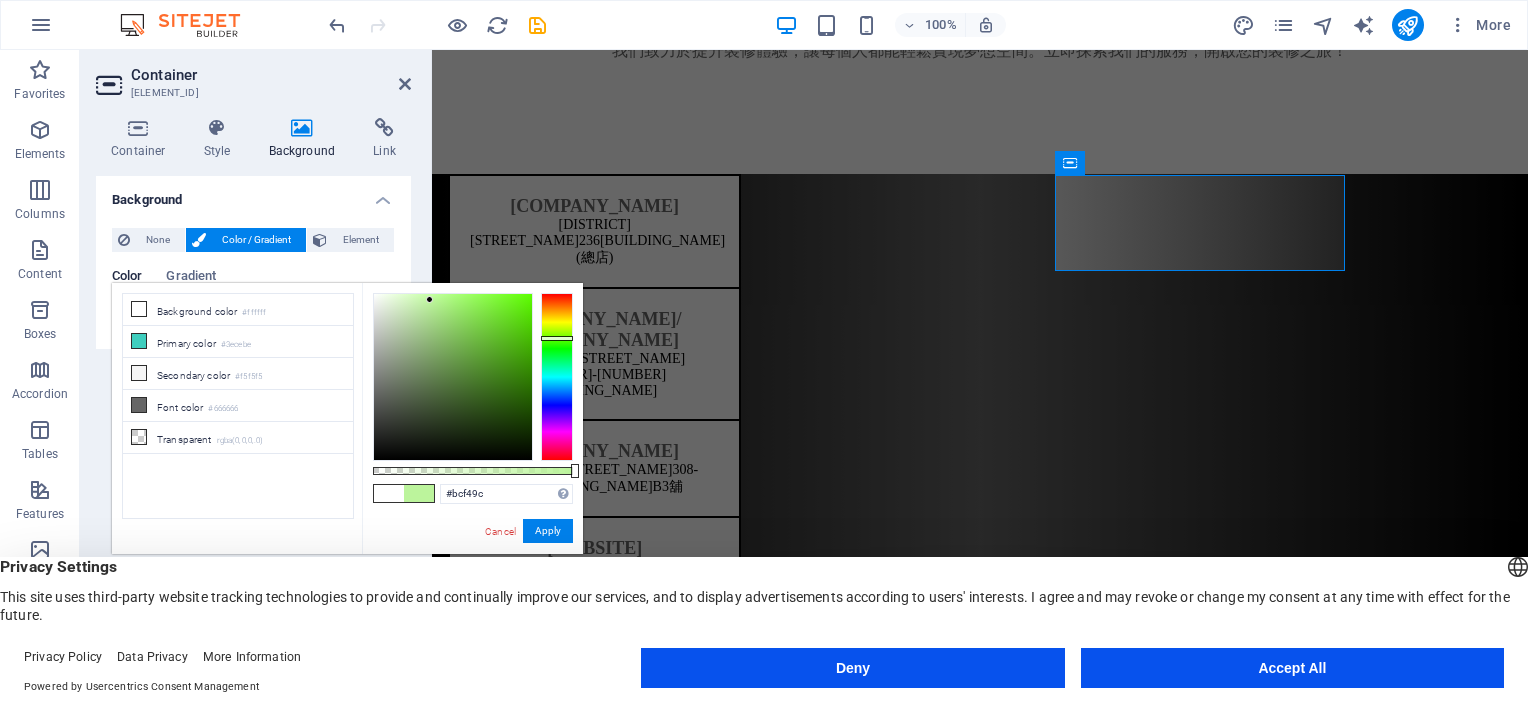 click at bounding box center (453, 377) 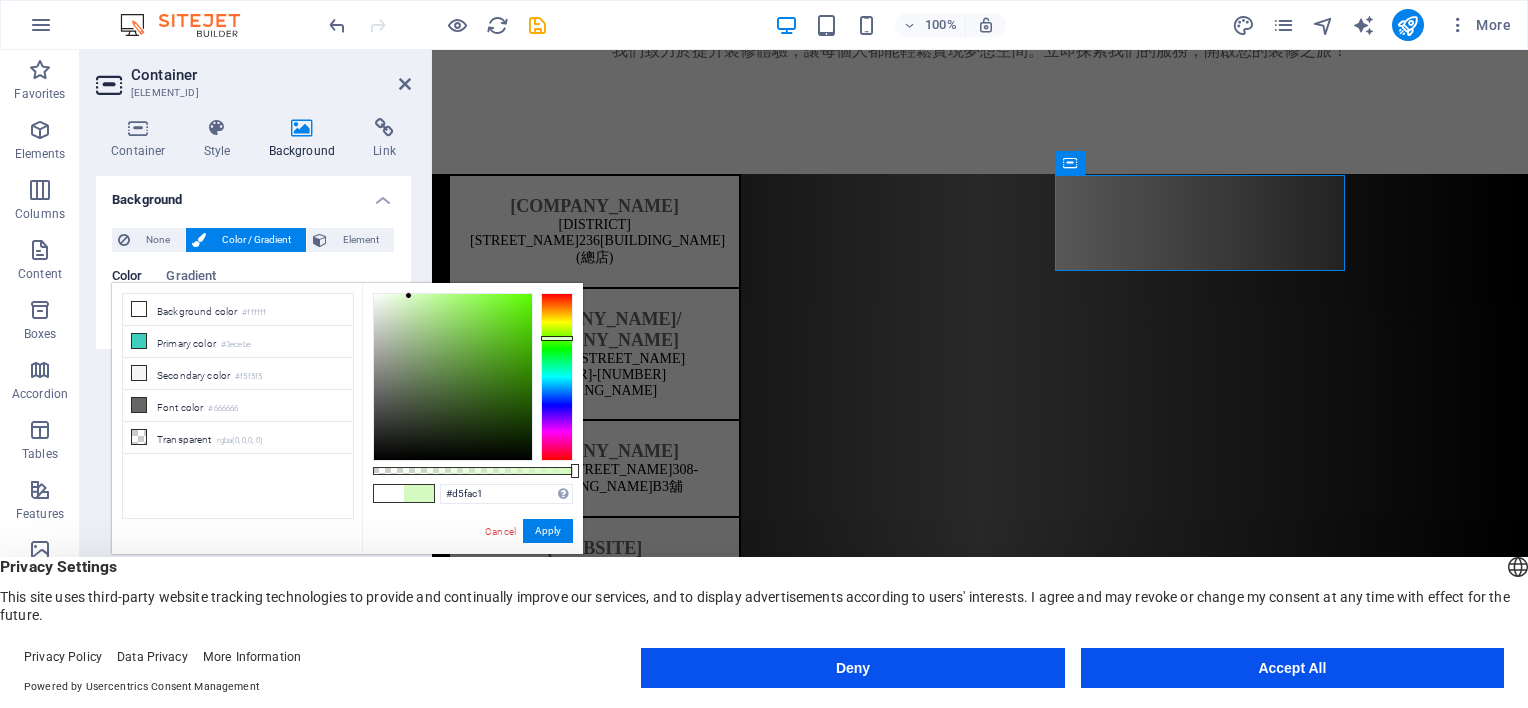 click at bounding box center (453, 377) 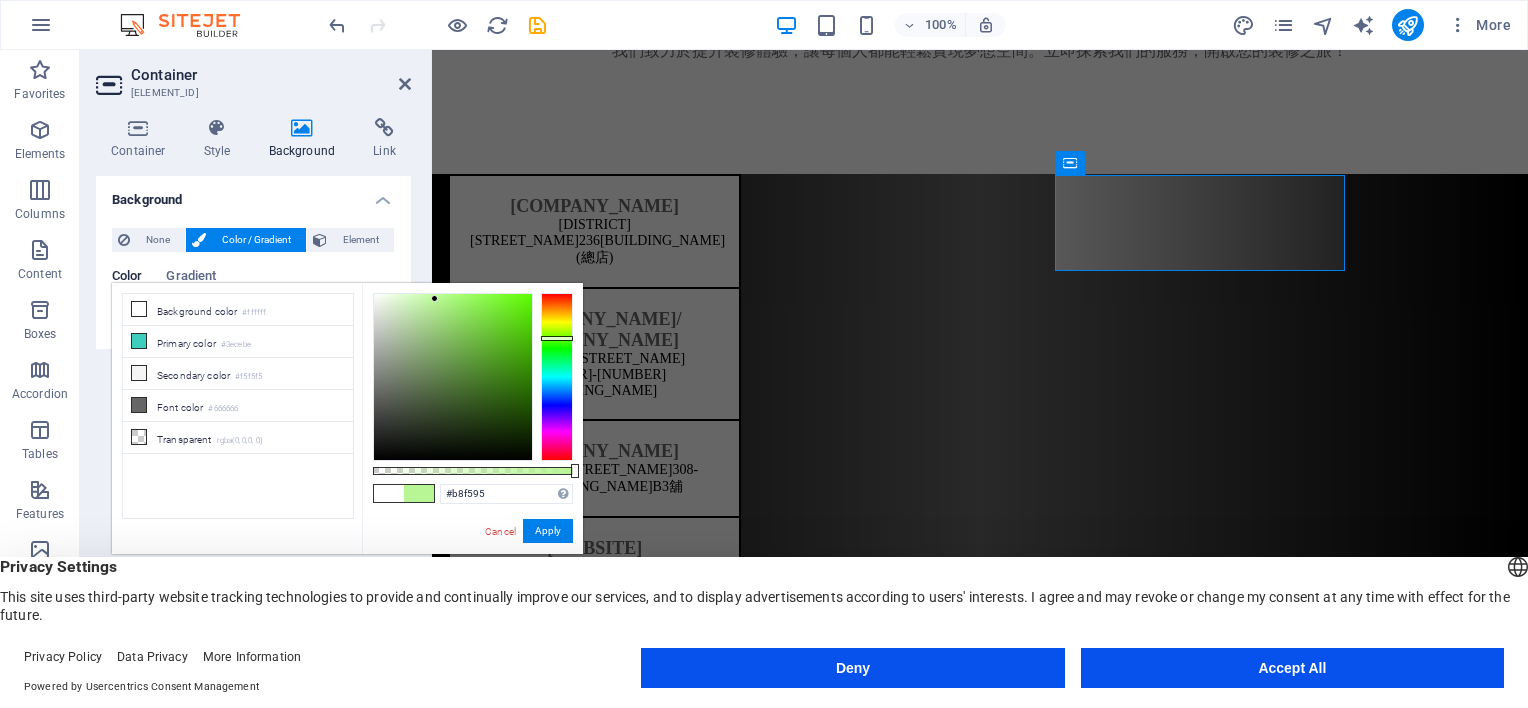 click at bounding box center (453, 377) 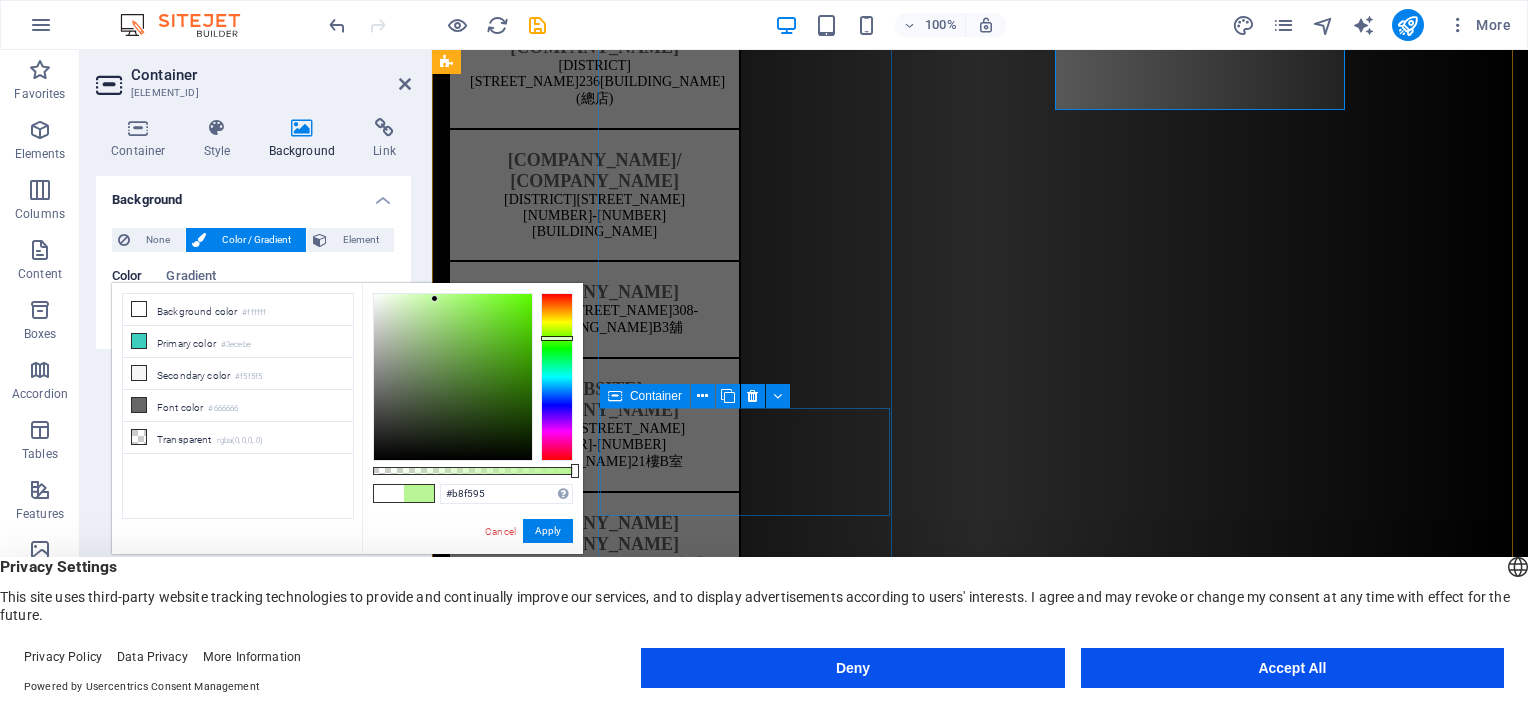 scroll, scrollTop: 393, scrollLeft: 0, axis: vertical 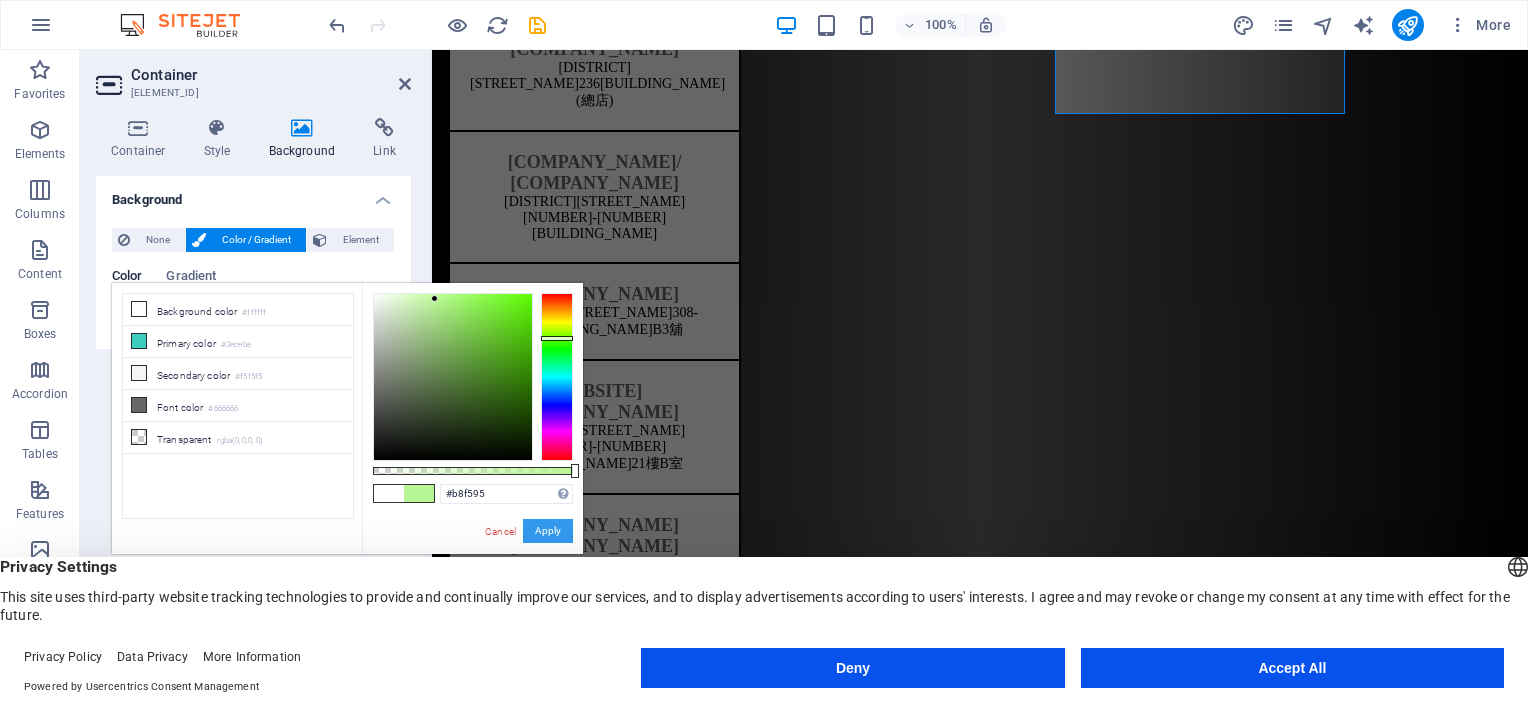 click on "Apply" at bounding box center (548, 531) 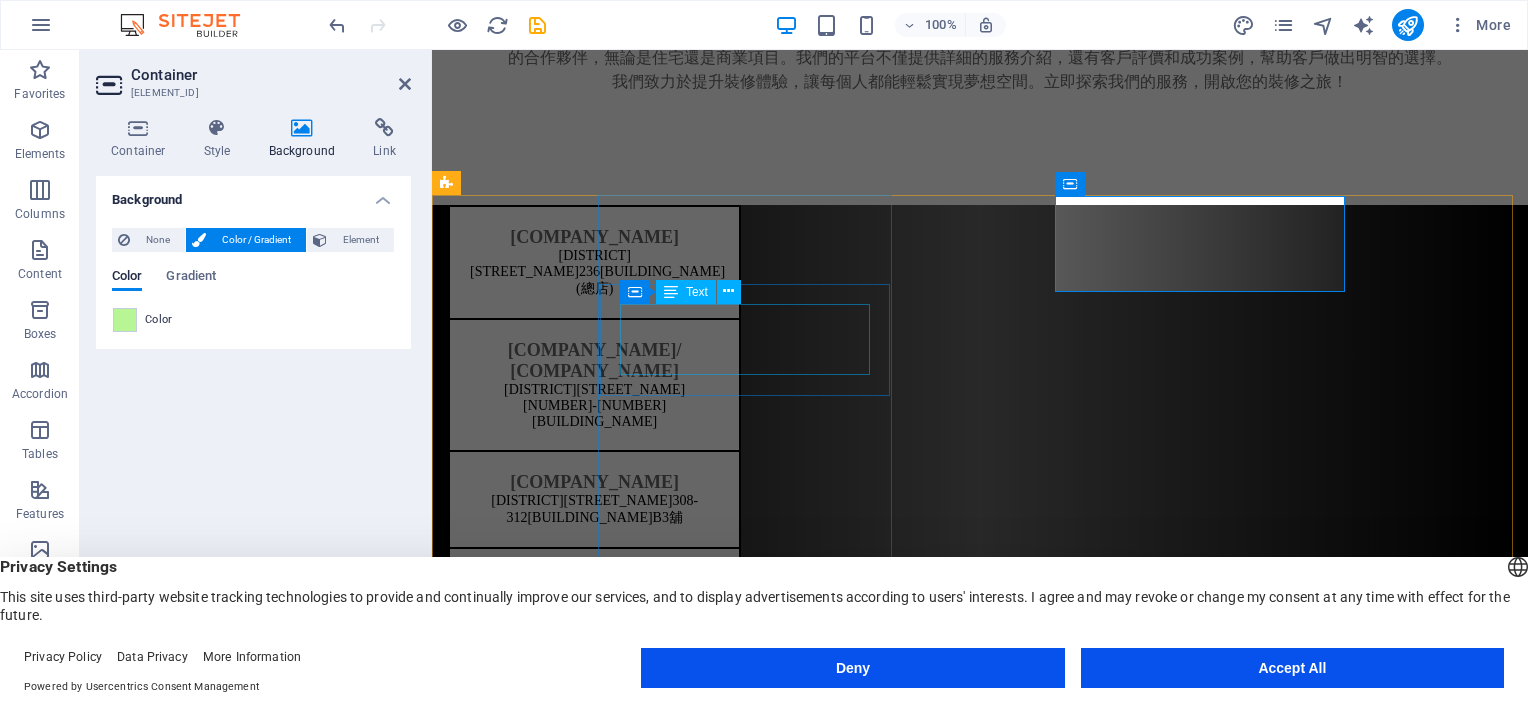 scroll, scrollTop: 203, scrollLeft: 0, axis: vertical 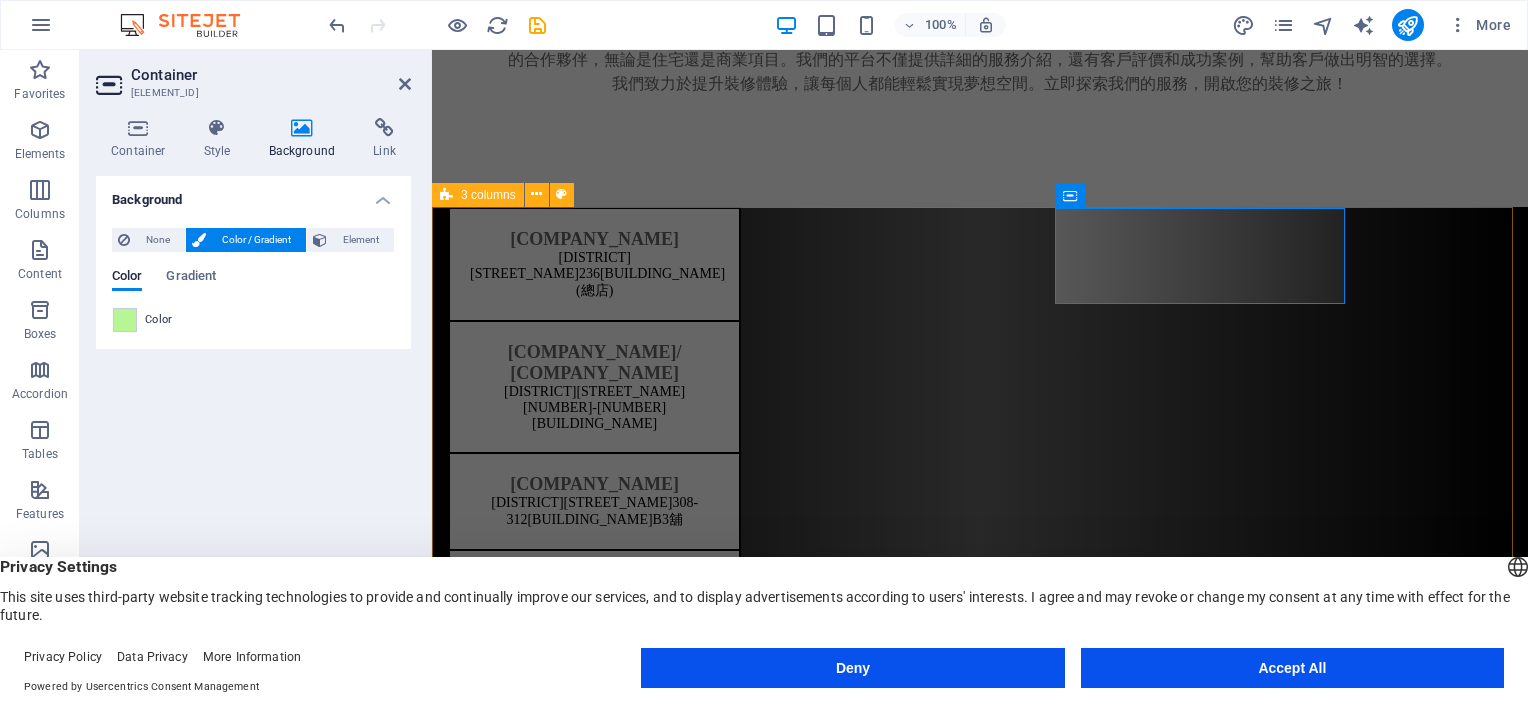 click on "[COMPANY_NAME] [DISTRICT][STREET_NUMBER] [BUILDING_NAME] [FLOOR] [UNIT] [COMPANY_NAME] [COMPANY_NAME] [DISTRICT][STREET_NUMBER] [BUILDING_NAME] [FLOOR] [COMPANY_NAME] [COMPANY_NAME] [DISTRICT][STREET_NUMBER] [FLOOR] [COMPANY_NAME] [COMPANY_NAME] [DISTRICT][STREET_NUMBER] [FLOOR] [STREET_NAME] [COMPANY_NAME] [COMPANY_NAME] [BUILDING_NAME], [UNIT], [HONG_KONG] [COMPANY_NAME] [COMPANY_NAME] [DISTRICT][STREET_NUMBER] [BUILDING_NAME] [FLOOR] [COMPANY_NAME] [COMPANY_NAME] [DISTRICT][STREET_NUMBER] [BUILDING_NAME] [FLOOR] [STREET_NAME] [BUILDING_NAME] [FLOOR] [UNIT] [UNIT] [UNIT]" at bounding box center (980, 1515) 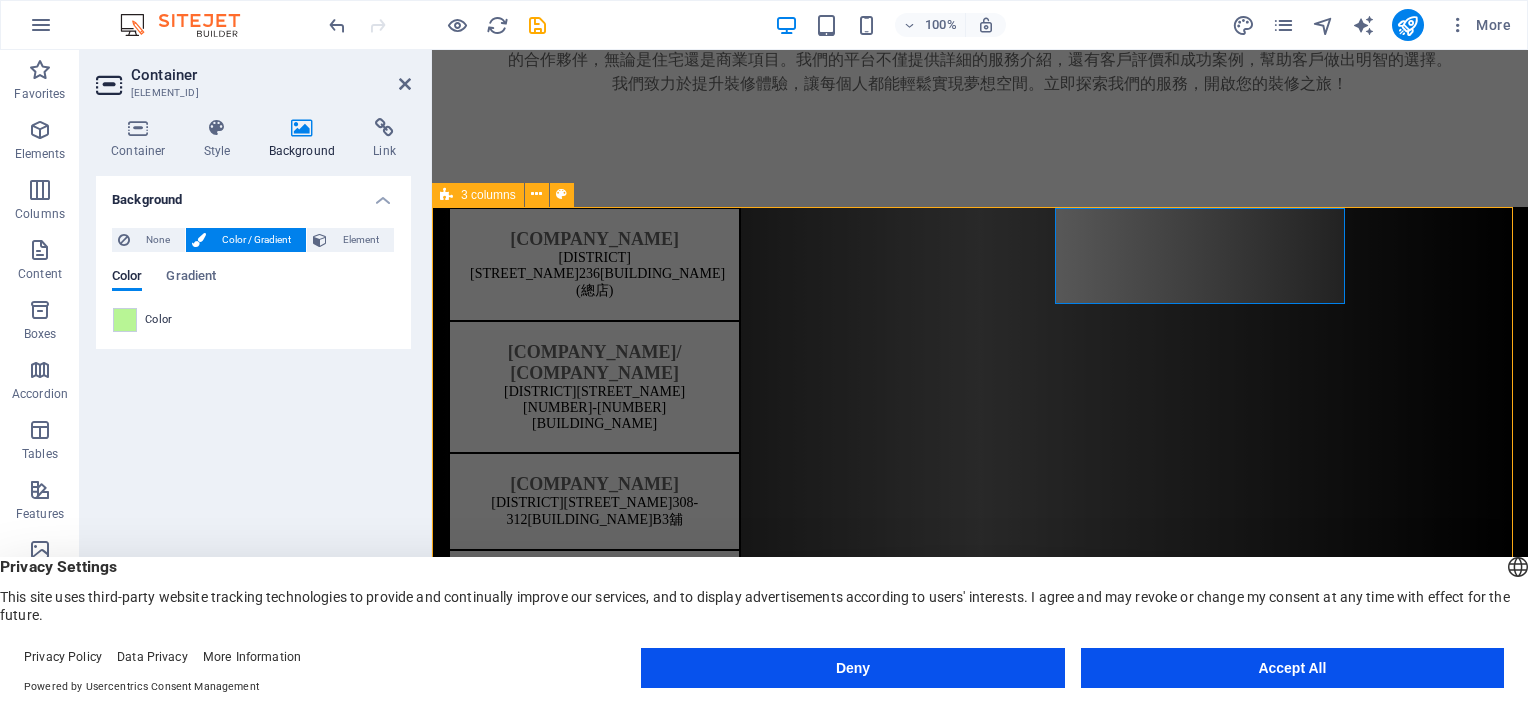 click on "[COMPANY_NAME] [DISTRICT][STREET_NUMBER] [BUILDING_NAME] [FLOOR] [UNIT] [COMPANY_NAME] [COMPANY_NAME] [DISTRICT][STREET_NUMBER] [BUILDING_NAME] [FLOOR] [COMPANY_NAME] [COMPANY_NAME] [DISTRICT][STREET_NUMBER] [FLOOR] [COMPANY_NAME] [COMPANY_NAME] [DISTRICT][STREET_NUMBER] [FLOOR] [STREET_NAME] [COMPANY_NAME] [COMPANY_NAME] [BUILDING_NAME], [UNIT], [HONG_KONG] [COMPANY_NAME] [COMPANY_NAME] [DISTRICT][STREET_NUMBER] [BUILDING_NAME] [FLOOR] [COMPANY_NAME] [COMPANY_NAME] [DISTRICT][STREET_NUMBER] [BUILDING_NAME] [FLOOR] [STREET_NAME] [BUILDING_NAME] [FLOOR] [UNIT] [UNIT] [UNIT]" at bounding box center (980, 1515) 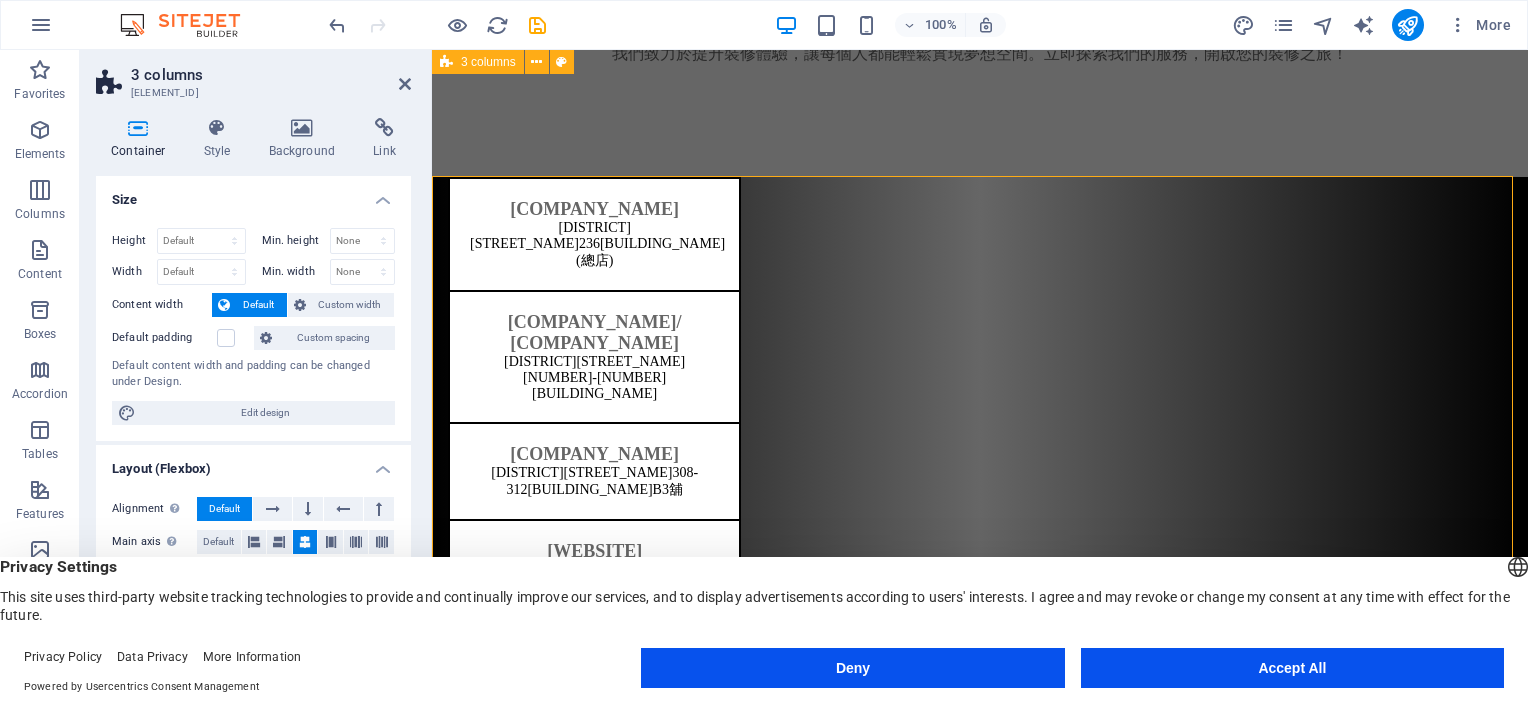 scroll, scrollTop: 232, scrollLeft: 0, axis: vertical 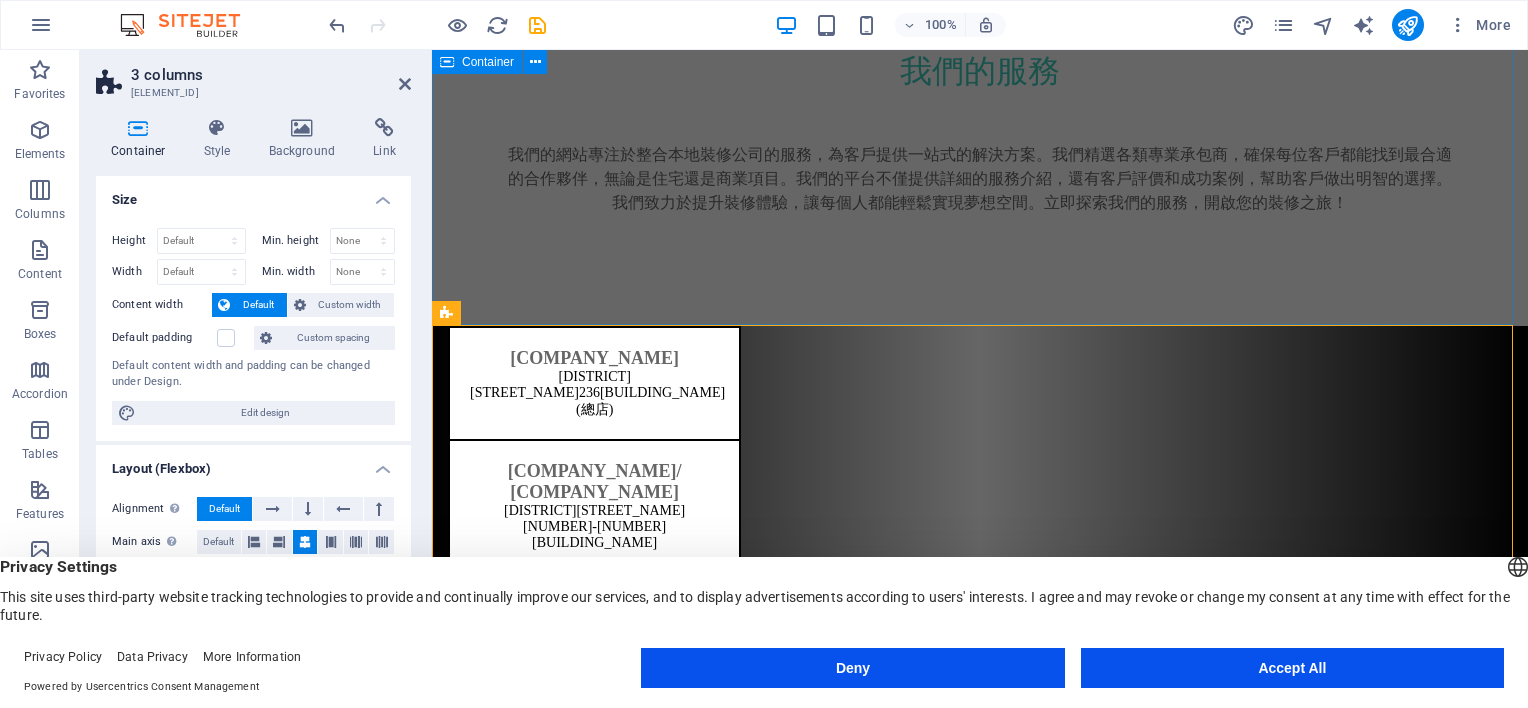click on "我們的服務 我們的網站專注於整合本地裝修公司的服務，為客戶提供一站式的解決方案。我們精選各類專業承包商，確保每位客戶都能找到最合適的合作夥伴，無論是住宅還是商業項目。我們的平台不僅提供詳細的服務介紹，還有客戶評價和成功案例，幫助客戶做出明智的選擇。我們致力於提升裝修體驗，讓每個人都能輕鬆實現夢想空間。立即探索我們的服務，開啟您的裝修之旅！" at bounding box center (980, 146) 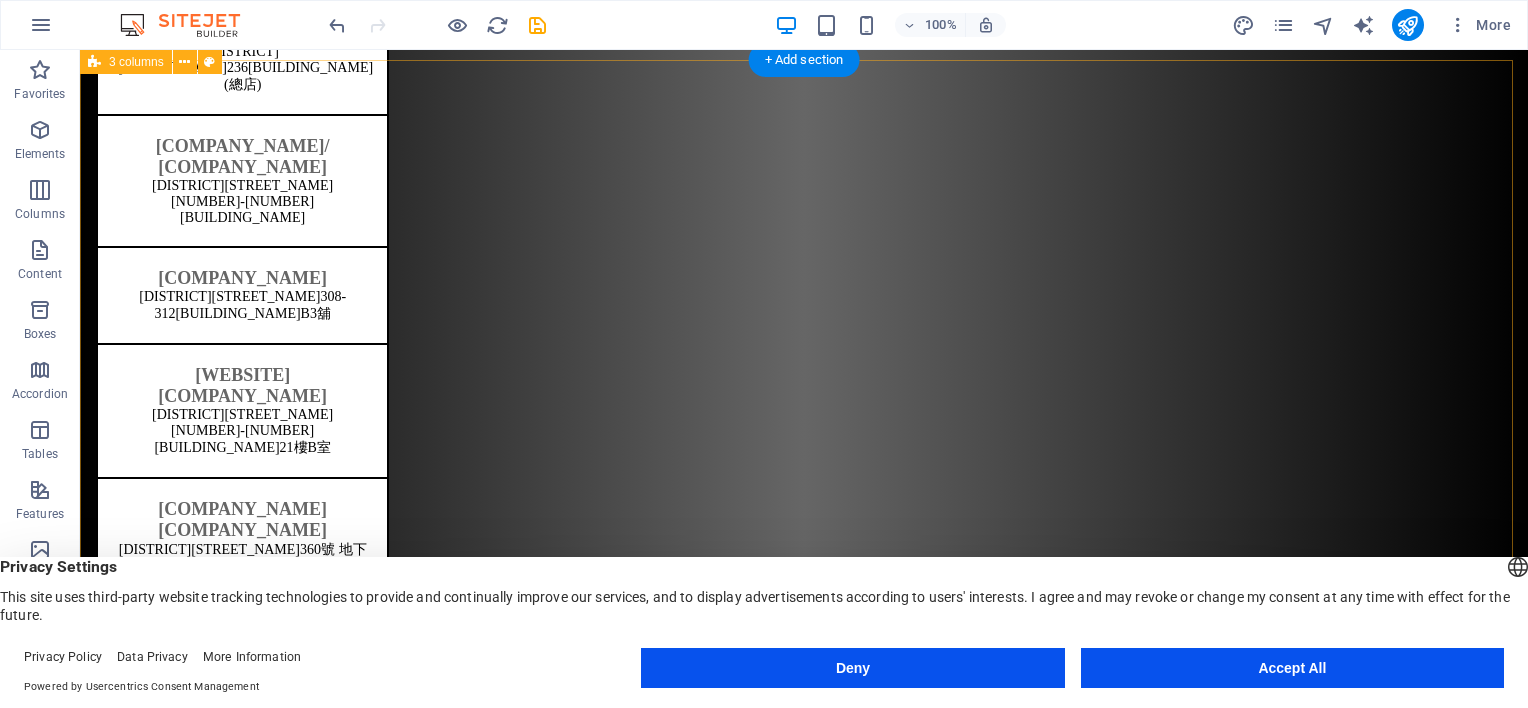 scroll, scrollTop: 345, scrollLeft: 0, axis: vertical 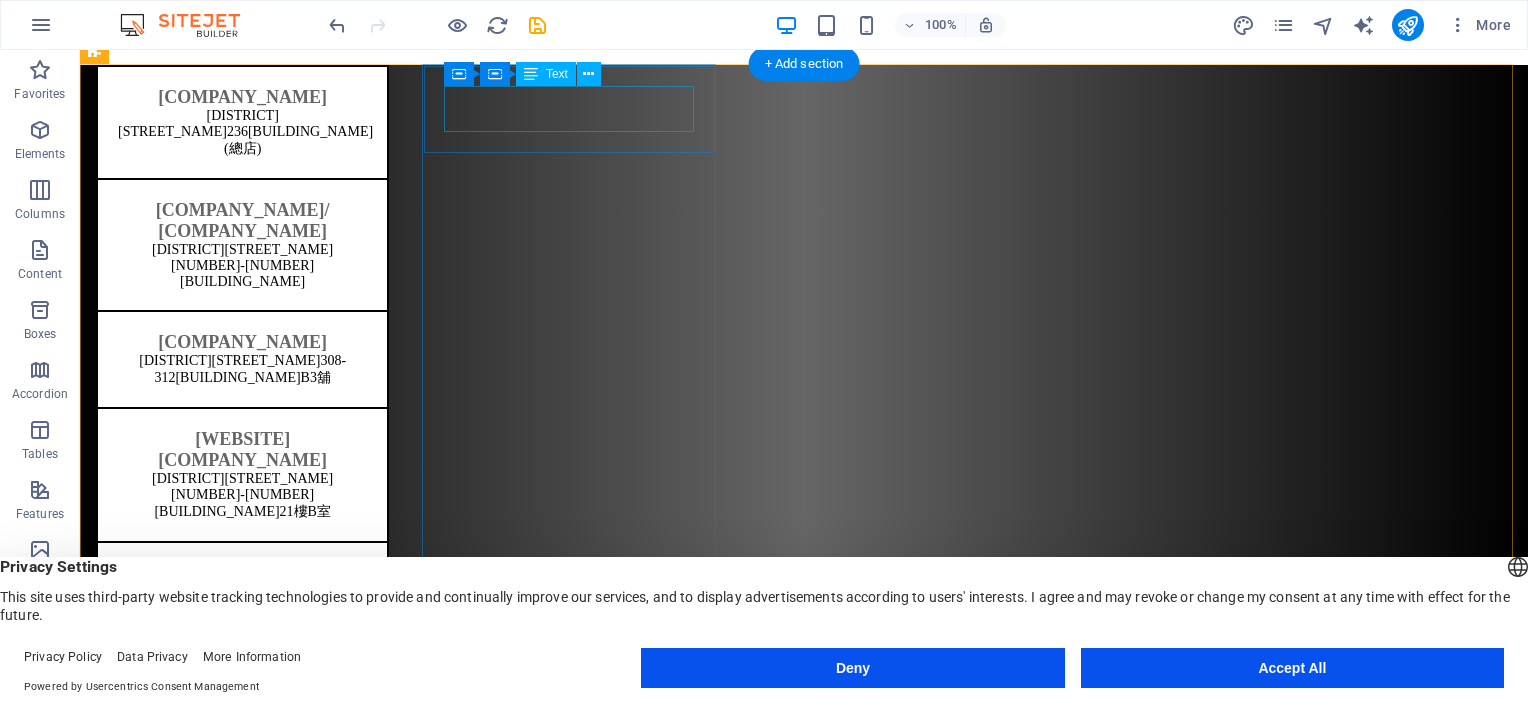 click on "[COMPANY_NAME] [DISTRICT][STREET_NUMBER] [BUILDING_NAME] [FLOOR]" at bounding box center [242, 122] 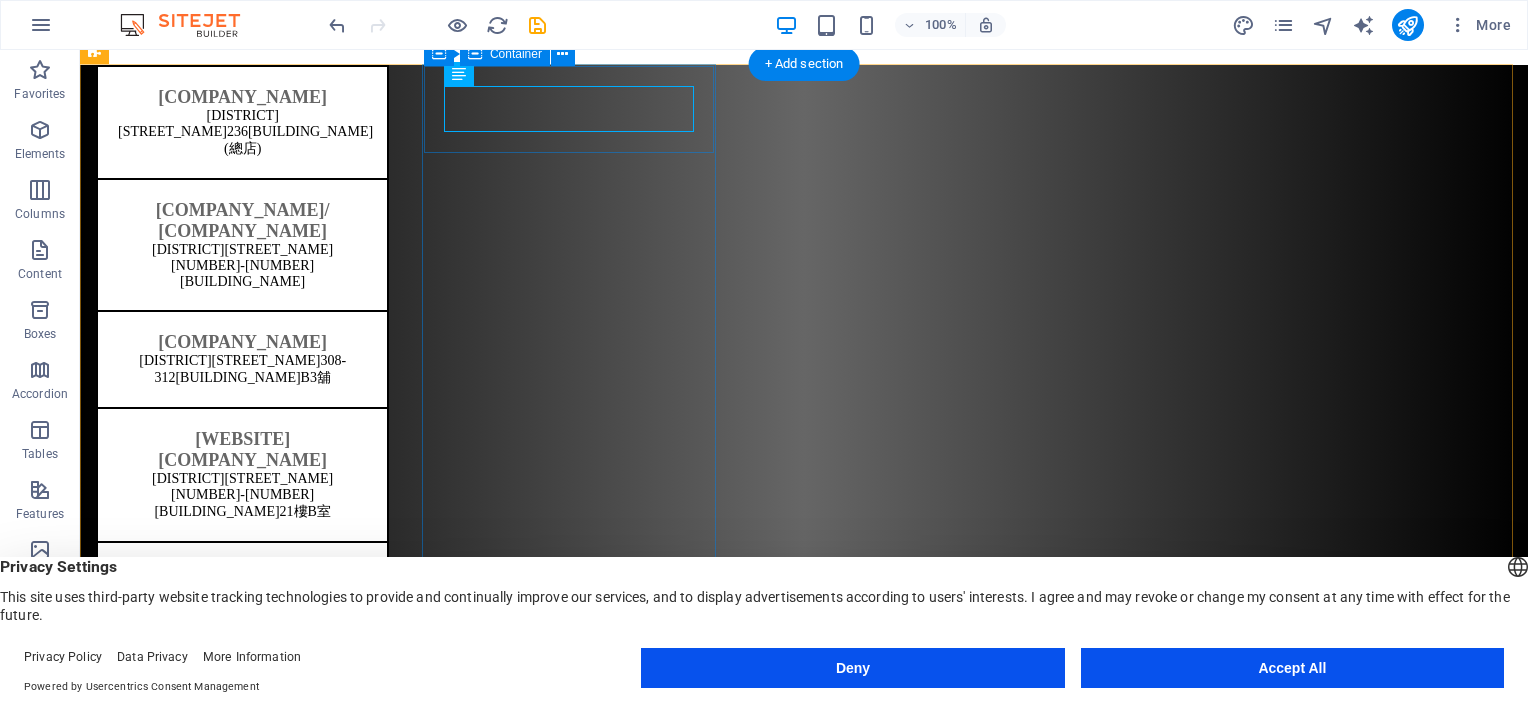 click on "[COMPANY_NAME] [DISTRICT][STREET_NUMBER] [BUILDING_NAME] [FLOOR]" at bounding box center (242, 123) 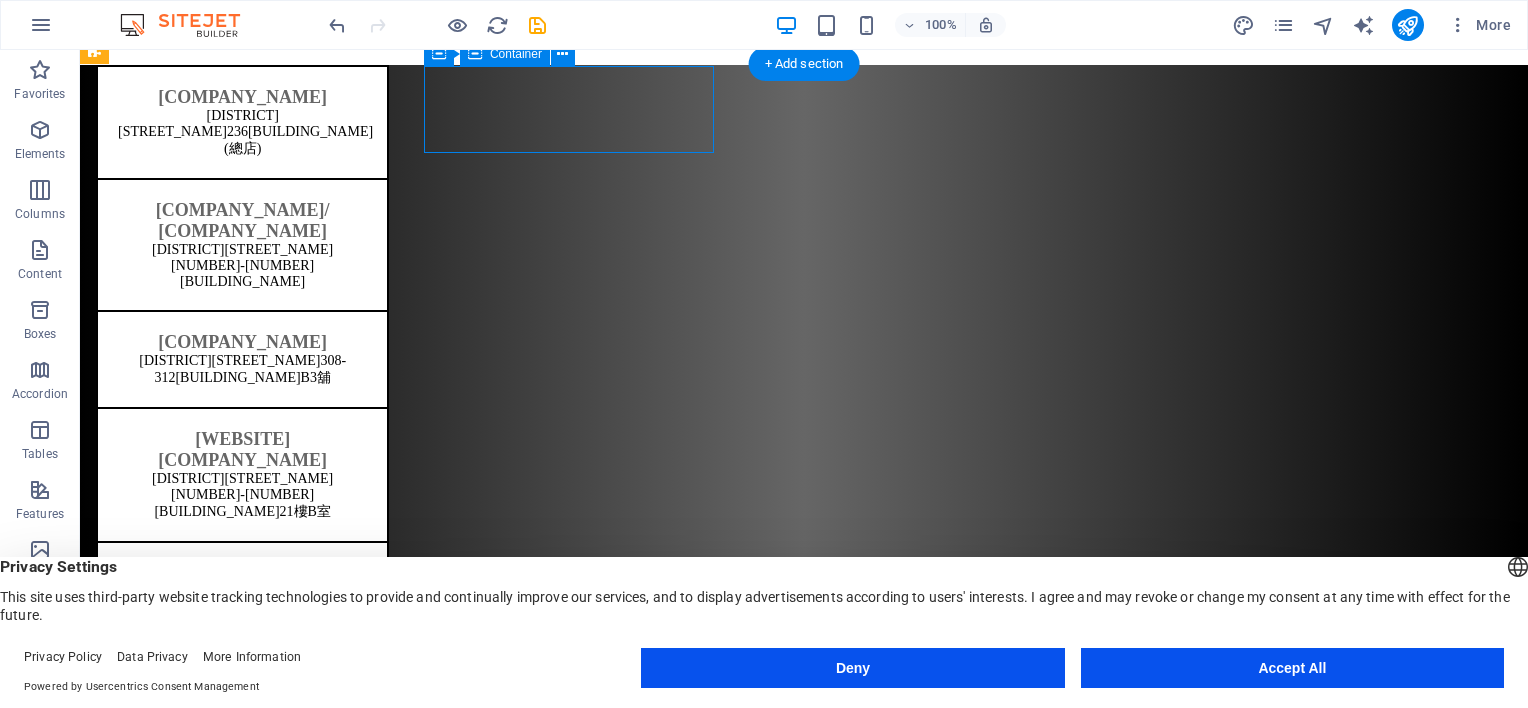 click on "[COMPANY_NAME] [DISTRICT][STREET_NUMBER] [BUILDING_NAME] [FLOOR]" at bounding box center (242, 123) 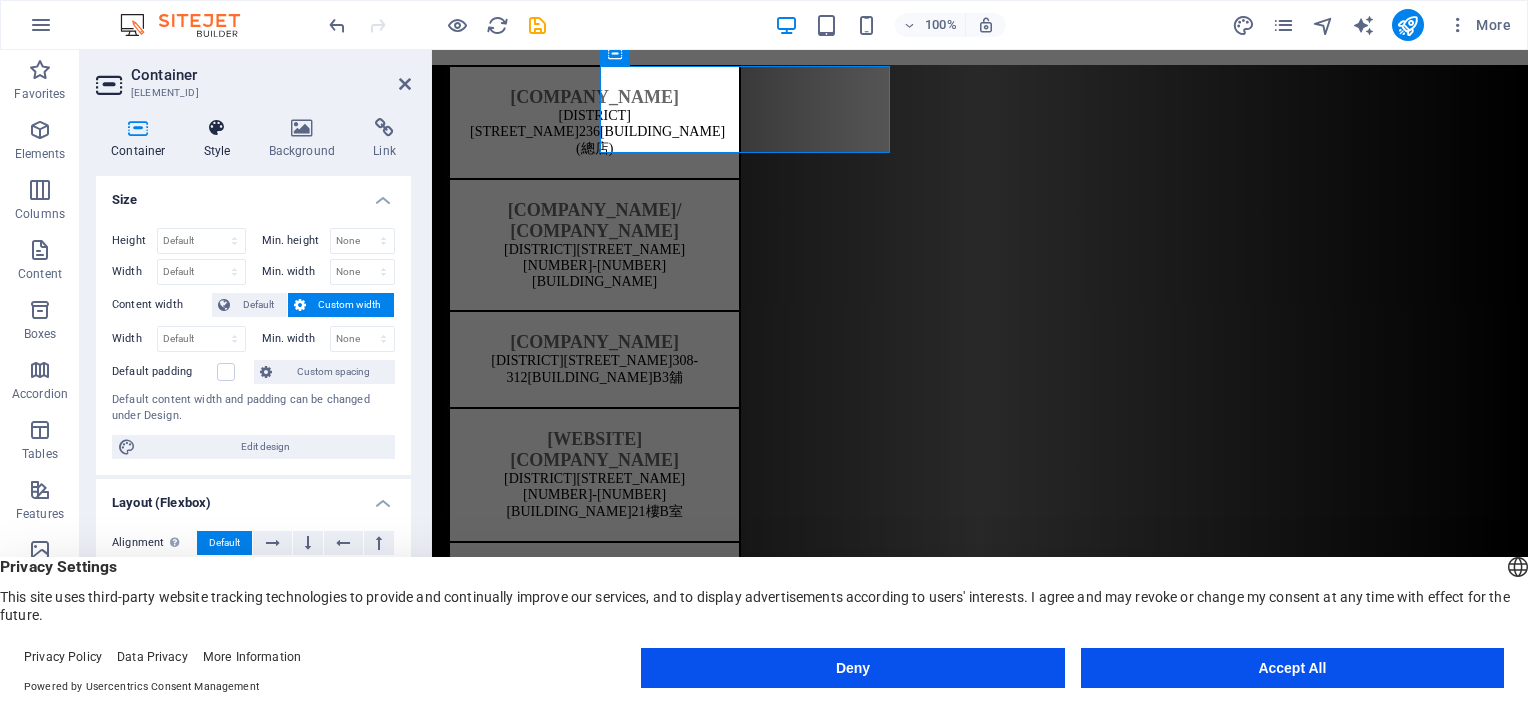 click at bounding box center [217, 128] 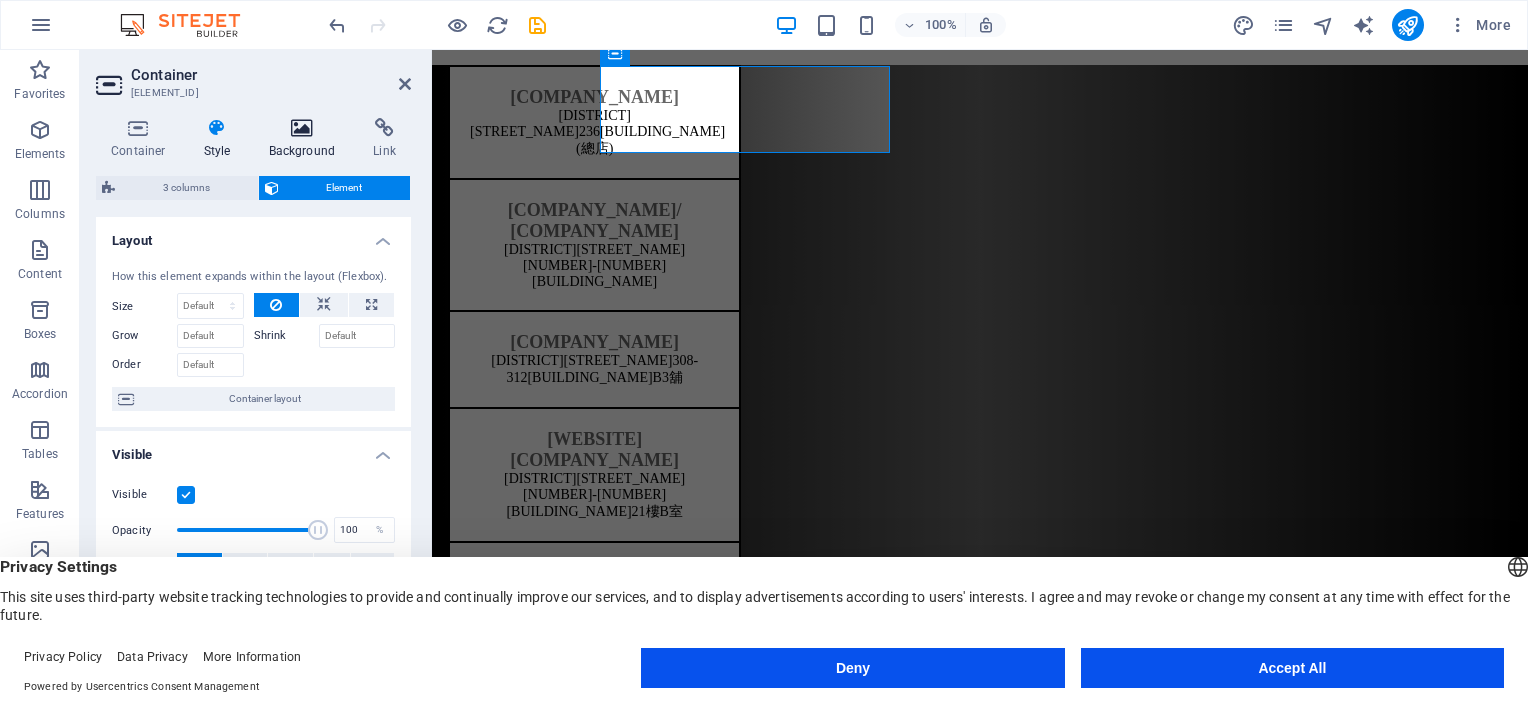 click at bounding box center (302, 128) 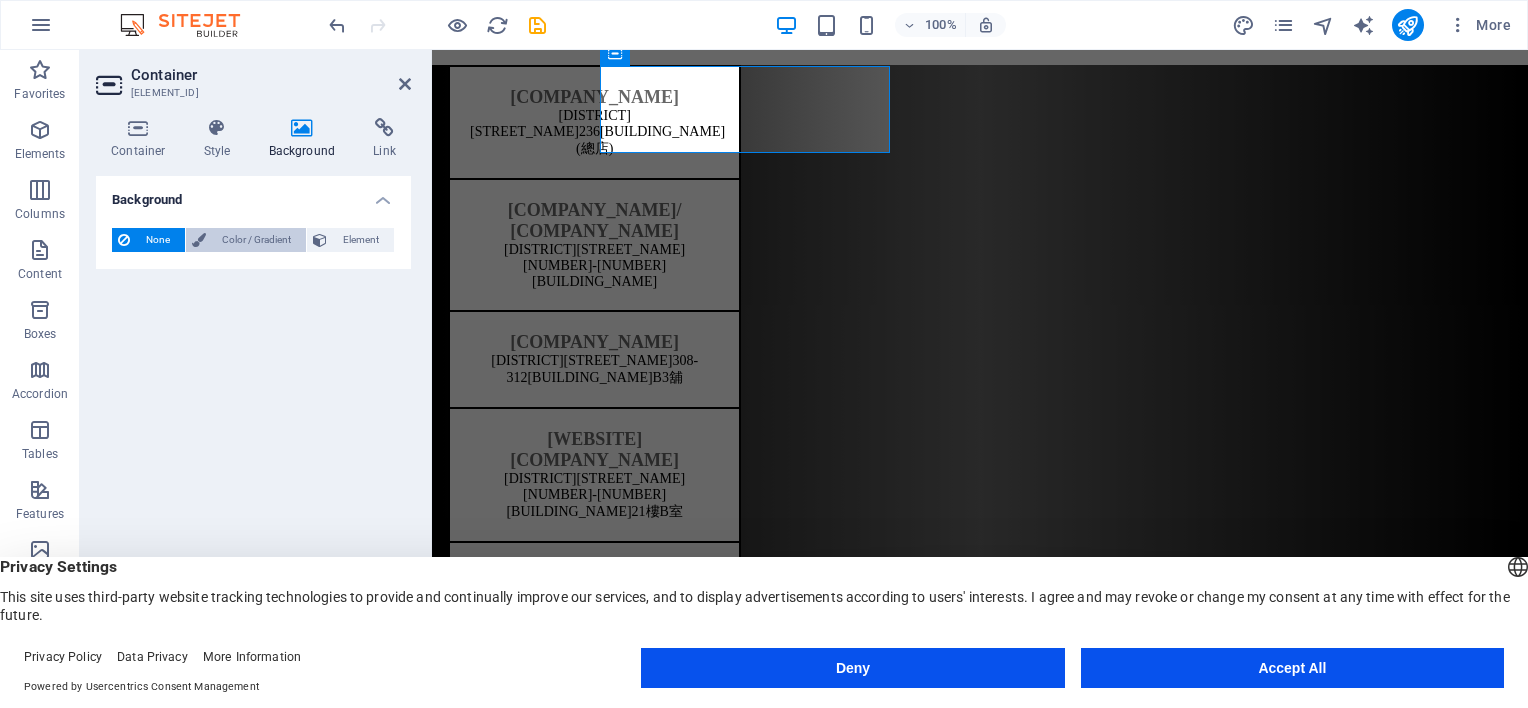 click on "Color / Gradient" at bounding box center [256, 240] 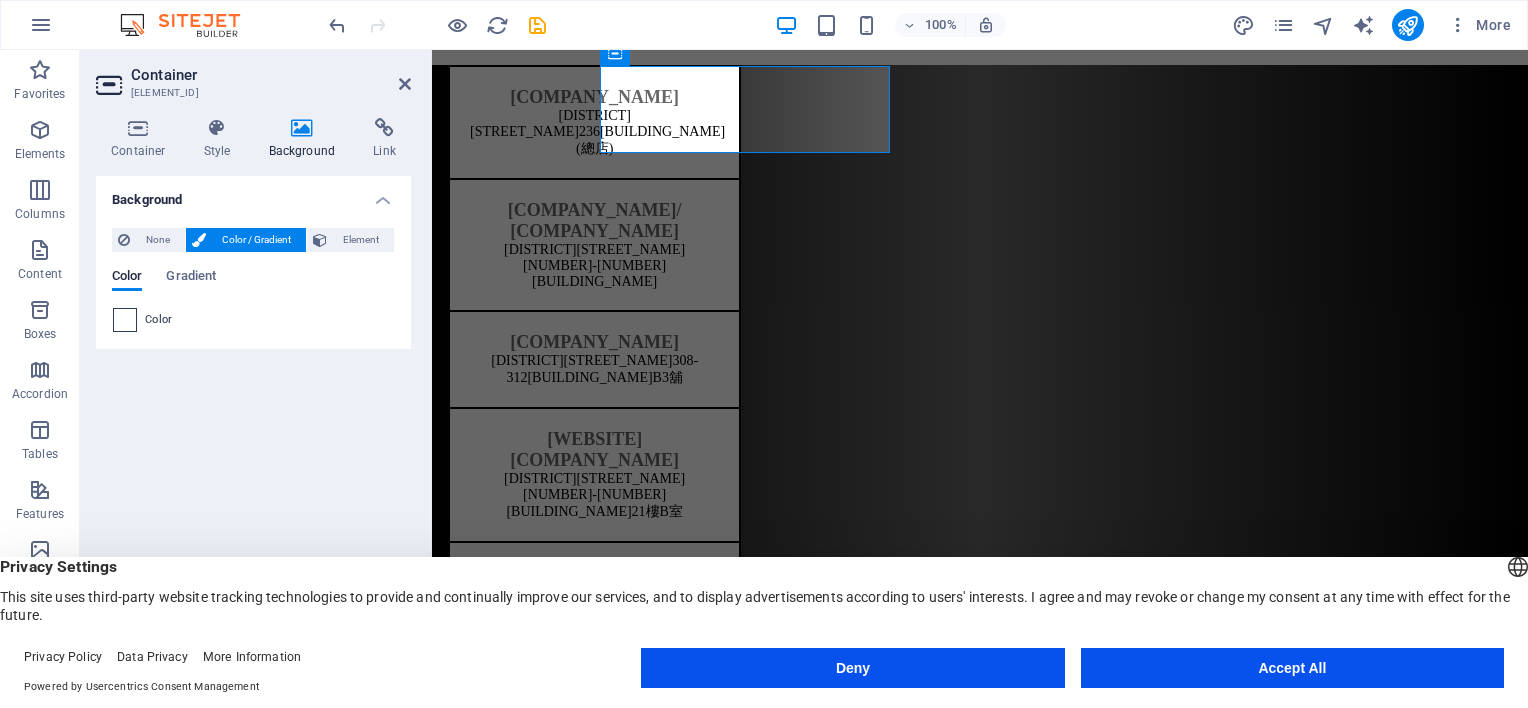 click at bounding box center (125, 320) 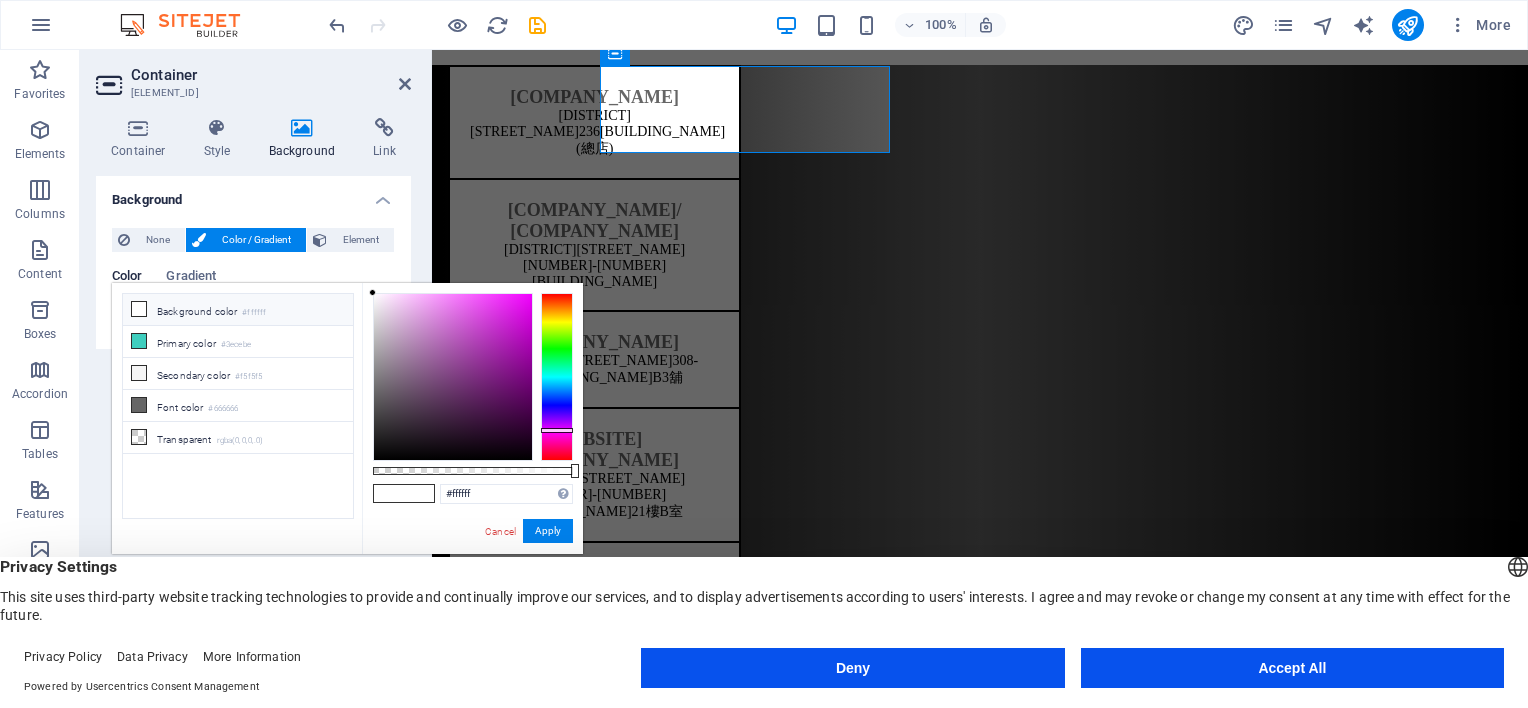 click at bounding box center (557, 377) 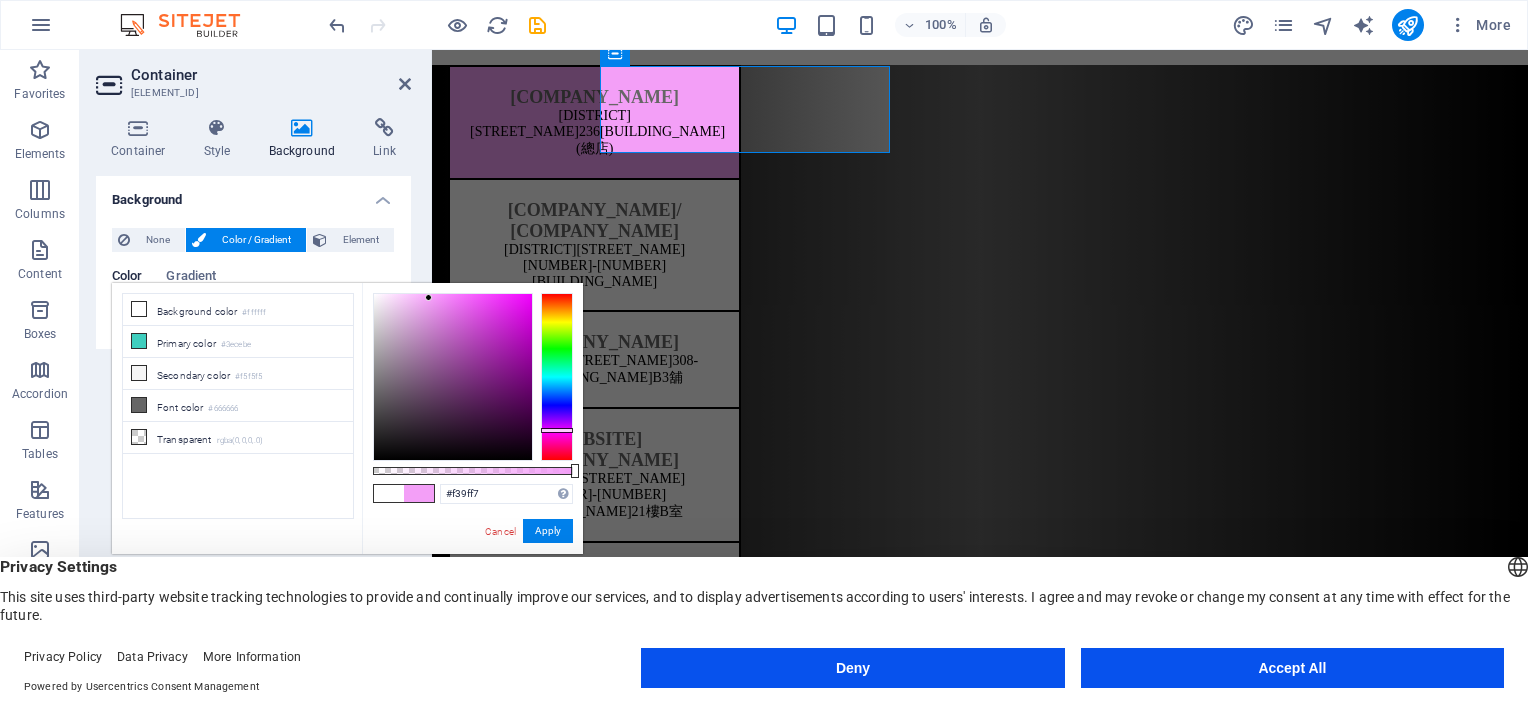 click at bounding box center (453, 377) 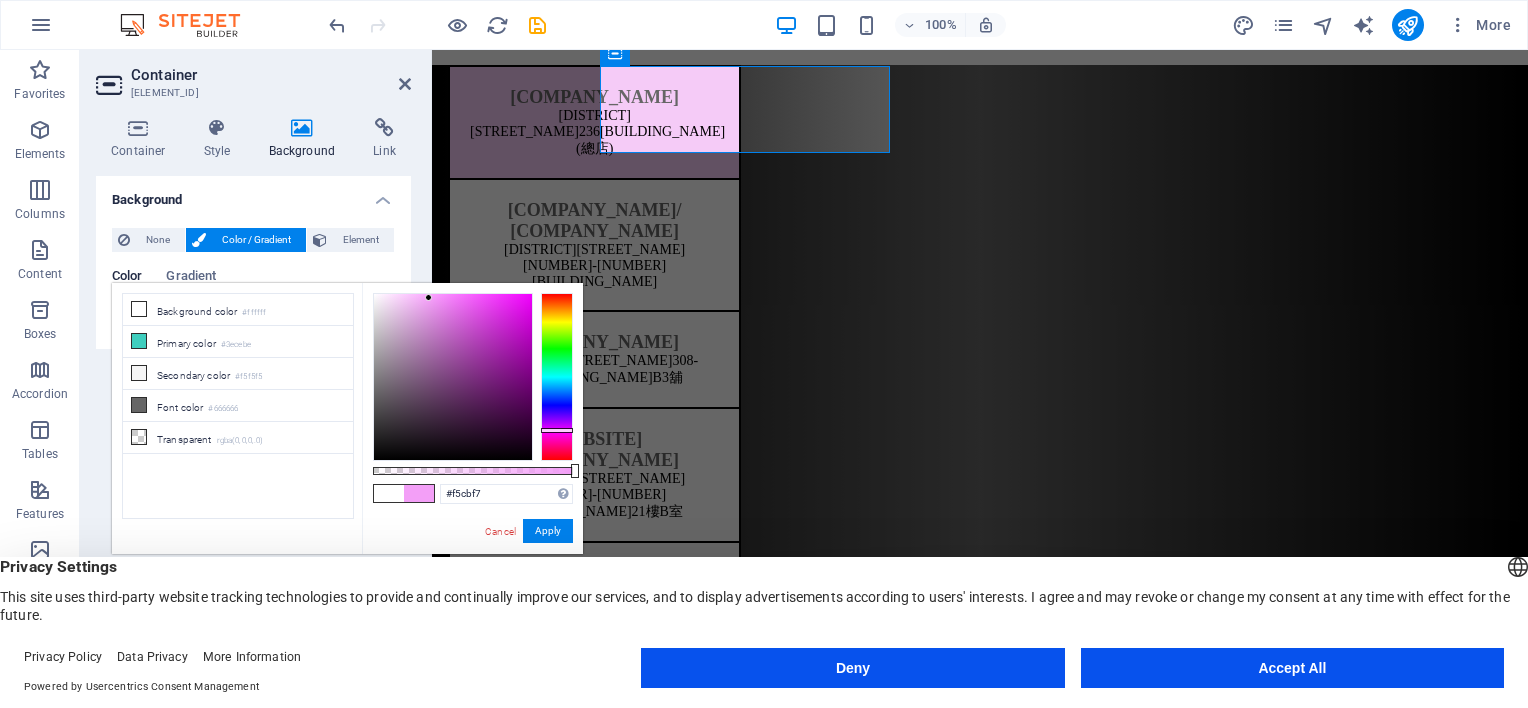 click at bounding box center [453, 377] 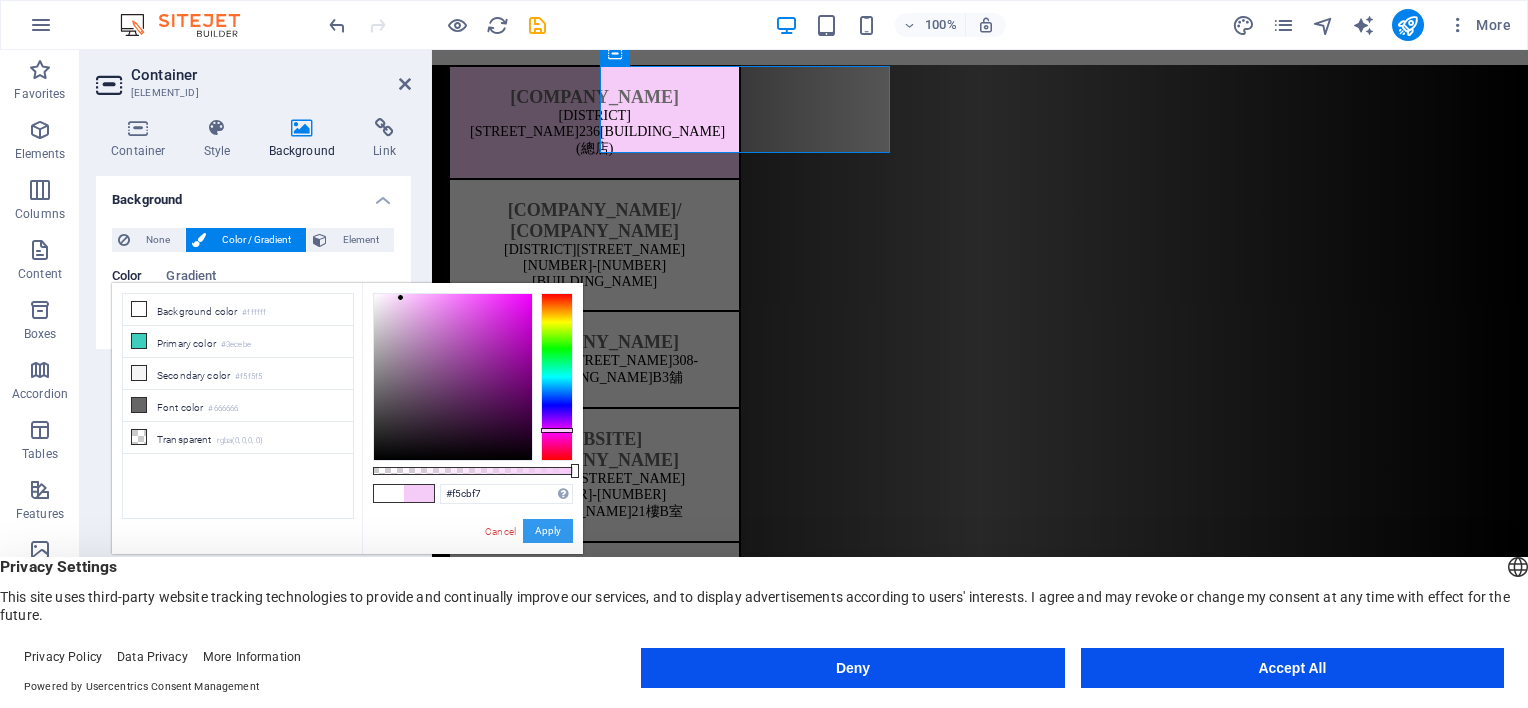 click on "Apply" at bounding box center (548, 531) 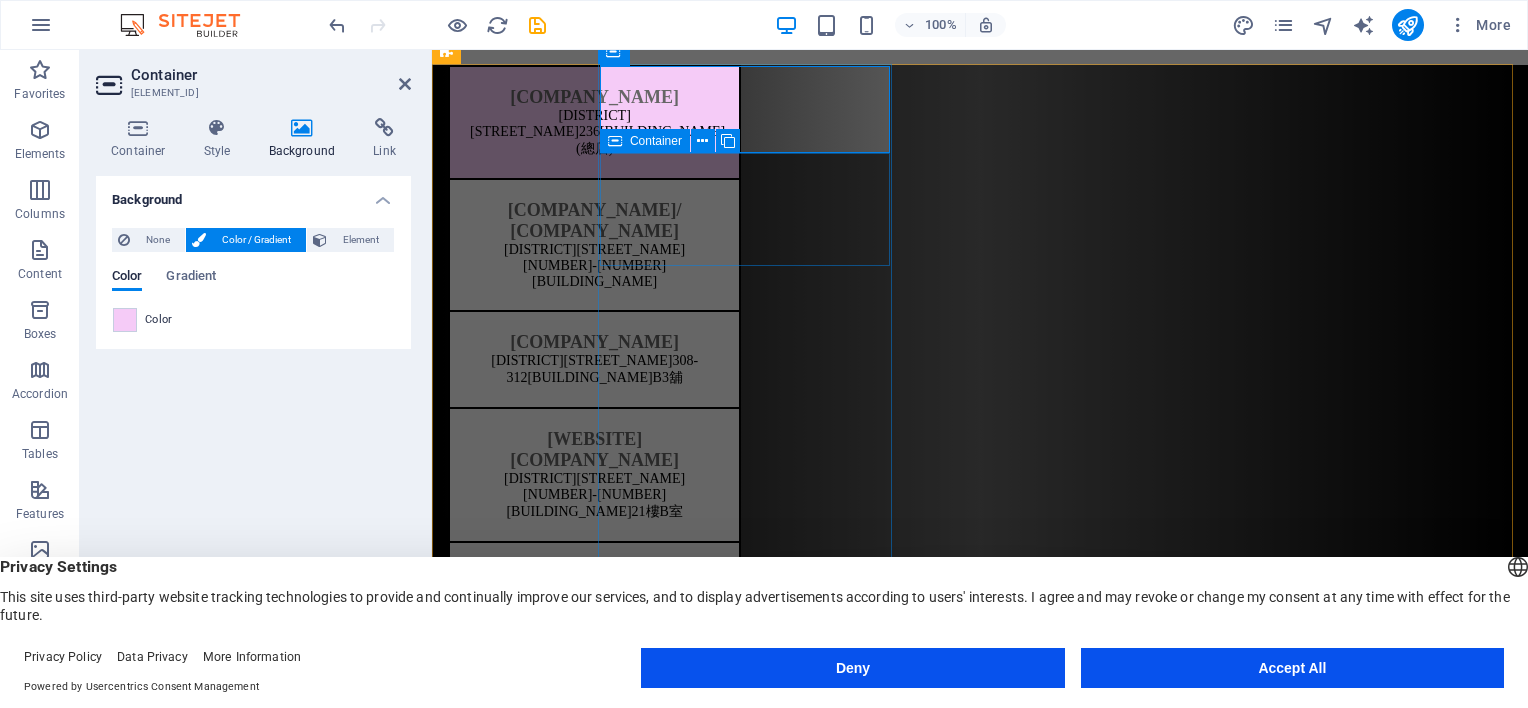 click on "[COMPANY_NAME] [COMPANY_NAME] [DISTRICT][STREET_NUMBER] [BUILDING_NAME] [FLOOR]" at bounding box center [594, 246] 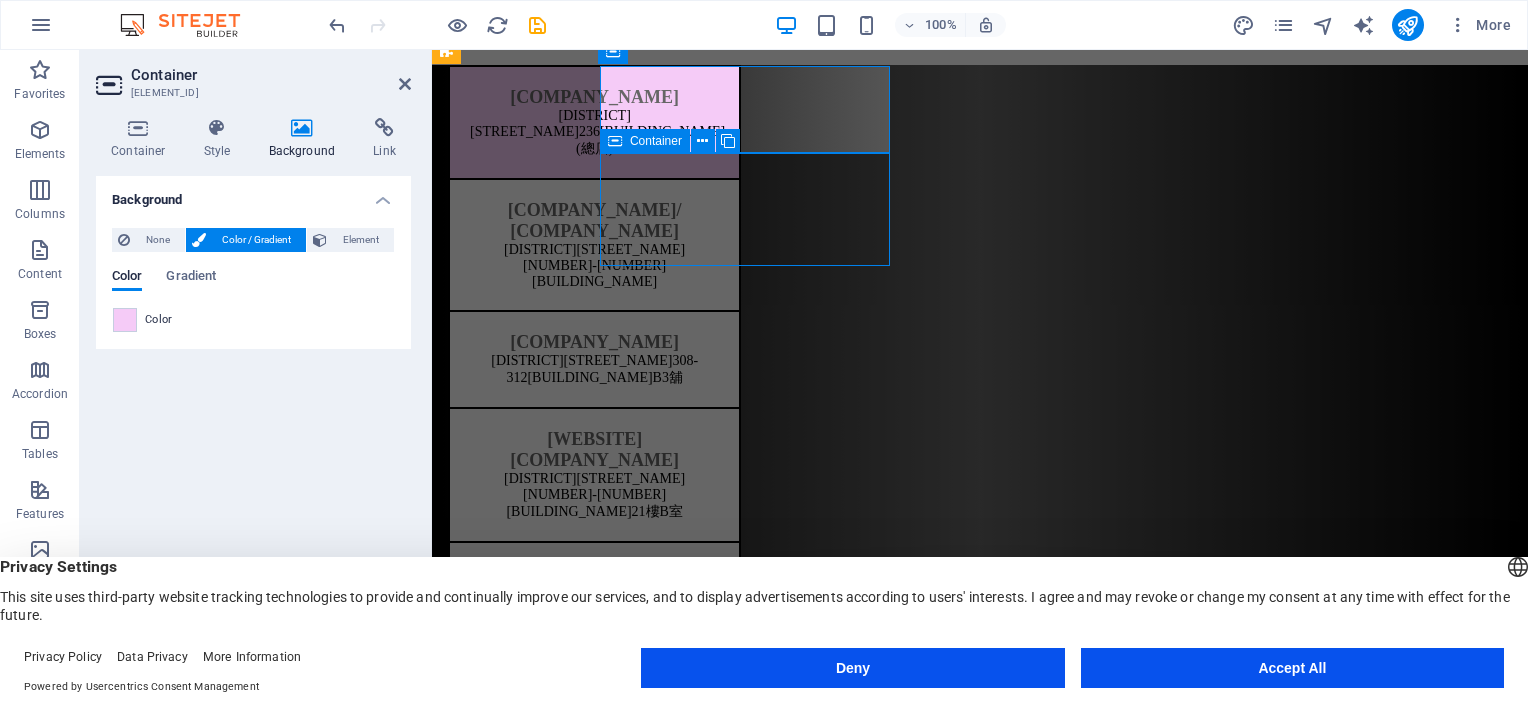 click on "[COMPANY_NAME] [COMPANY_NAME] [DISTRICT][STREET_NUMBER] [BUILDING_NAME] [FLOOR]" at bounding box center (594, 246) 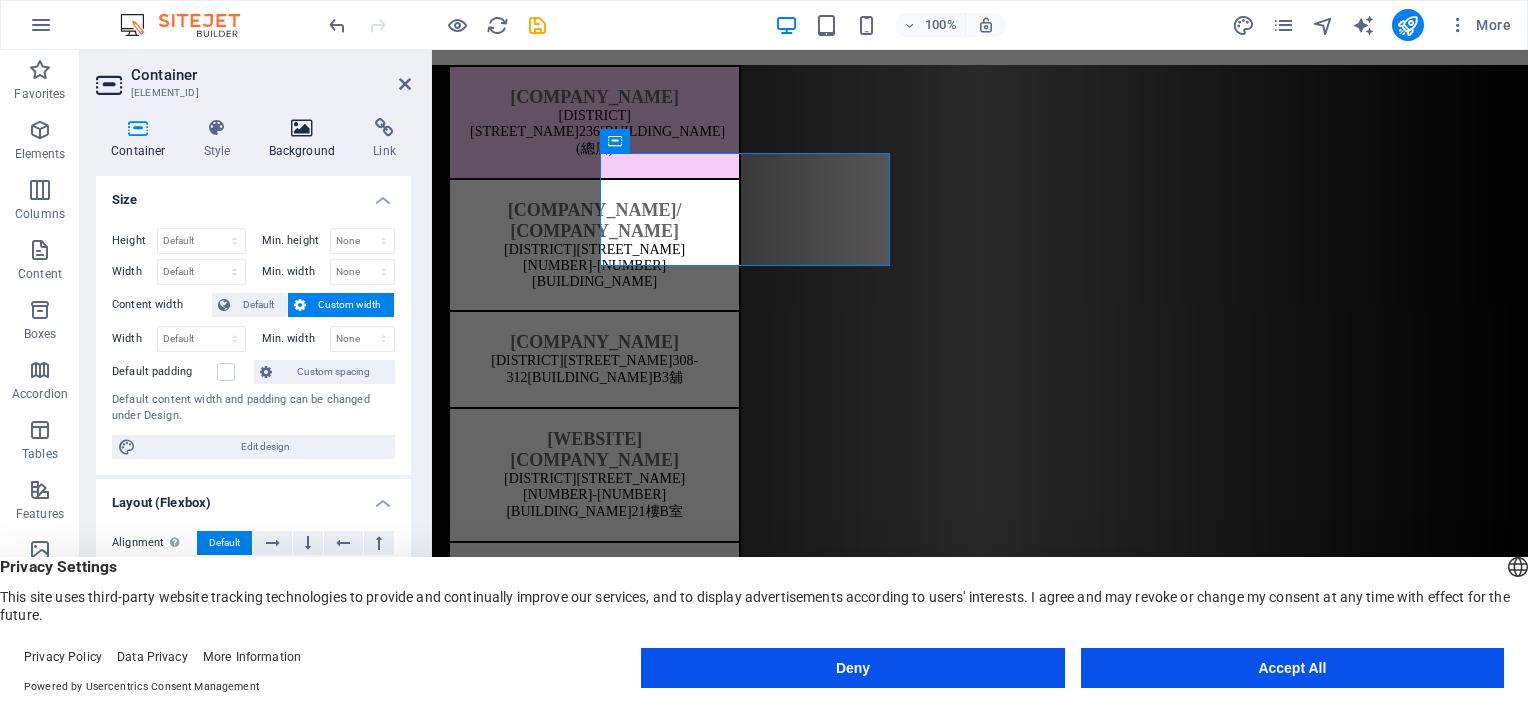 click at bounding box center [302, 128] 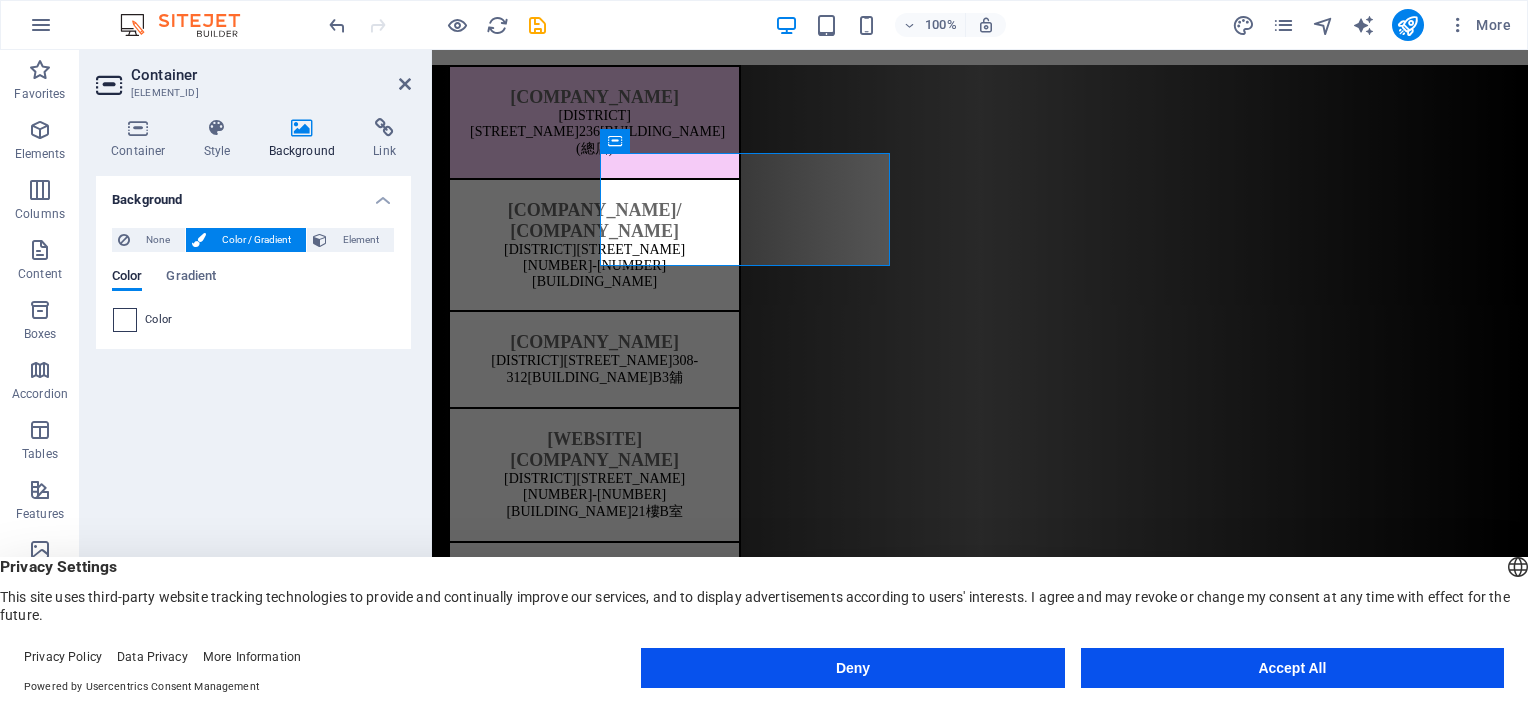 click at bounding box center [125, 320] 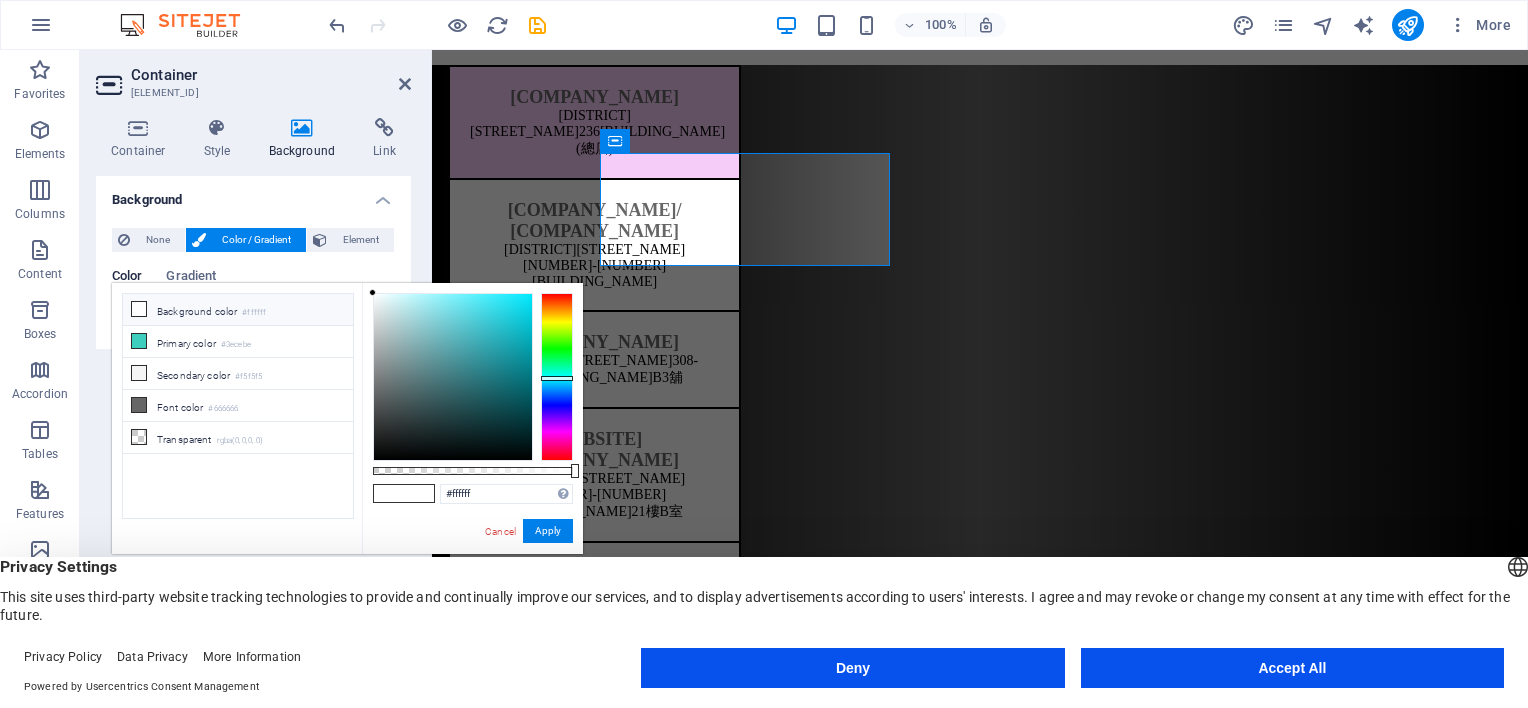 click at bounding box center [557, 377] 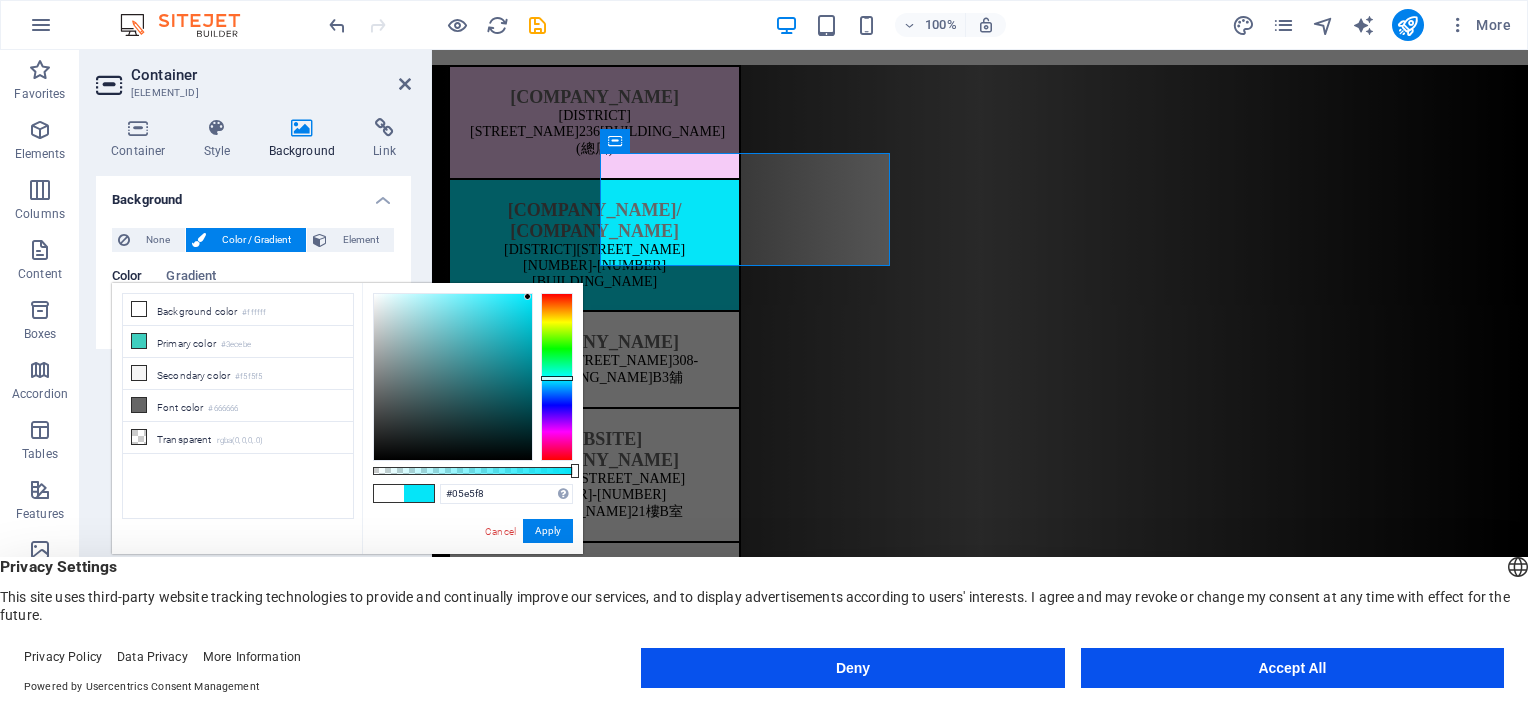 click at bounding box center [453, 377] 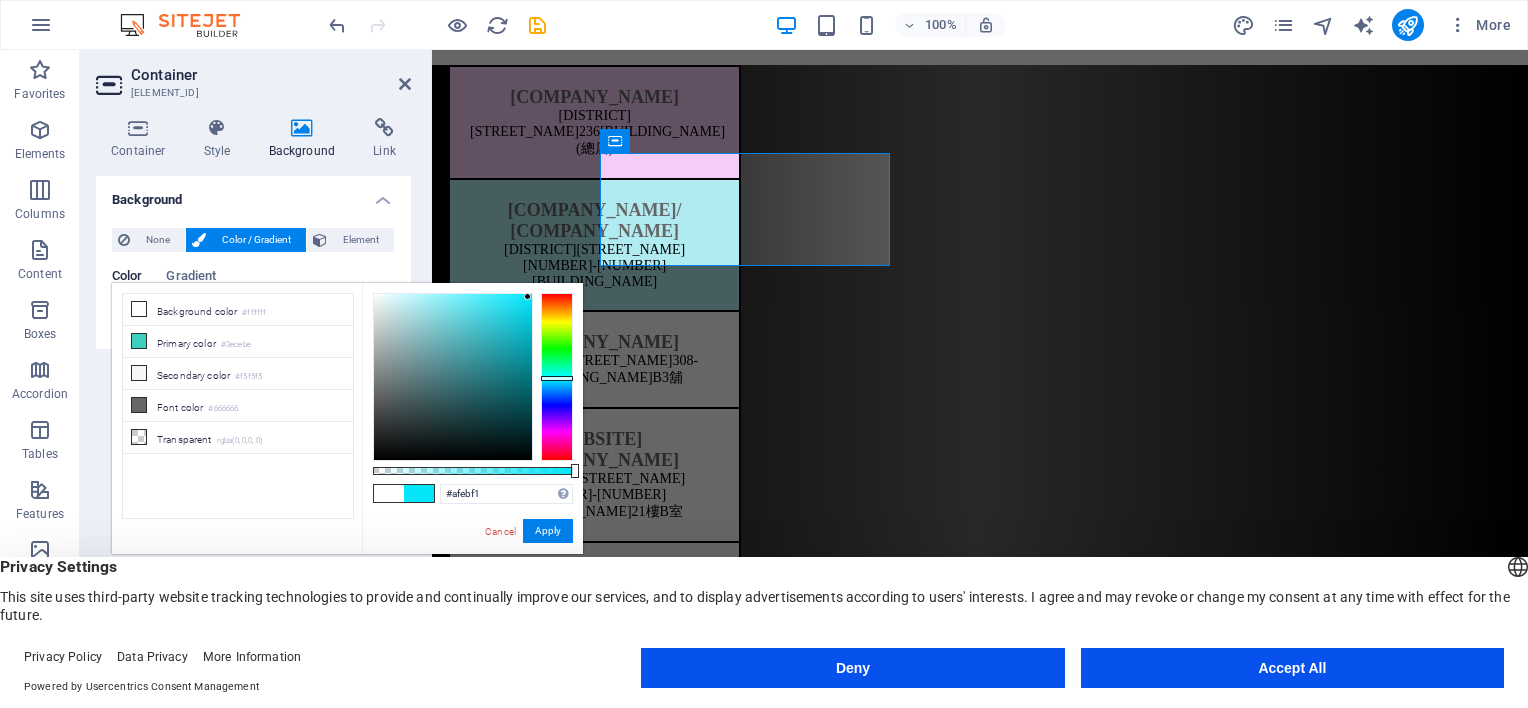 click at bounding box center (453, 377) 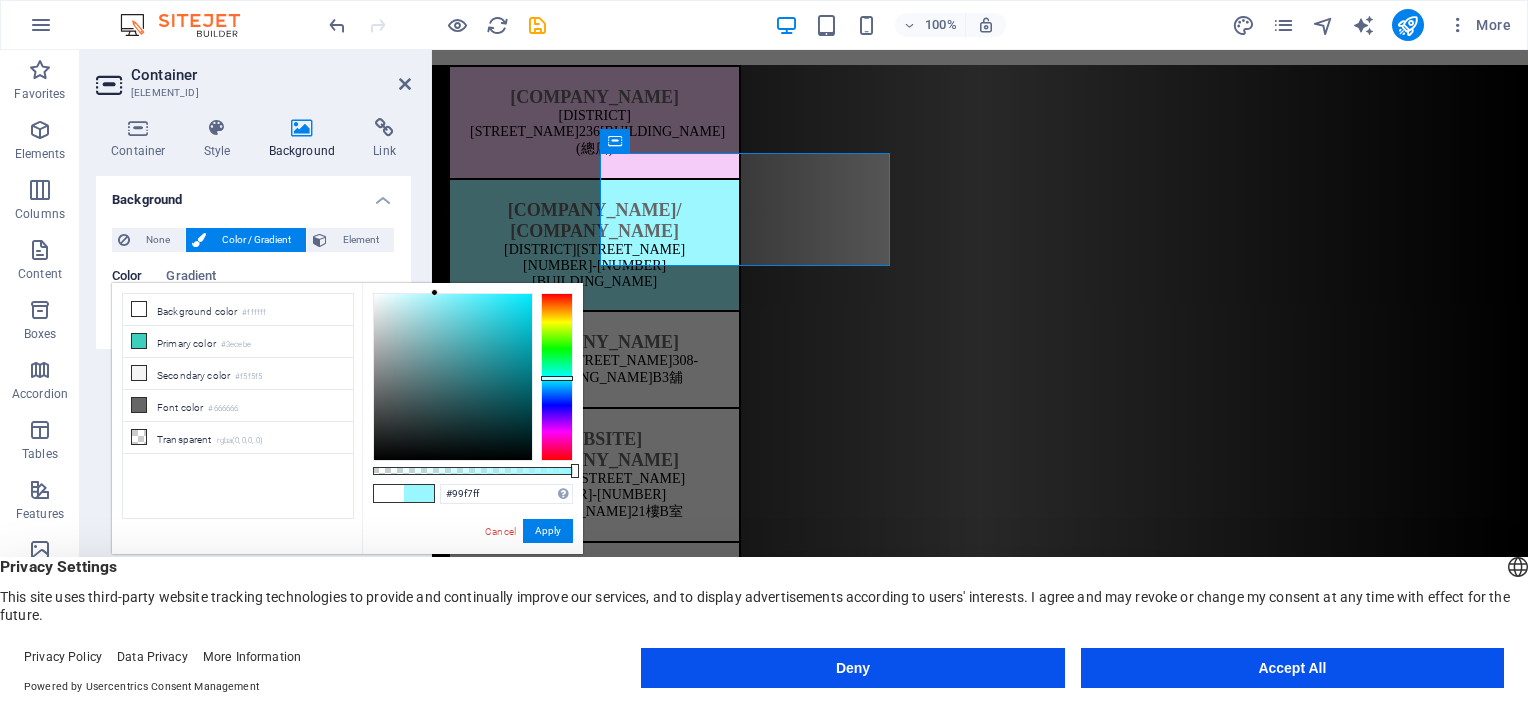 drag, startPoint x: 416, startPoint y: 302, endPoint x: 436, endPoint y: 290, distance: 23.323807 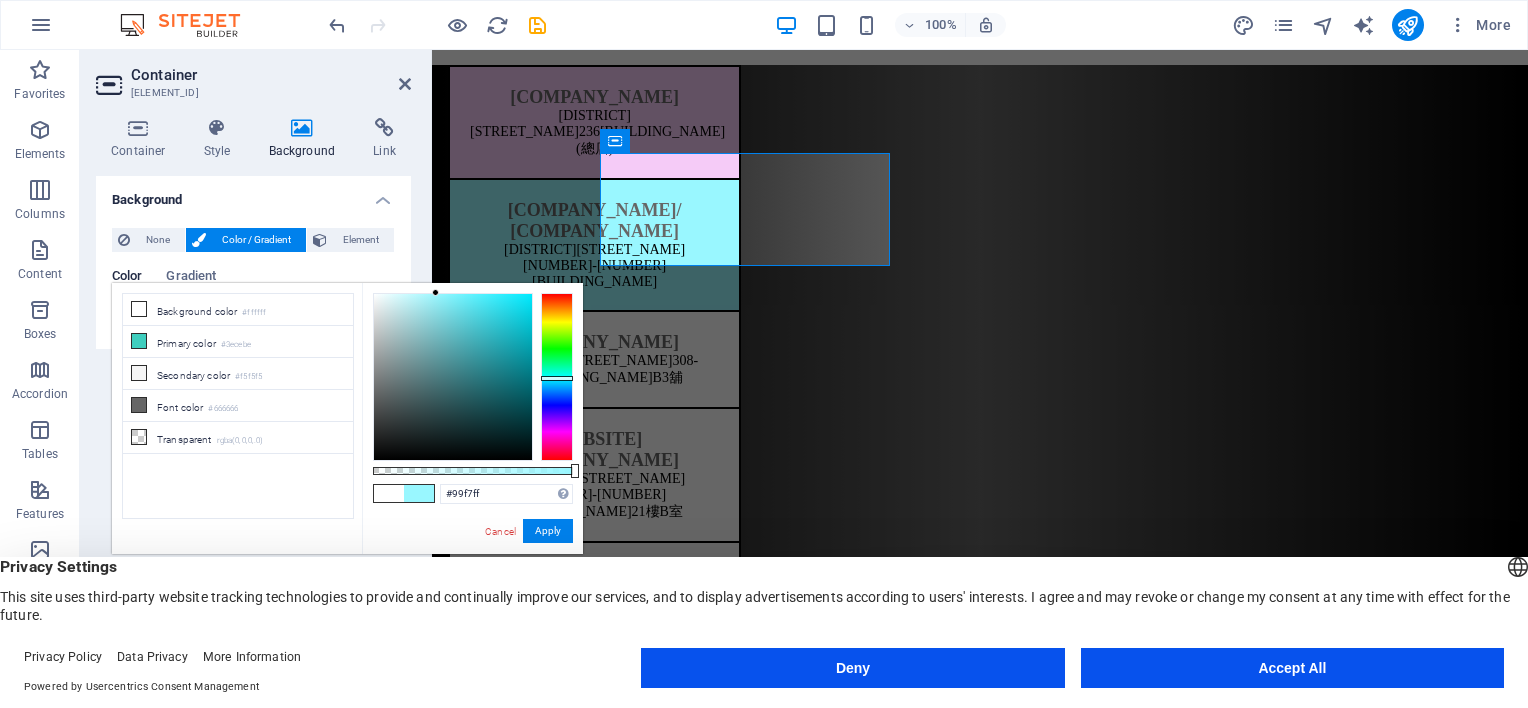 type on "#aff8fe" 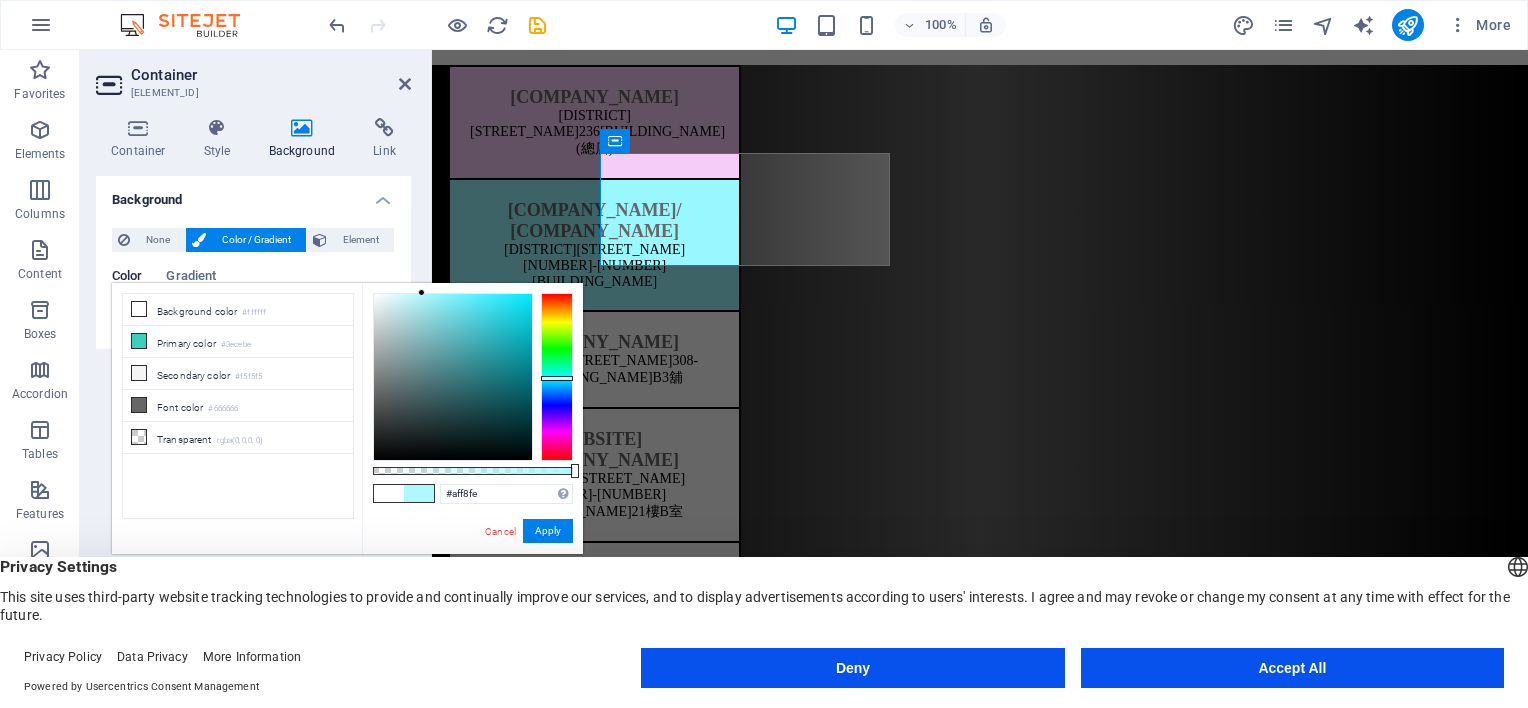 click at bounding box center (453, 377) 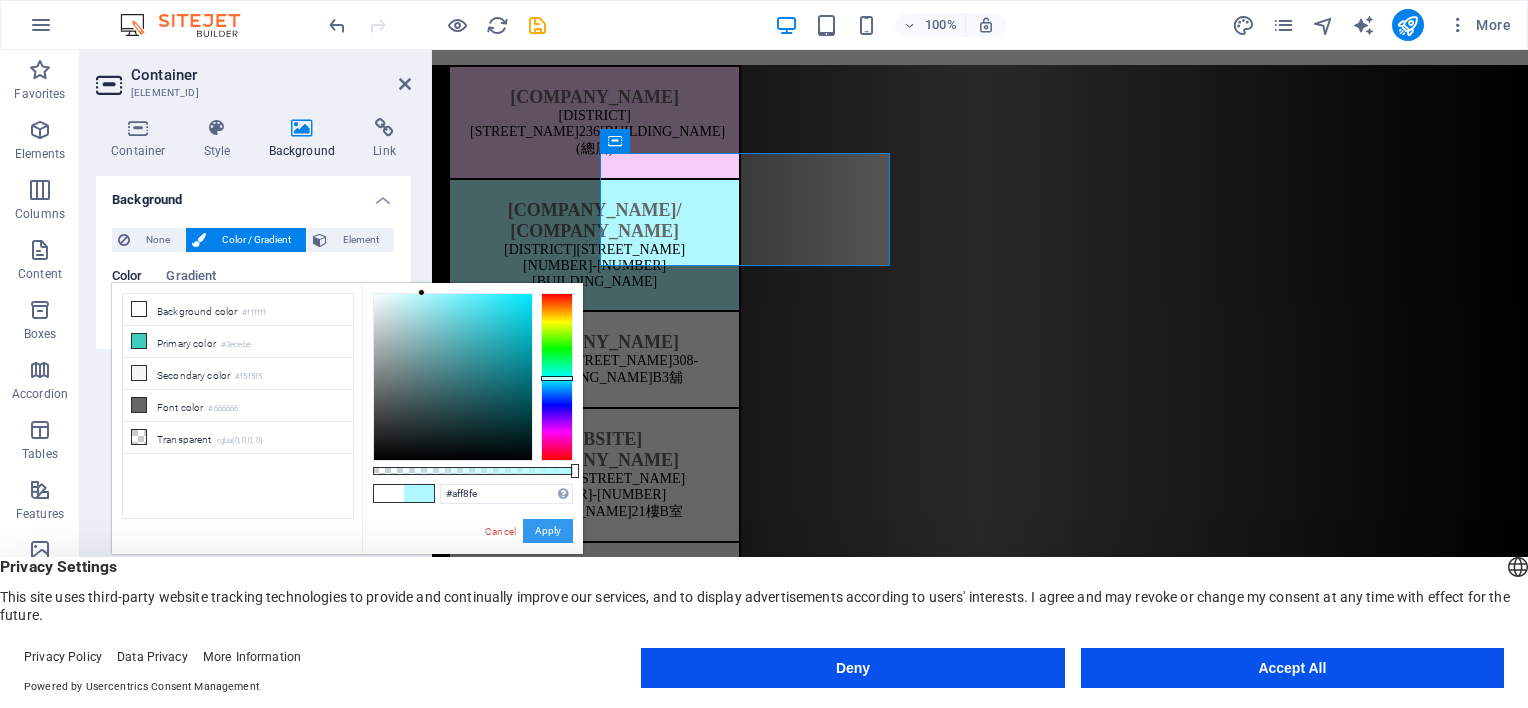 click on "Apply" at bounding box center [548, 531] 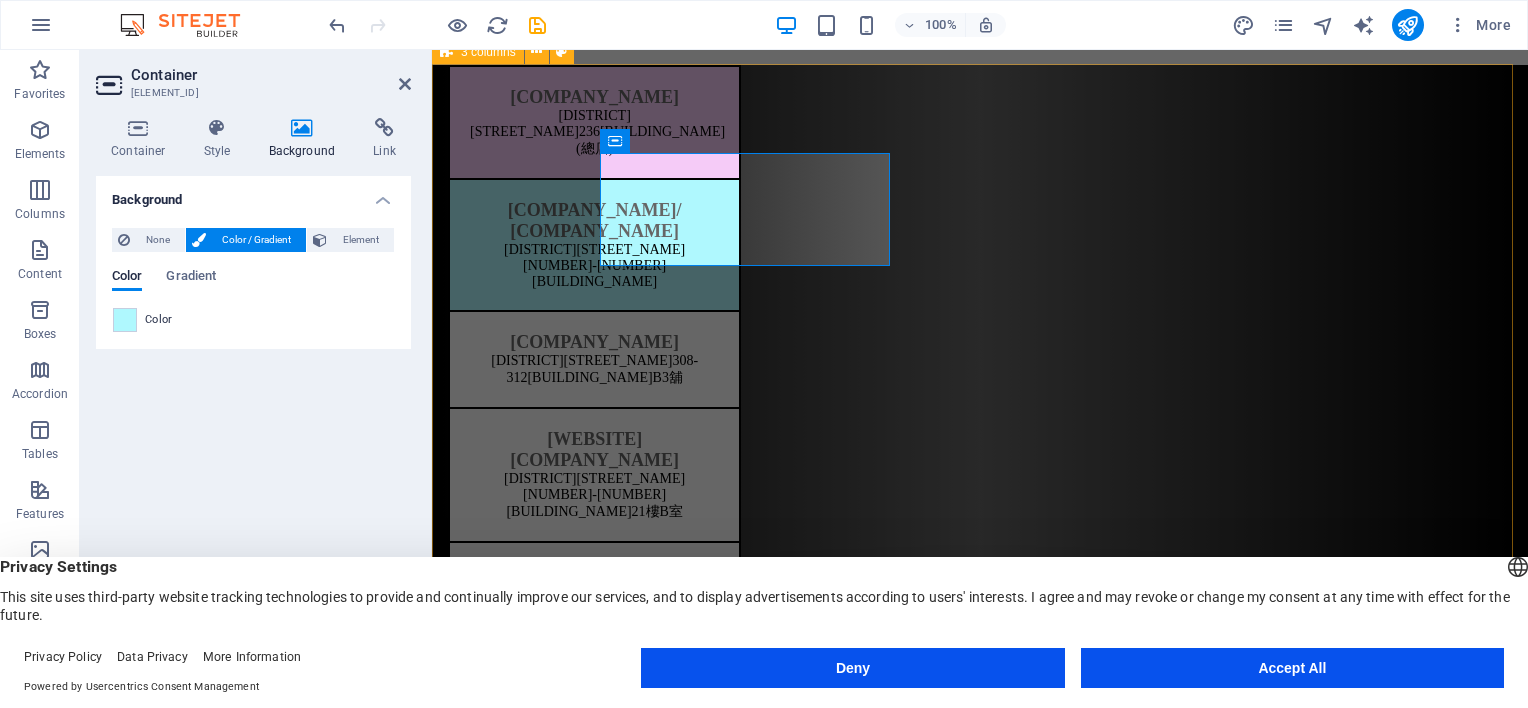 click on "[COMPANY_NAME] [DISTRICT][STREET_NUMBER] [BUILDING_NAME] [FLOOR] [UNIT] [COMPANY_NAME] [COMPANY_NAME] [DISTRICT][STREET_NUMBER] [BUILDING_NAME] [FLOOR] [COMPANY_NAME] [COMPANY_NAME] [DISTRICT][STREET_NUMBER] [FLOOR] [COMPANY_NAME] [COMPANY_NAME] [DISTRICT][STREET_NUMBER] [FLOOR] [STREET_NAME] [COMPANY_NAME] [COMPANY_NAME] [BUILDING_NAME], [UNIT], [HONG_KONG] [COMPANY_NAME] [COMPANY_NAME] [DISTRICT][STREET_NUMBER] [BUILDING_NAME] [FLOOR] [COMPANY_NAME] [COMPANY_NAME] [DISTRICT][STREET_NUMBER] [BUILDING_NAME] [FLOOR] [STREET_NAME] [BUILDING_NAME] [FLOOR] [UNIT] [UNIT] [UNIT]" at bounding box center [980, 1373] 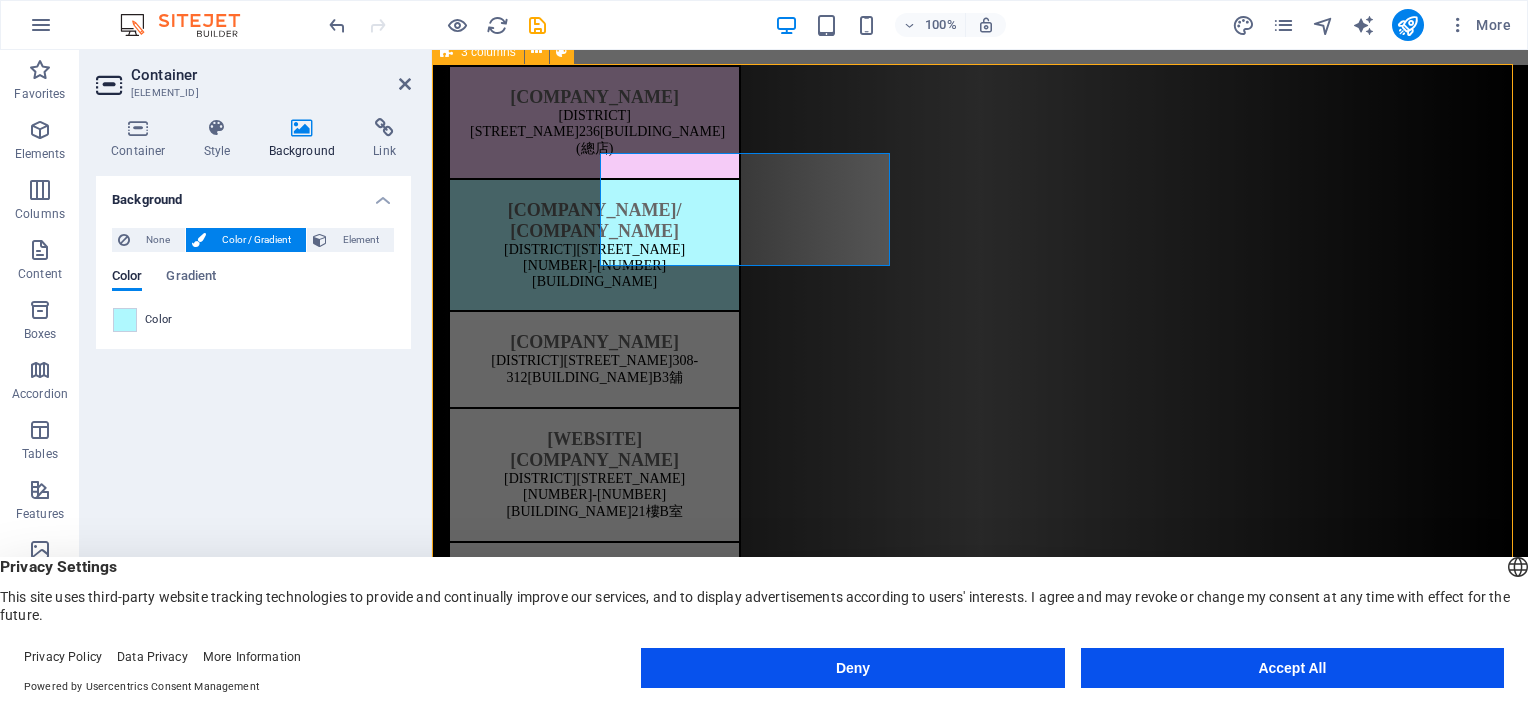 click on "[COMPANY_NAME] [DISTRICT][STREET_NUMBER] [BUILDING_NAME] [FLOOR] [UNIT] [COMPANY_NAME] [COMPANY_NAME] [DISTRICT][STREET_NUMBER] [BUILDING_NAME] [FLOOR] [COMPANY_NAME] [COMPANY_NAME] [DISTRICT][STREET_NUMBER] [FLOOR] [COMPANY_NAME] [COMPANY_NAME] [DISTRICT][STREET_NUMBER] [FLOOR] [STREET_NAME] [COMPANY_NAME] [COMPANY_NAME] [BUILDING_NAME], [UNIT], [HONG_KONG] [COMPANY_NAME] [COMPANY_NAME] [DISTRICT][STREET_NUMBER] [BUILDING_NAME] [FLOOR] [COMPANY_NAME] [COMPANY_NAME] [DISTRICT][STREET_NUMBER] [BUILDING_NAME] [FLOOR] [STREET_NAME] [BUILDING_NAME] [FLOOR] [UNIT] [UNIT] [UNIT]" at bounding box center (980, 1373) 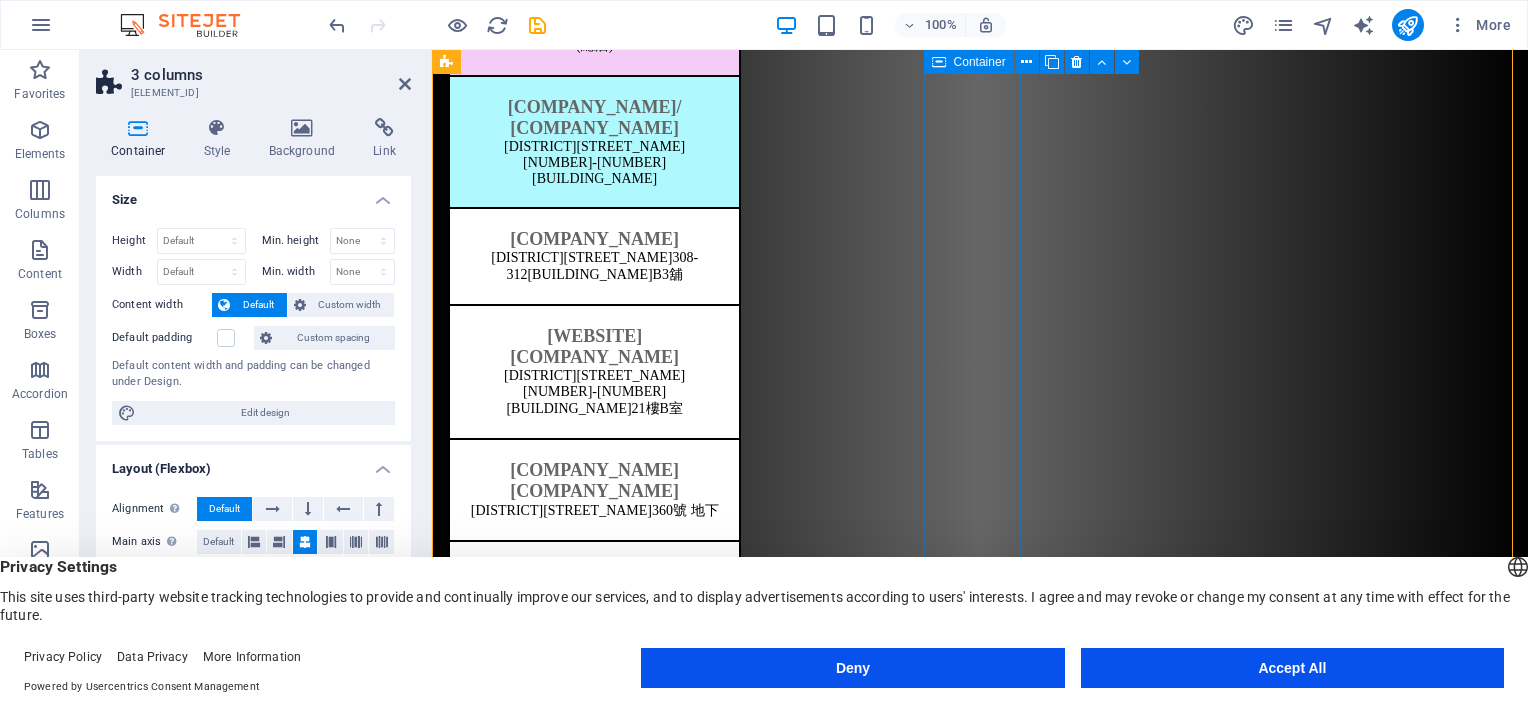 scroll, scrollTop: 449, scrollLeft: 0, axis: vertical 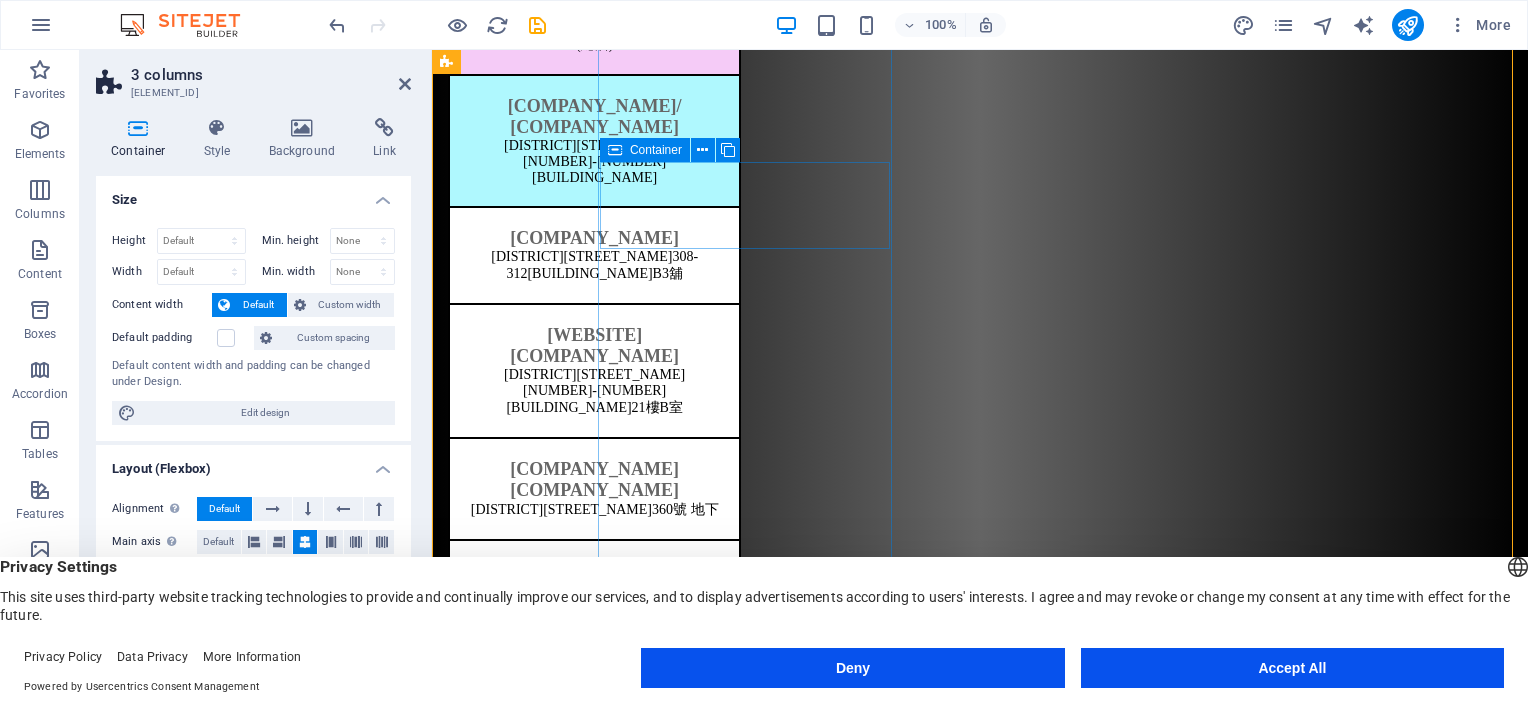 click on "[COMPANY_NAME] [DISTRICT][STREET_NUMBER] [BUILDING_NAME] [FLOOR] [UNIT]" at bounding box center [594, 256] 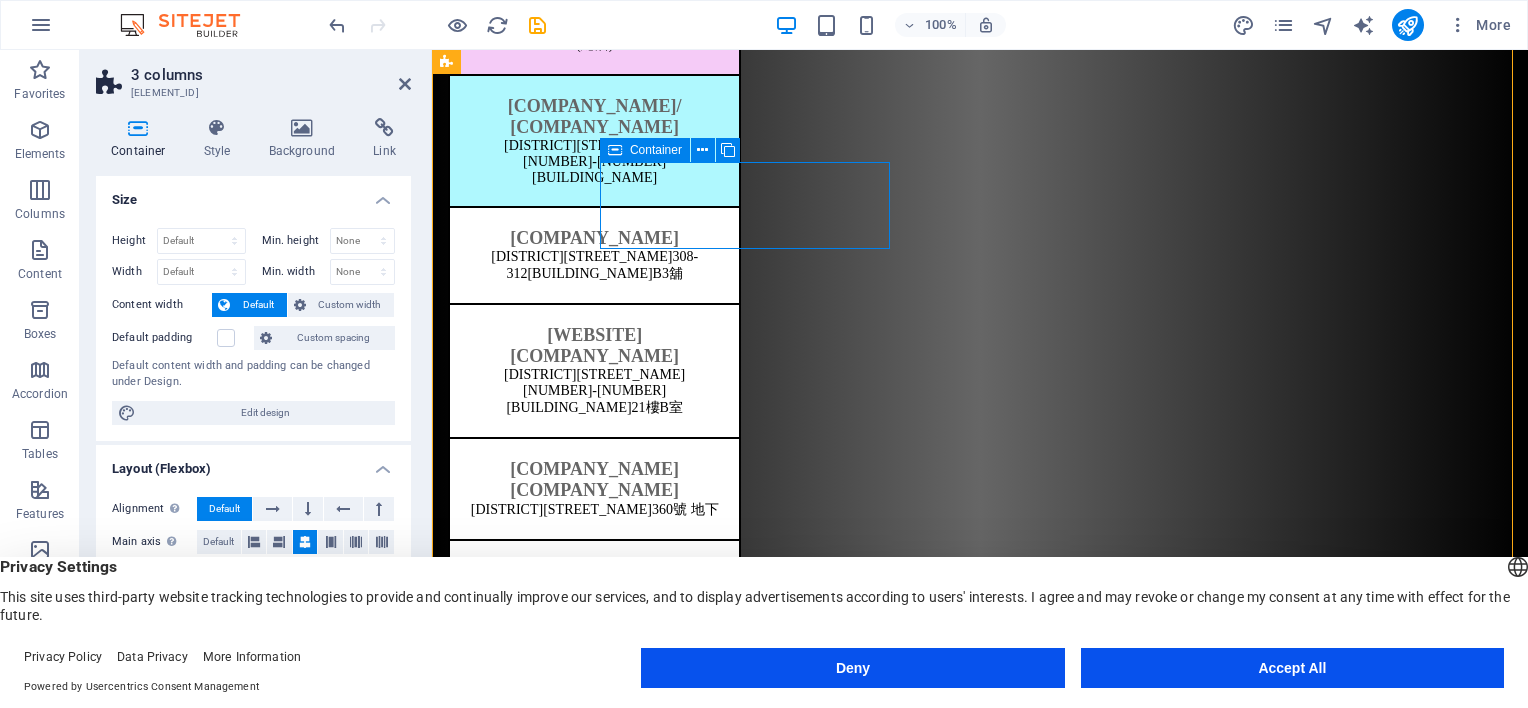 click on "[COMPANY_NAME] [DISTRICT][STREET_NUMBER] [BUILDING_NAME] [FLOOR] [UNIT]" at bounding box center (594, 256) 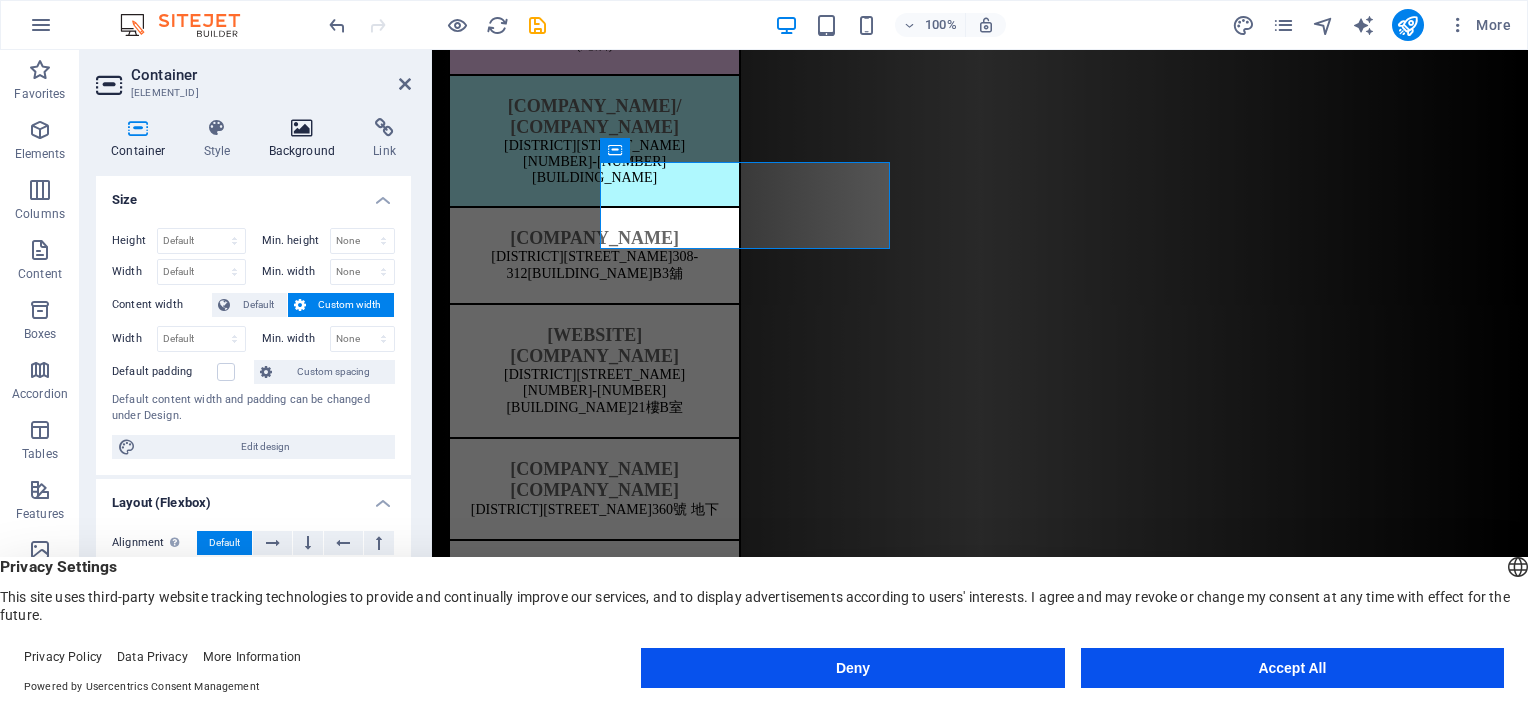 click at bounding box center [302, 128] 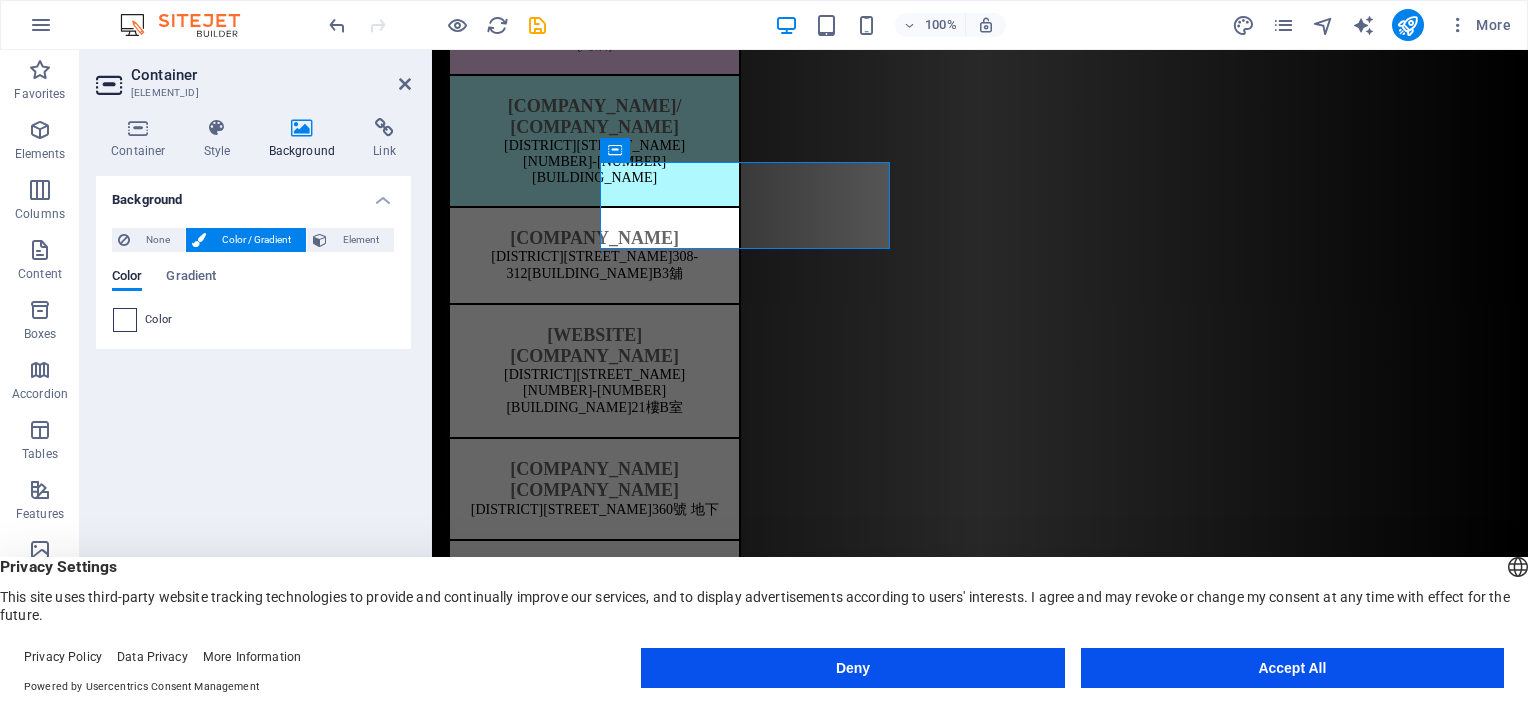 click at bounding box center (125, 320) 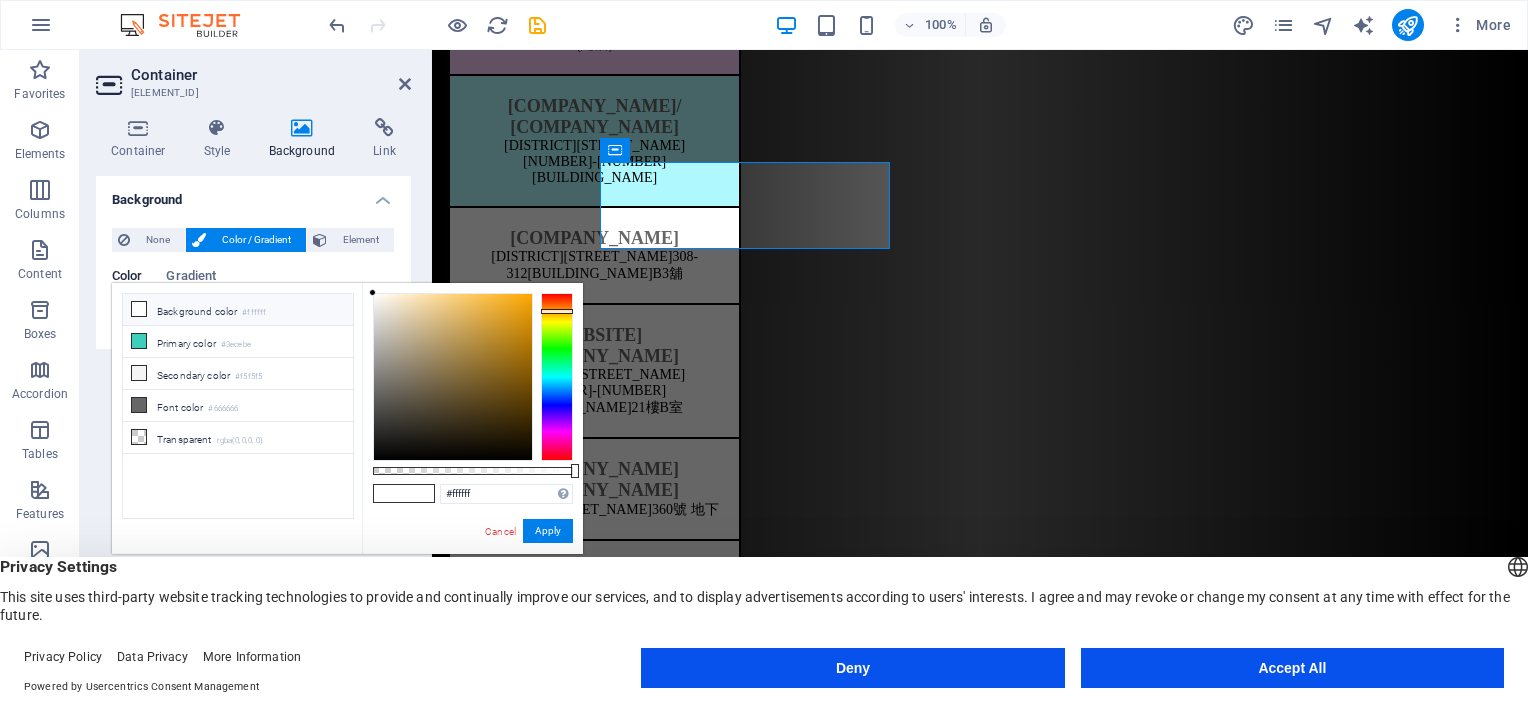 click at bounding box center (557, 377) 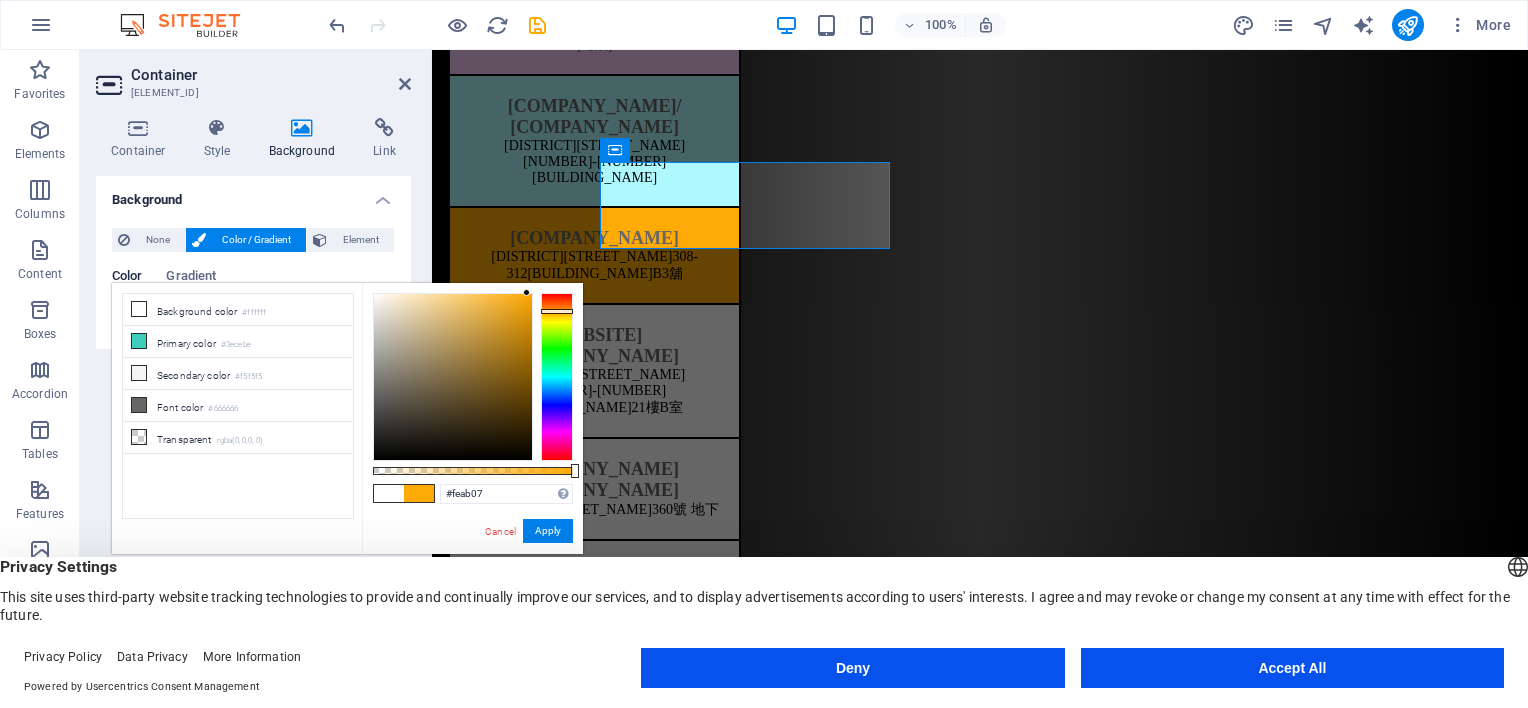 click at bounding box center (453, 377) 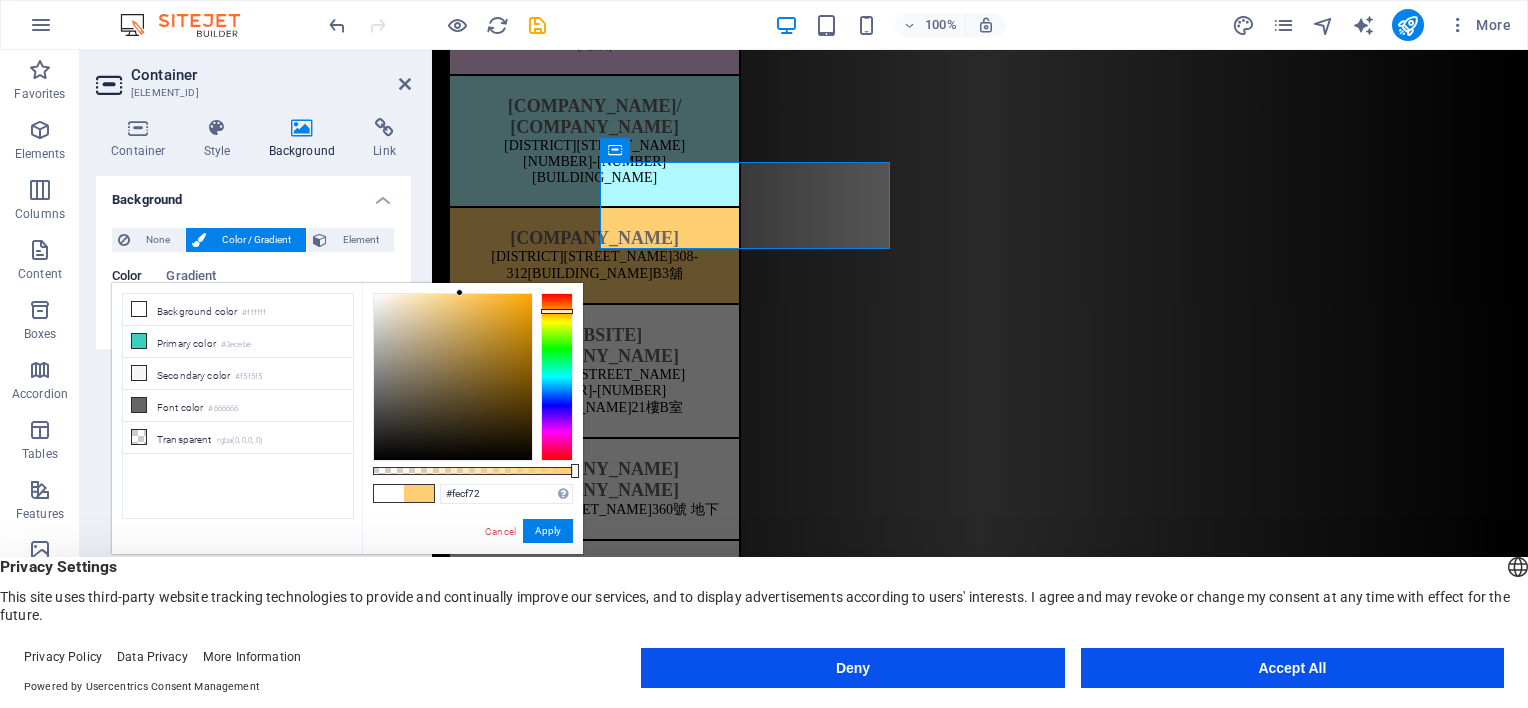 click at bounding box center (453, 377) 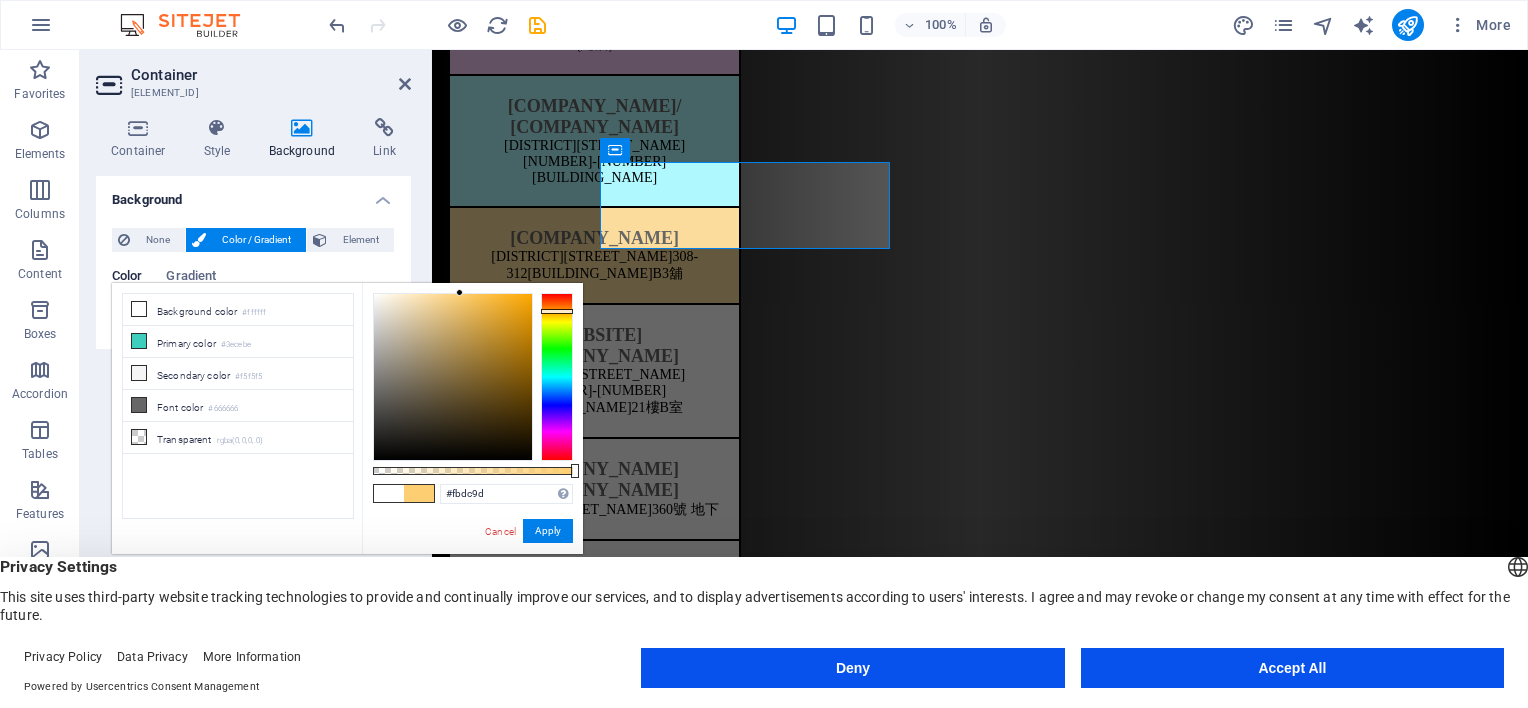 click at bounding box center (453, 377) 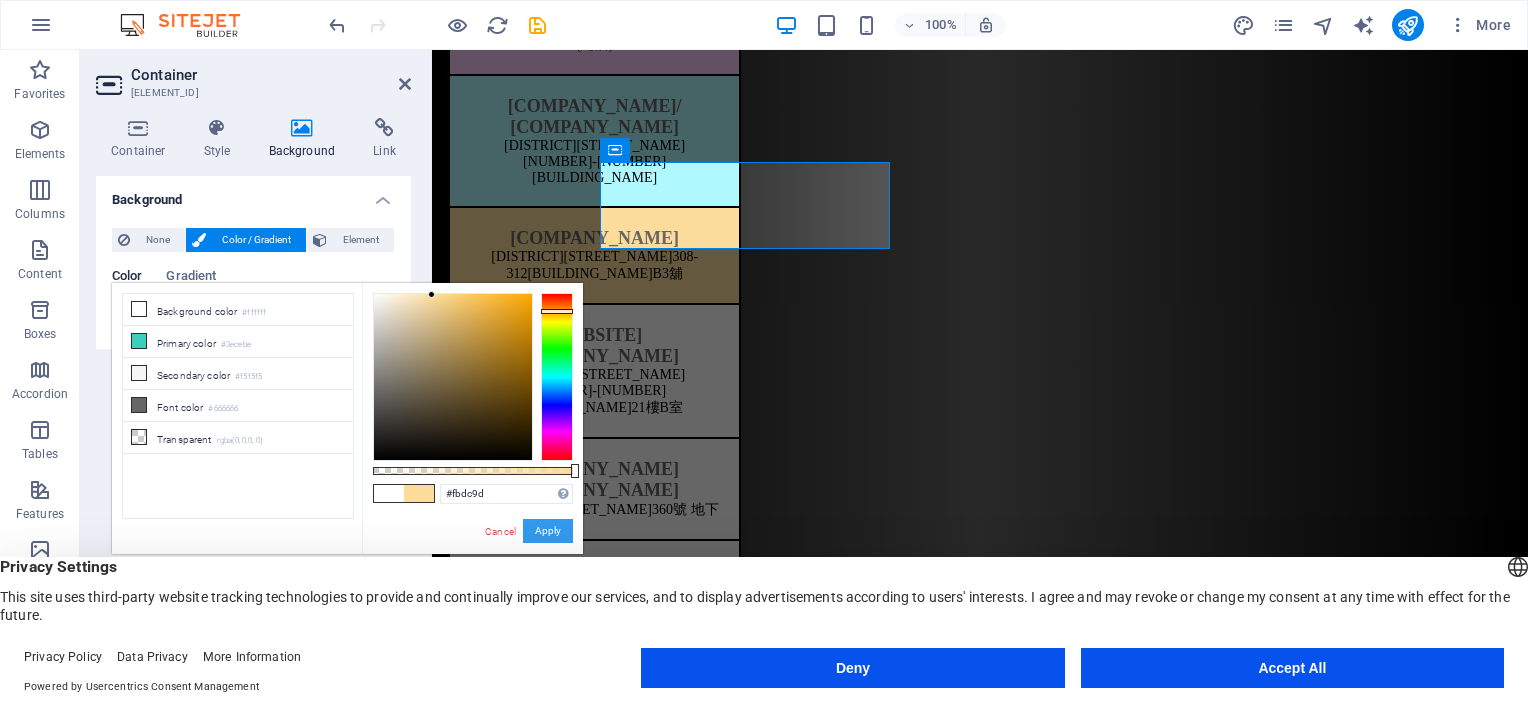 click on "Apply" at bounding box center (548, 531) 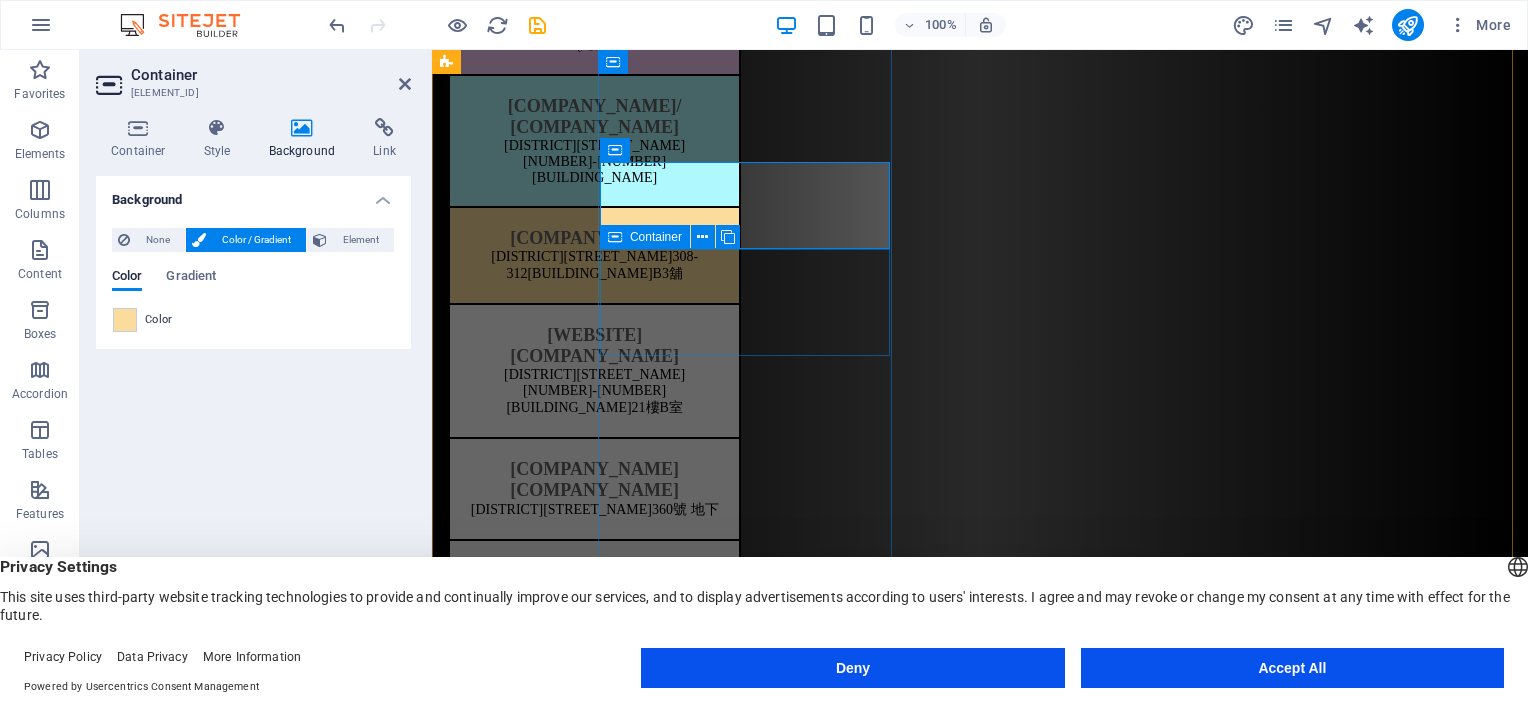 click on "[WEBSITE] [COMPANY_NAME] [DISTRICT][STREET_NUMBER] [BUILDING_NAME] [FLOOR] [UNIT]" at bounding box center [594, 372] 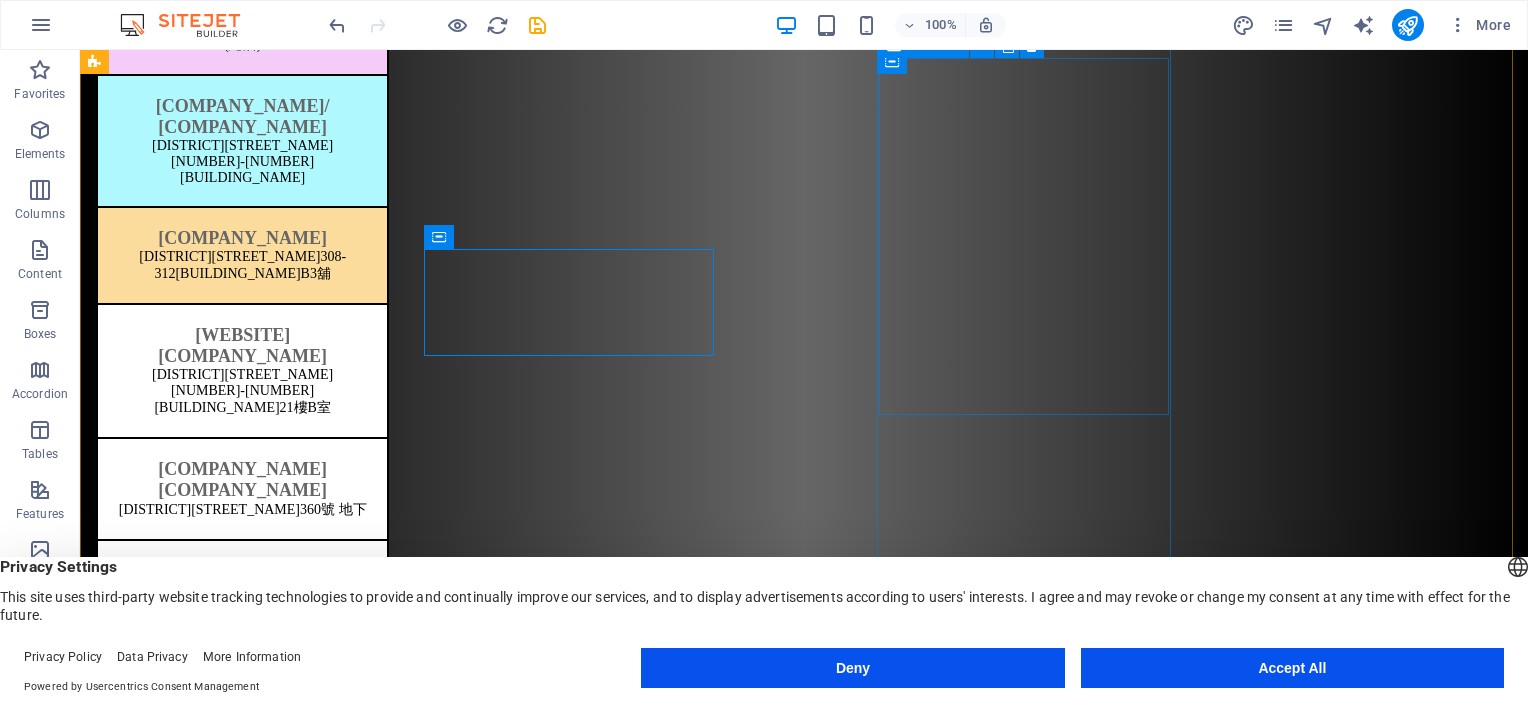 click on "[COMPANY_NAME] [COMPANY_NAME] [DISTRICT][STREET_NUMBER] [BUILDING_NAME] [FLOOR]" at bounding box center [242, 1707] 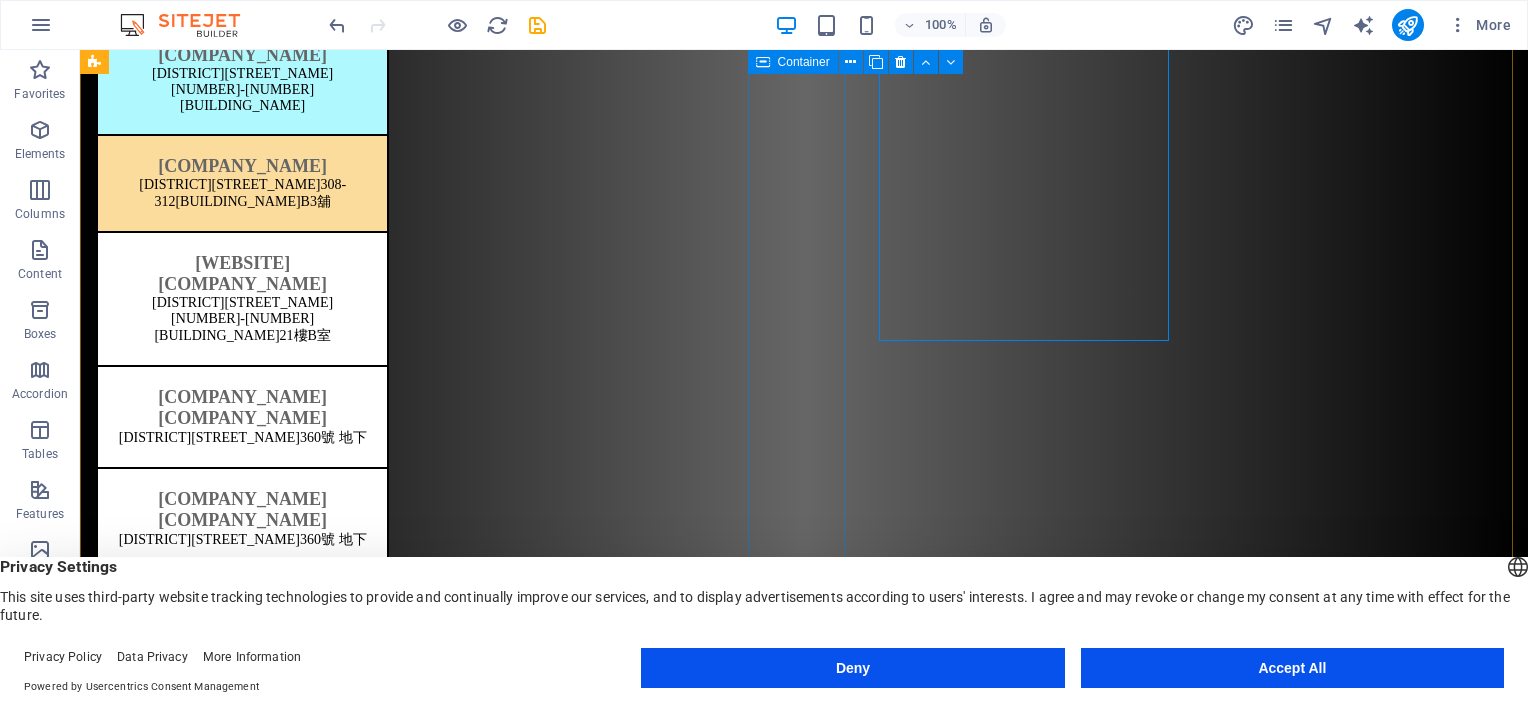 scroll, scrollTop: 524, scrollLeft: 0, axis: vertical 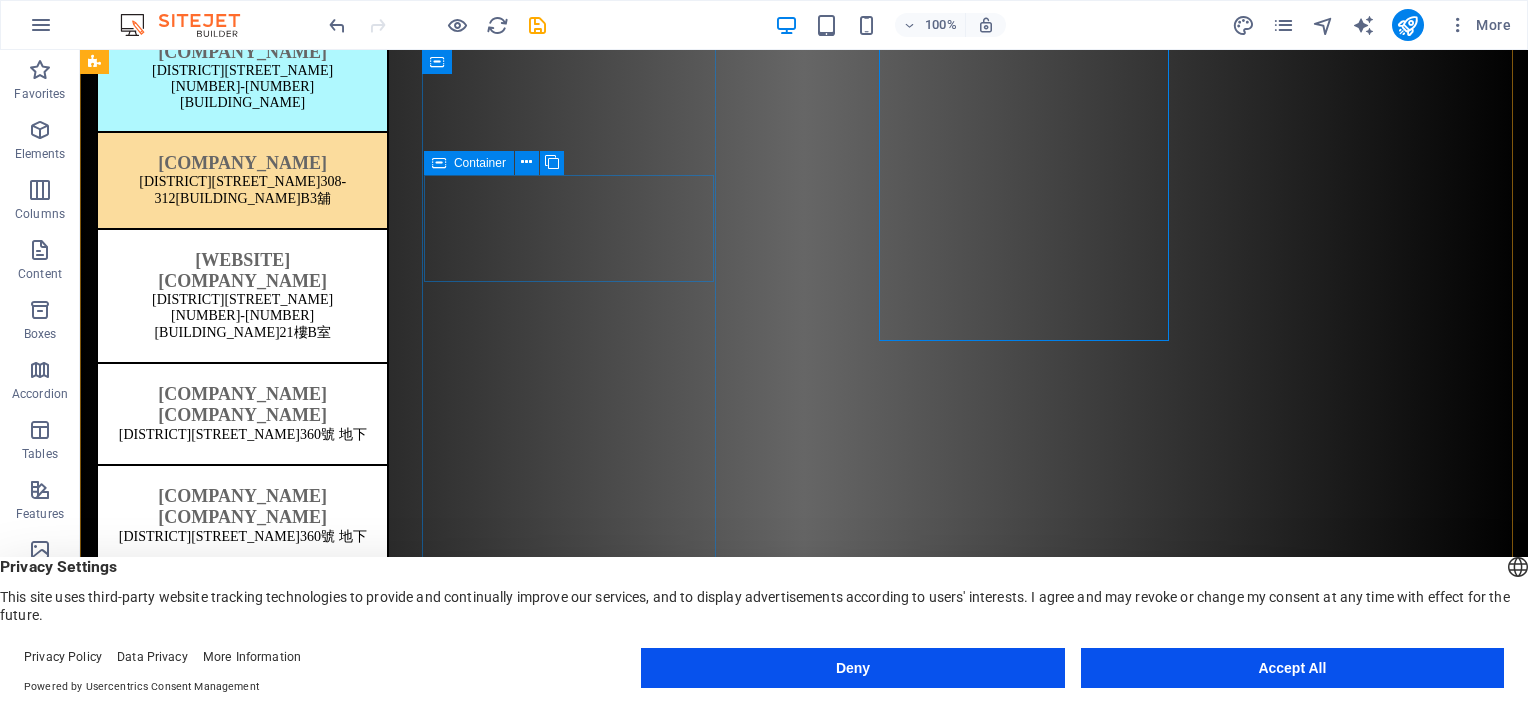 click on "[WEBSITE] [COMPANY_NAME] [DISTRICT][STREET_NUMBER] [BUILDING_NAME] [FLOOR] [UNIT]" at bounding box center (242, 297) 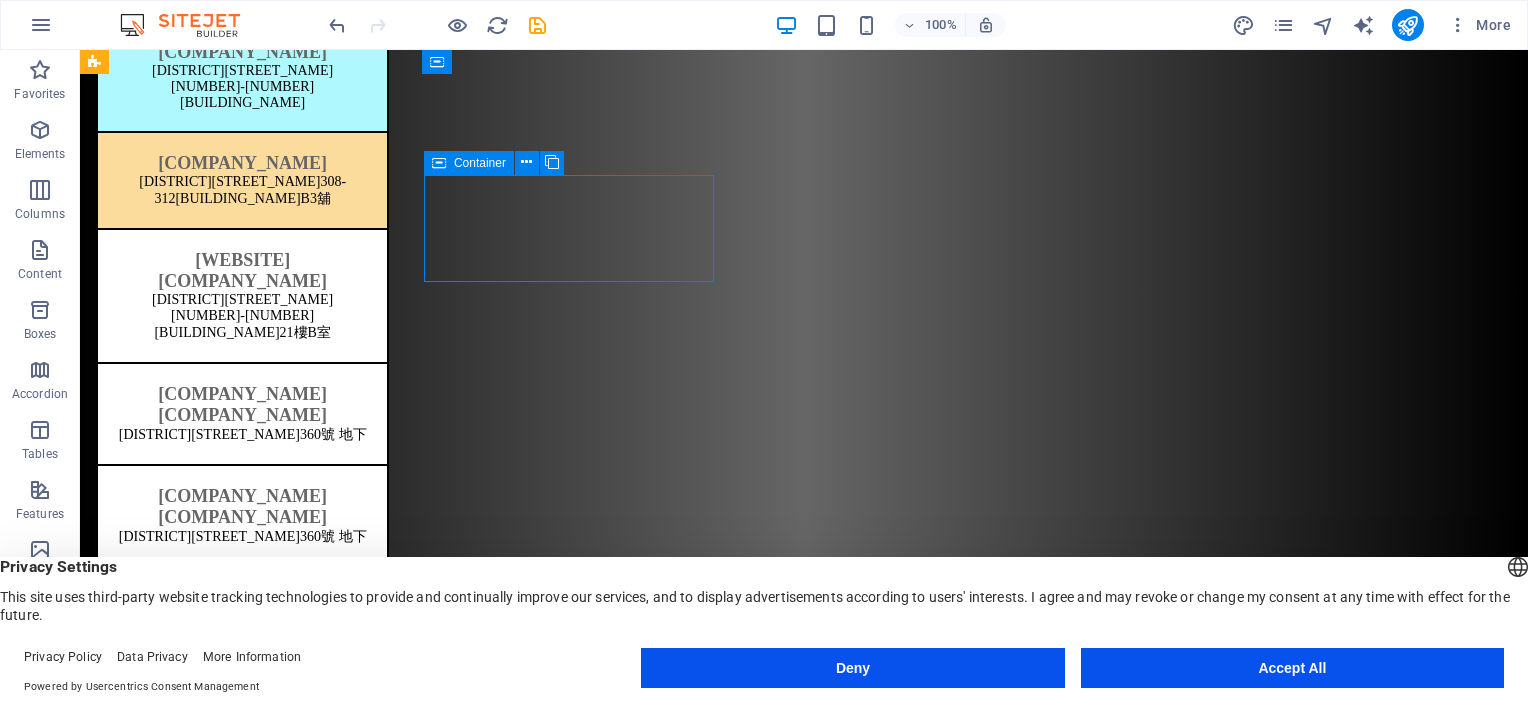 click on "[WEBSITE] [COMPANY_NAME] [DISTRICT][STREET_NUMBER] [BUILDING_NAME] [FLOOR] [UNIT]" at bounding box center [242, 297] 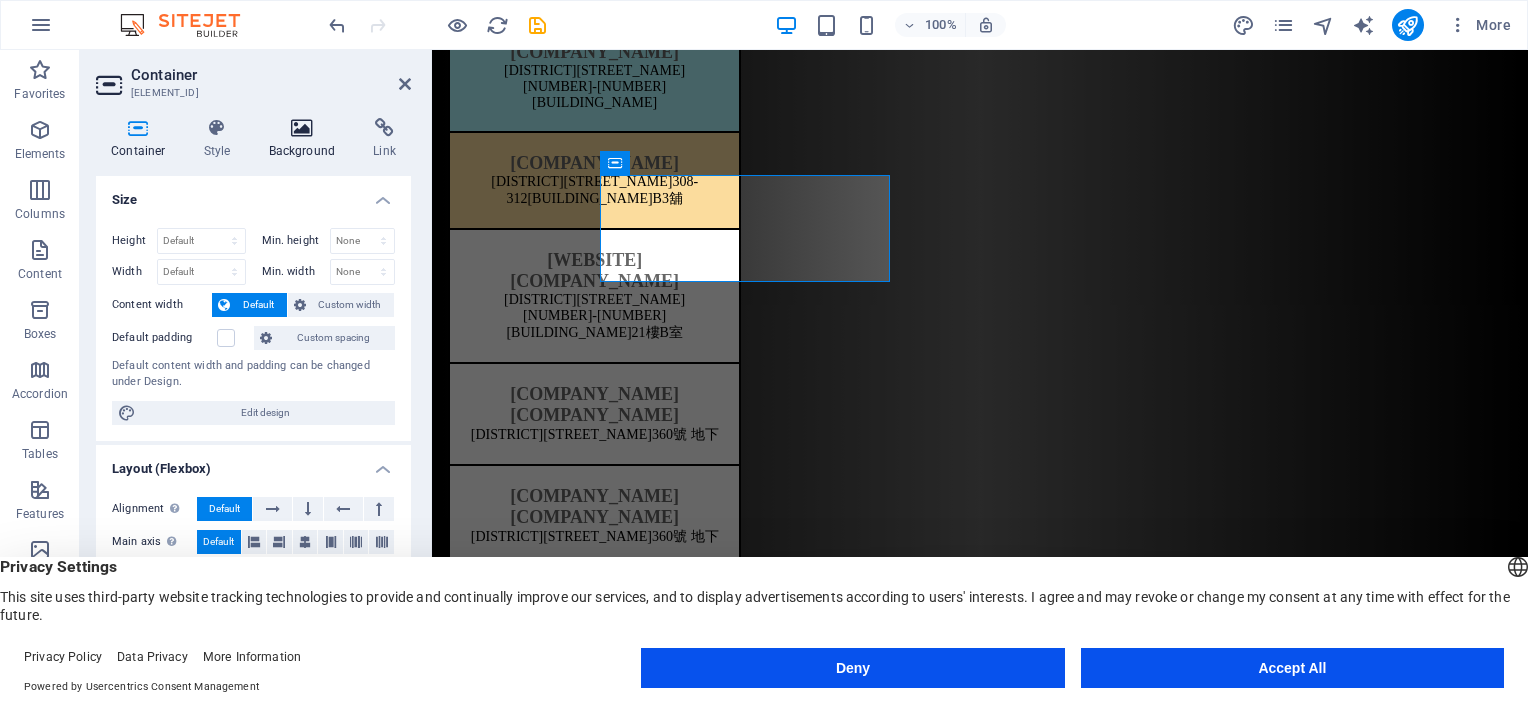 click on "Background" at bounding box center (306, 139) 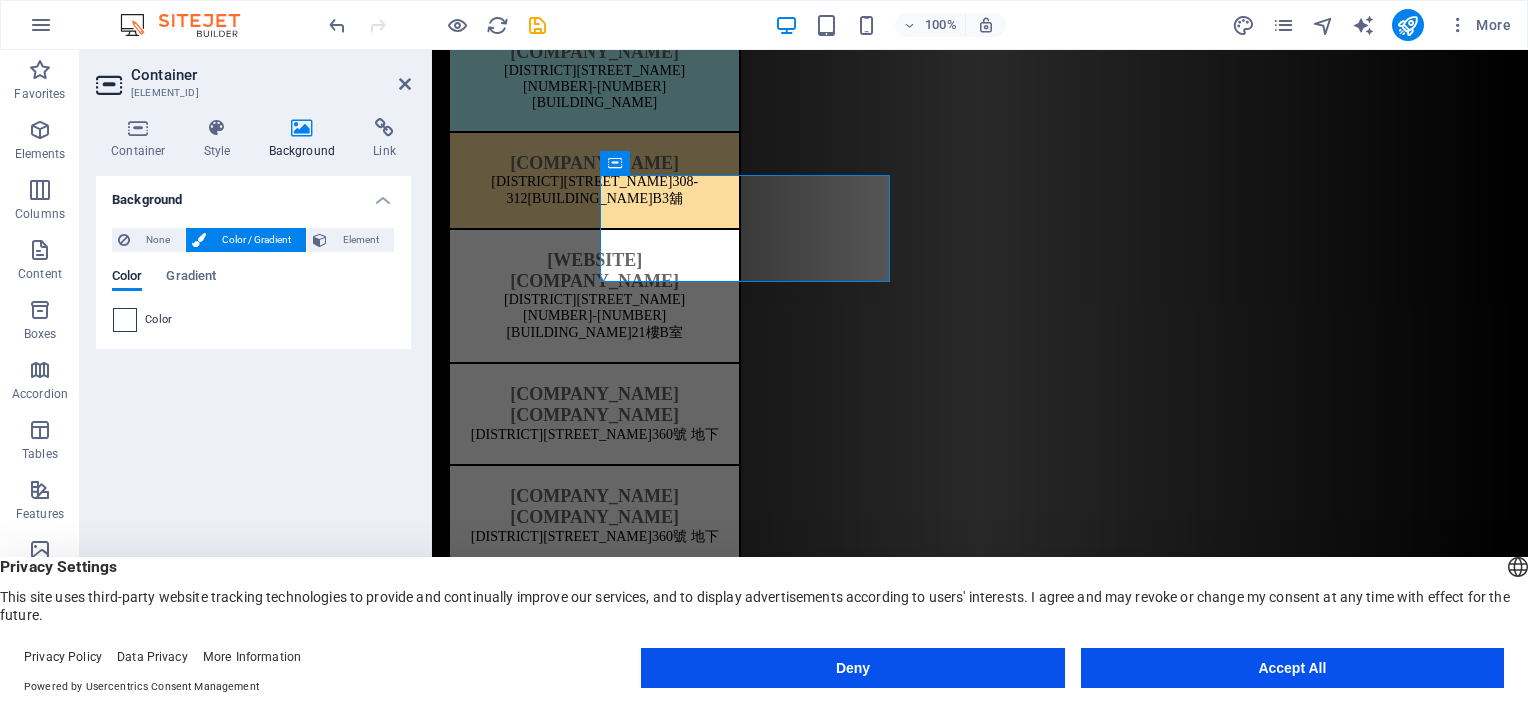 click at bounding box center (125, 320) 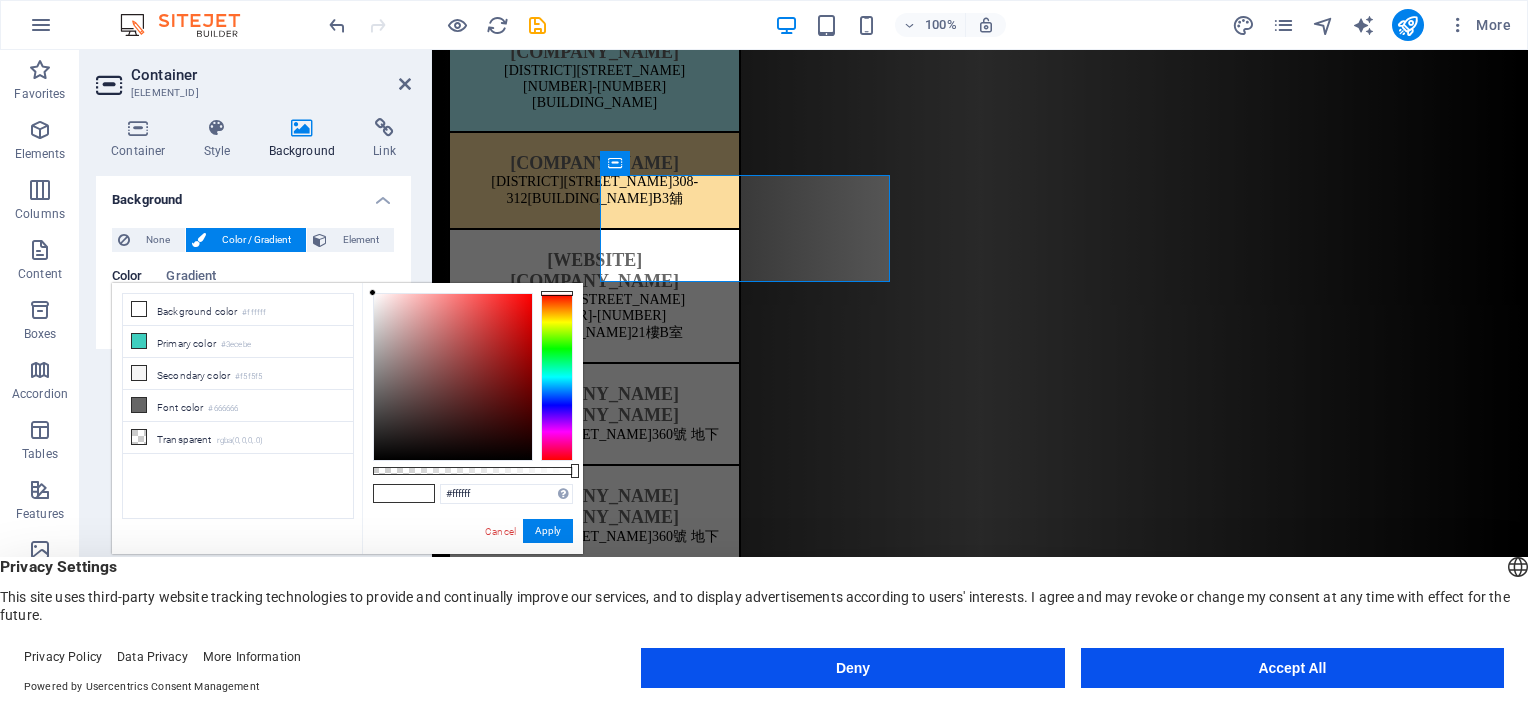 click at bounding box center (557, 377) 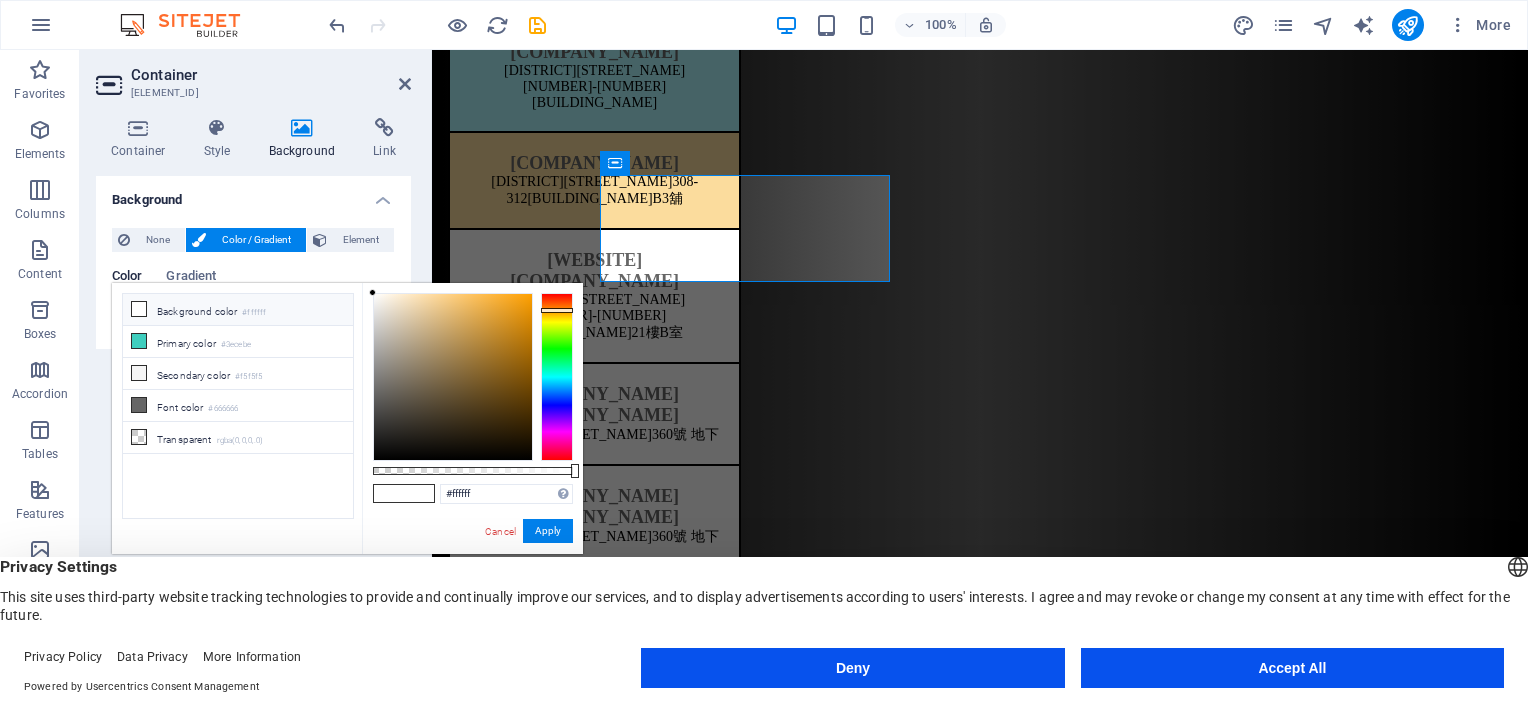 click at bounding box center [557, 377] 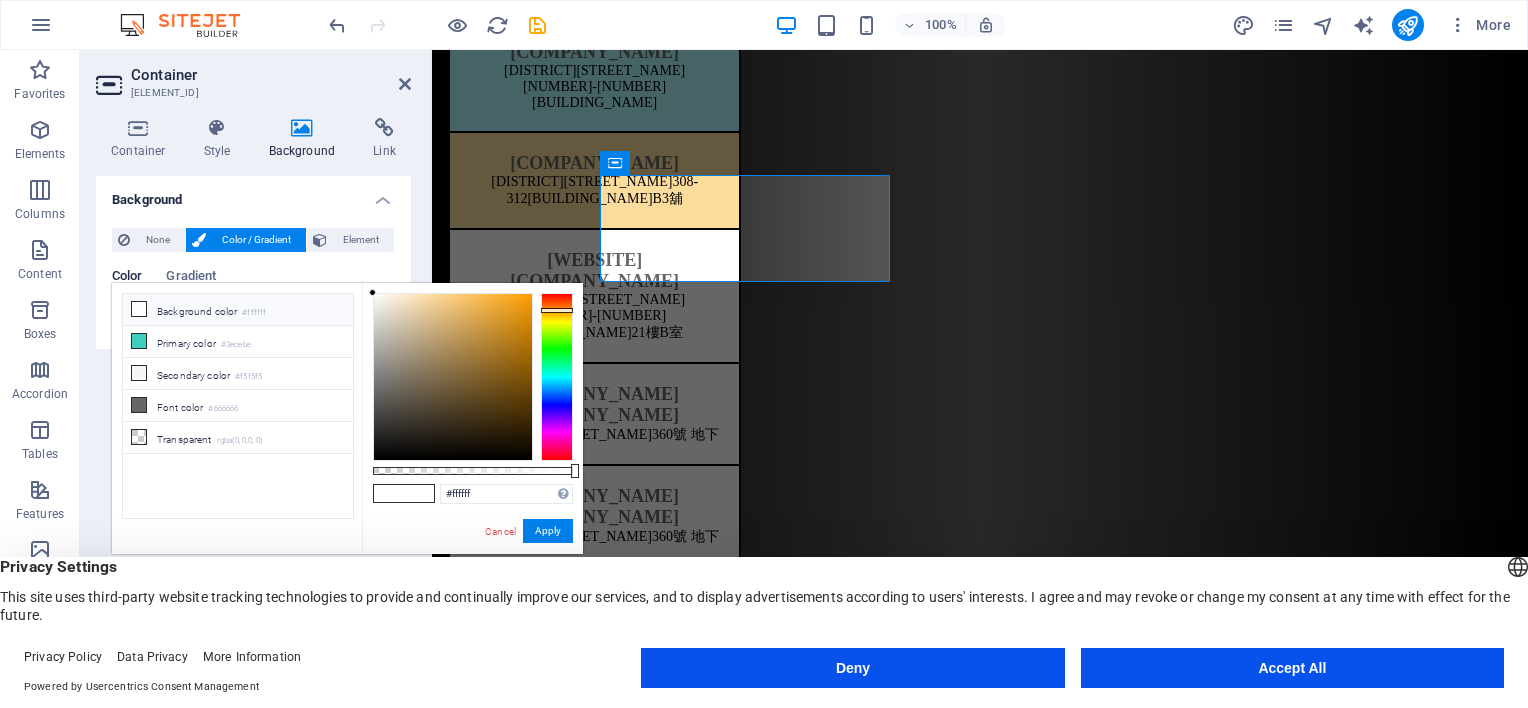 click 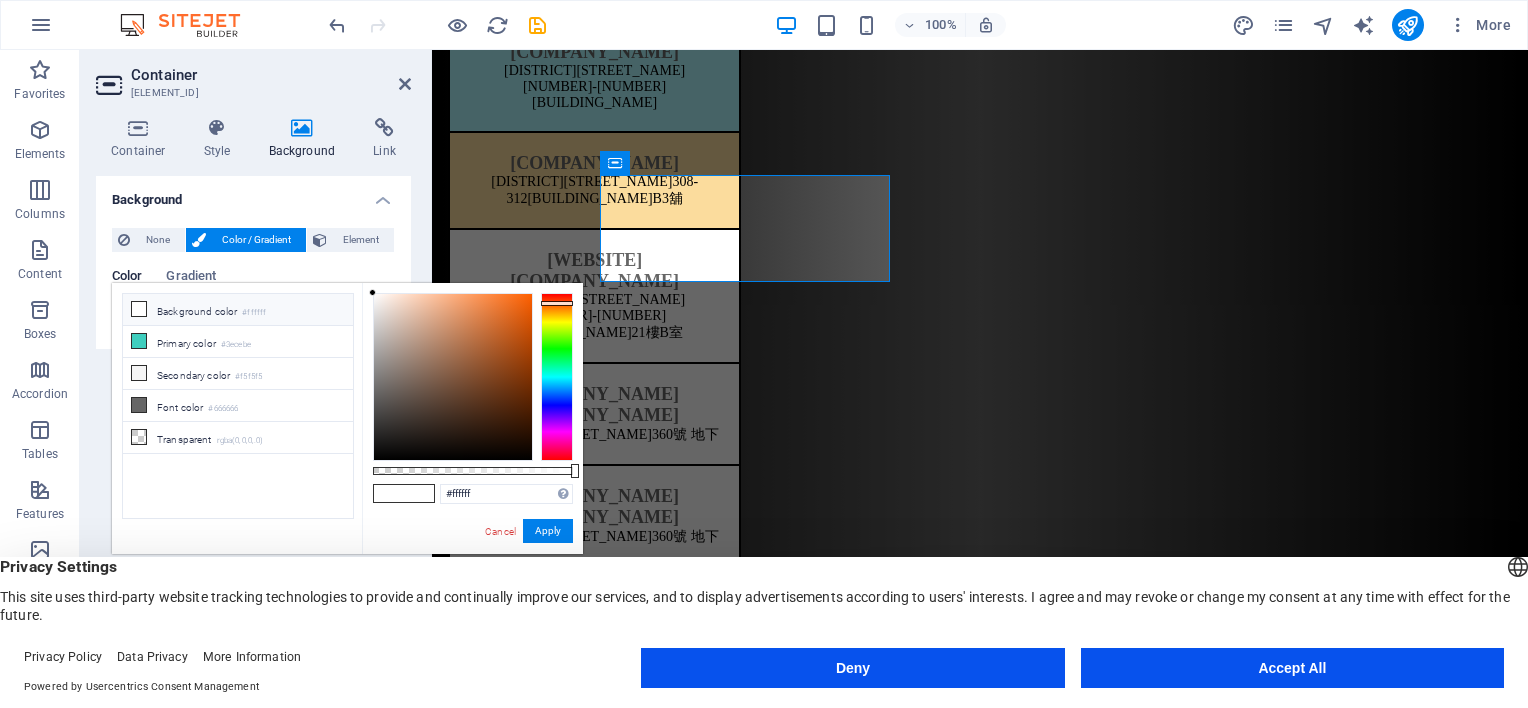 click at bounding box center (557, 303) 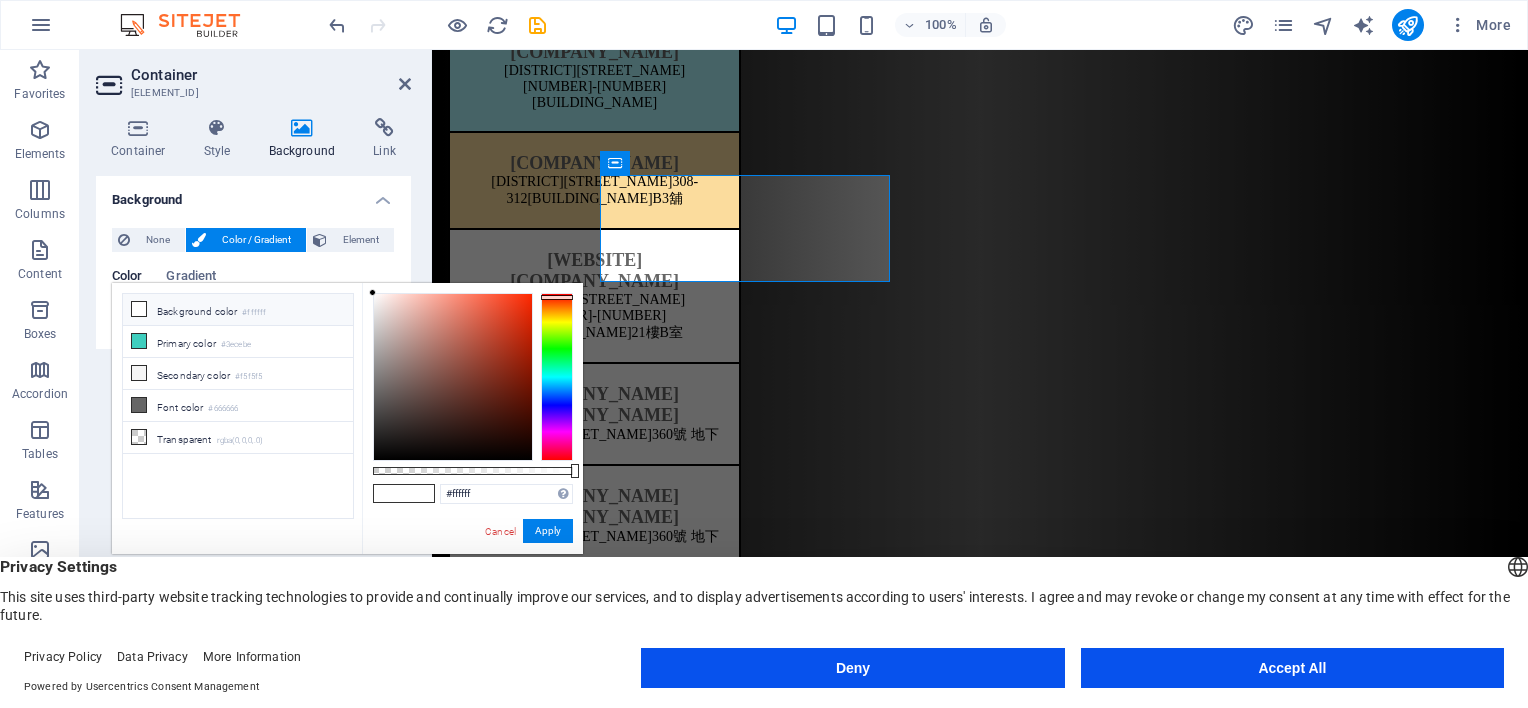 click at bounding box center (557, 377) 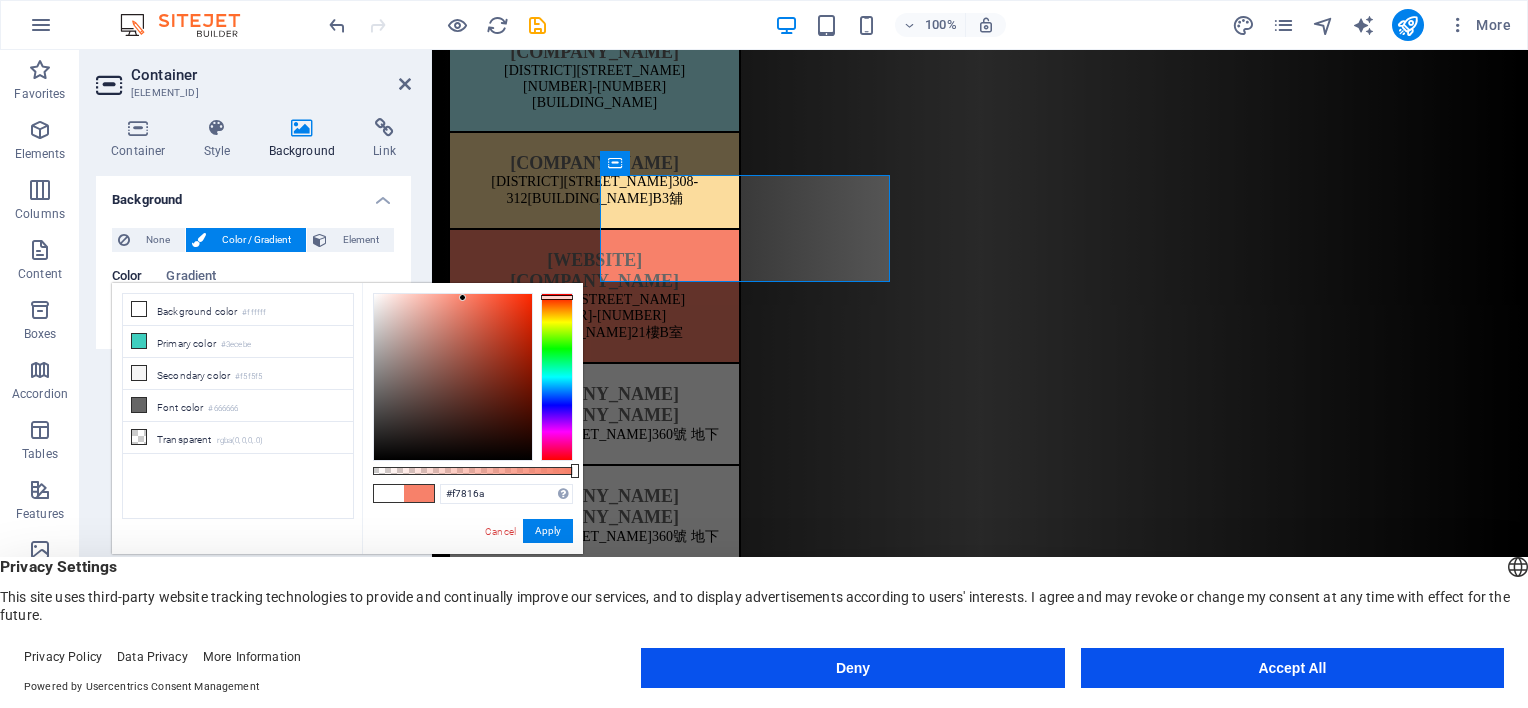 click at bounding box center (453, 377) 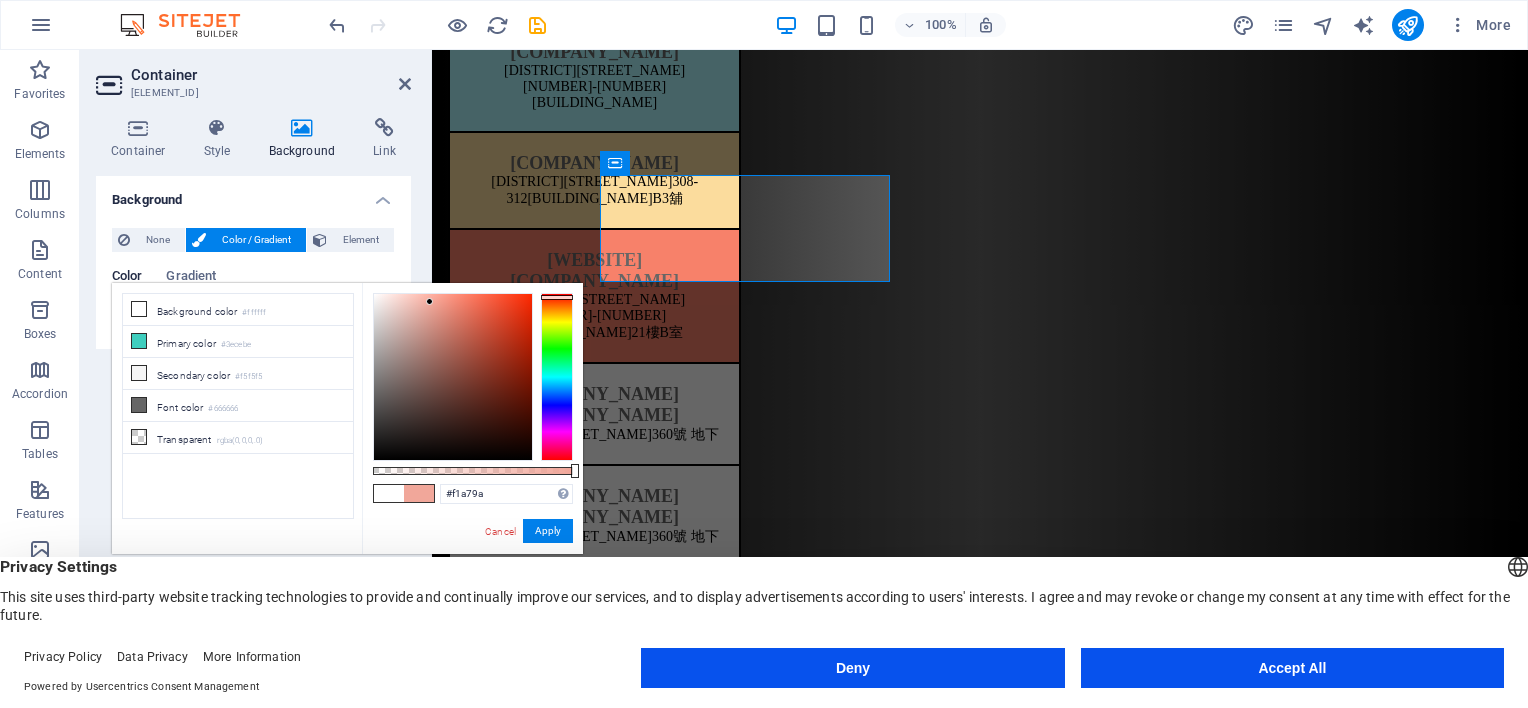 click at bounding box center (453, 377) 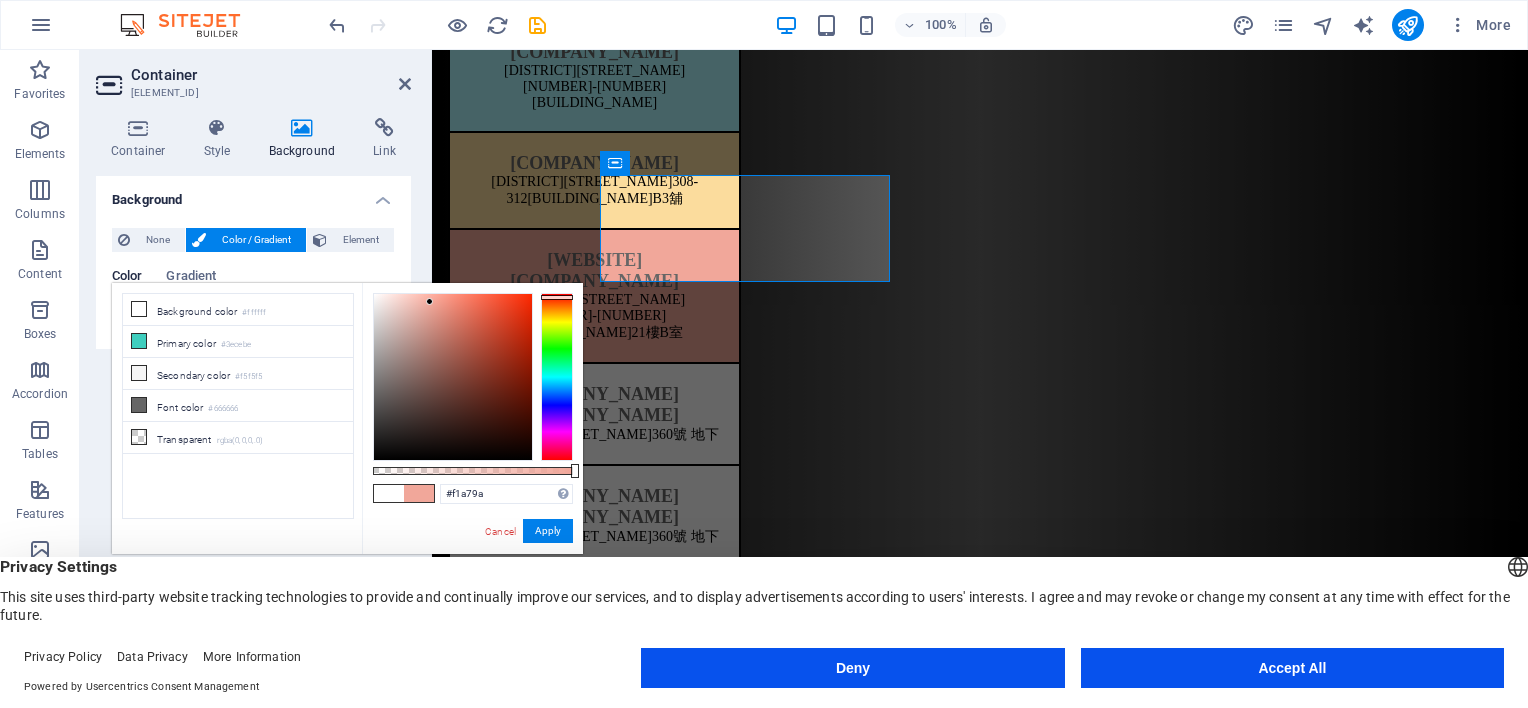 type on "#faa999" 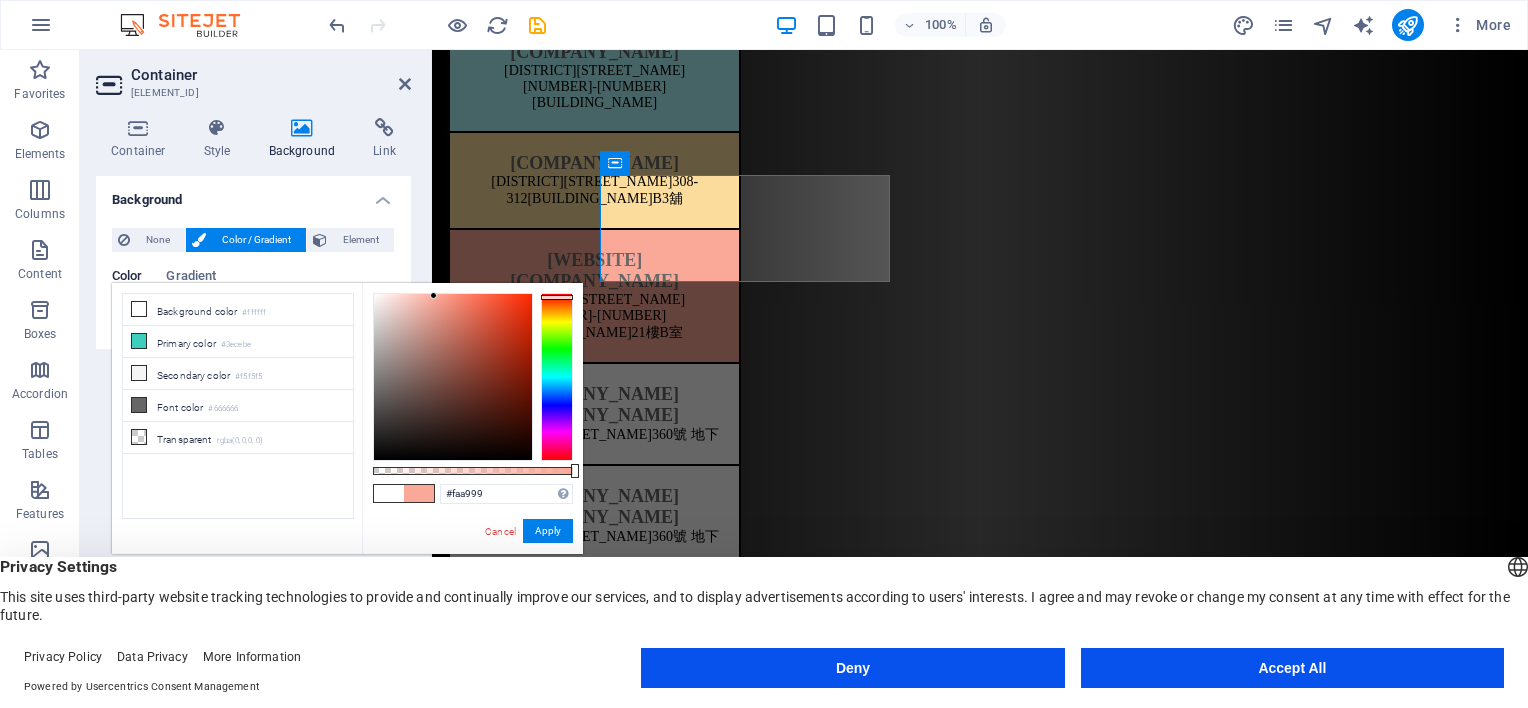 click at bounding box center (453, 377) 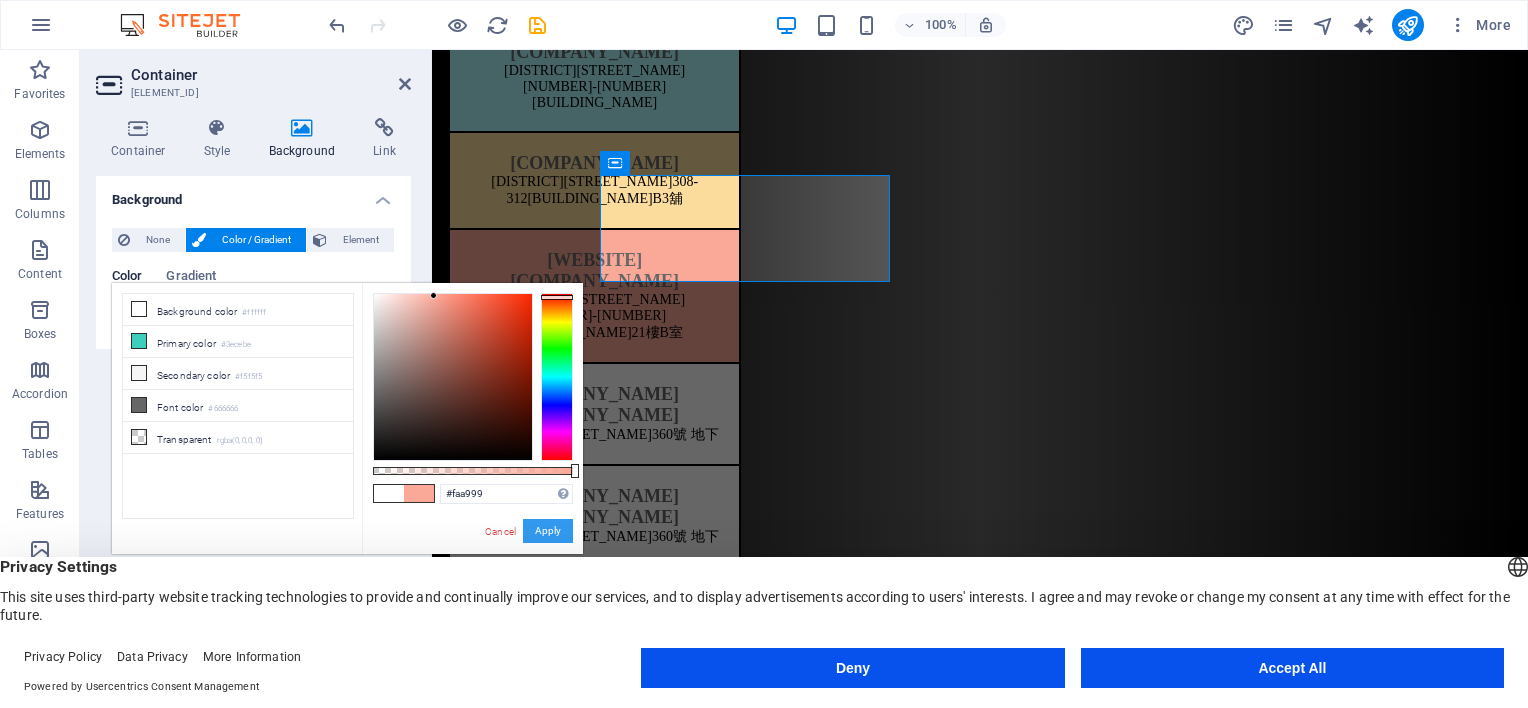 click on "Apply" at bounding box center (548, 531) 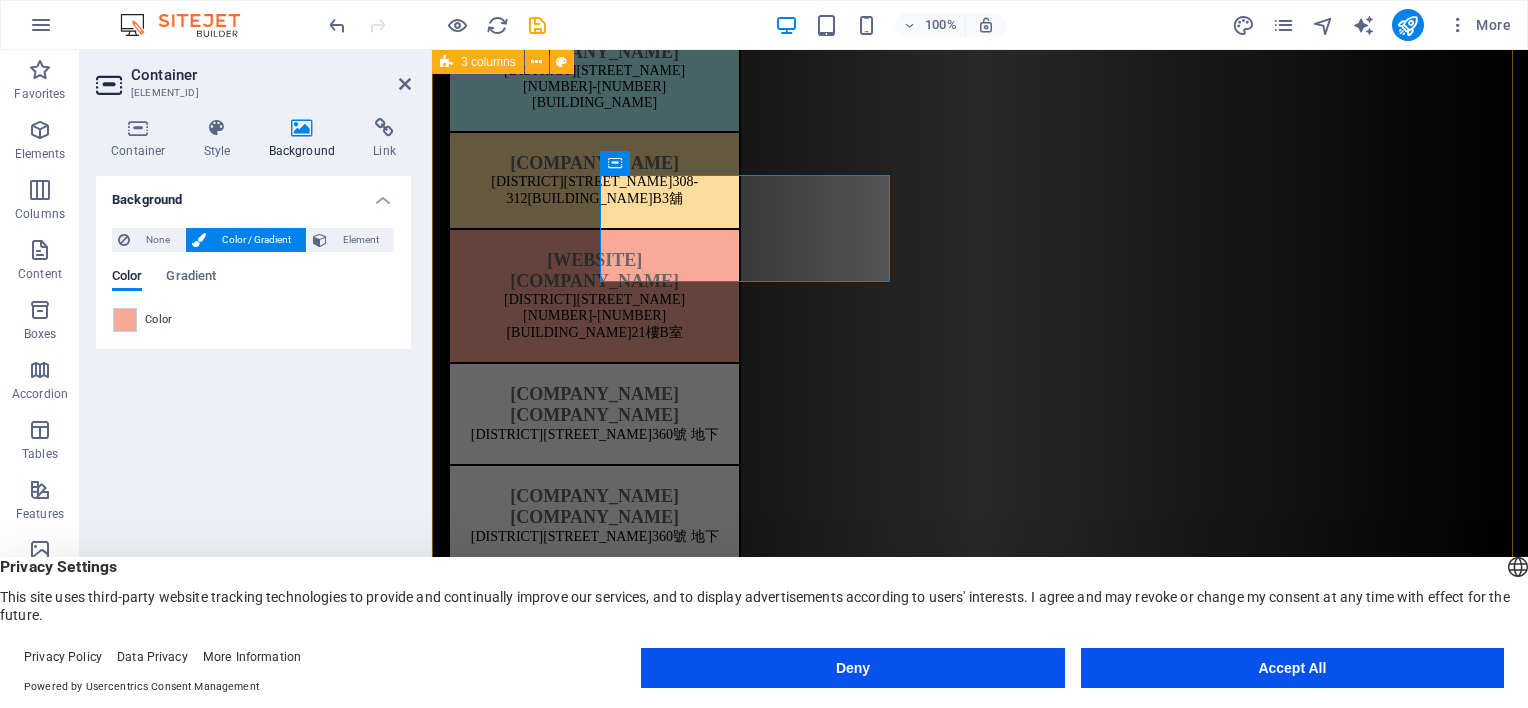 click on "[COMPANY_NAME] [DISTRICT][STREET_NUMBER] [BUILDING_NAME] [FLOOR] [UNIT] [COMPANY_NAME] [COMPANY_NAME] [DISTRICT][STREET_NUMBER] [BUILDING_NAME] [FLOOR] [COMPANY_NAME] [COMPANY_NAME] [DISTRICT][STREET_NUMBER] [FLOOR] [COMPANY_NAME] [COMPANY_NAME] [DISTRICT][STREET_NUMBER] [FLOOR] [STREET_NAME] [COMPANY_NAME] [COMPANY_NAME] [BUILDING_NAME], [UNIT], [HONG_KONG] [COMPANY_NAME] [COMPANY_NAME] [DISTRICT][STREET_NUMBER] [BUILDING_NAME] [FLOOR] [COMPANY_NAME] [COMPANY_NAME] [DISTRICT][STREET_NUMBER] [BUILDING_NAME] [FLOOR] [STREET_NAME] [BUILDING_NAME] [FLOOR] [UNIT] [UNIT] [UNIT]" at bounding box center [980, 1194] 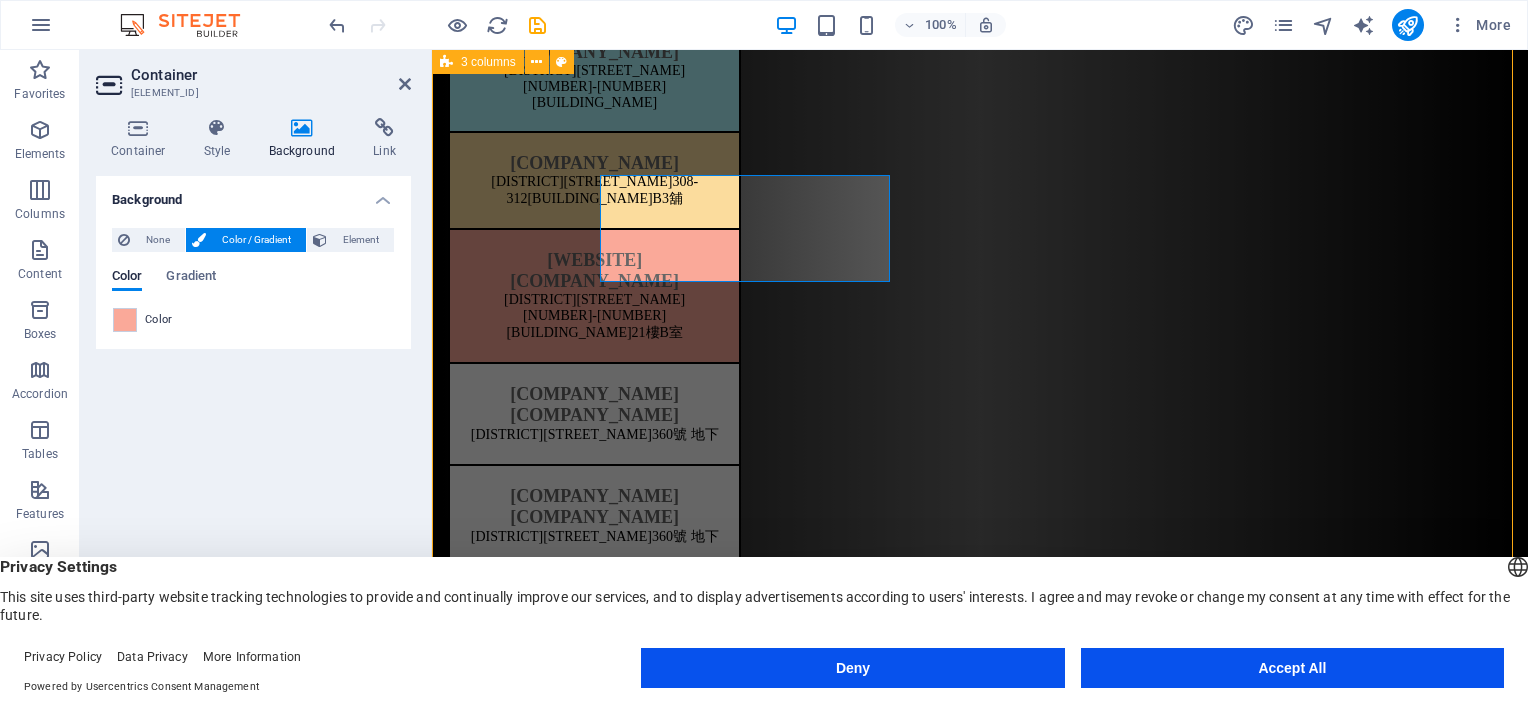 click on "[COMPANY_NAME] [DISTRICT][STREET_NUMBER] [BUILDING_NAME] [FLOOR] [UNIT] [COMPANY_NAME] [COMPANY_NAME] [DISTRICT][STREET_NUMBER] [BUILDING_NAME] [FLOOR] [COMPANY_NAME] [COMPANY_NAME] [DISTRICT][STREET_NUMBER] [FLOOR] [COMPANY_NAME] [COMPANY_NAME] [DISTRICT][STREET_NUMBER] [FLOOR] [STREET_NAME] [COMPANY_NAME] [COMPANY_NAME] [BUILDING_NAME], [UNIT], [HONG_KONG] [COMPANY_NAME] [COMPANY_NAME] [DISTRICT][STREET_NUMBER] [BUILDING_NAME] [FLOOR] [COMPANY_NAME] [COMPANY_NAME] [DISTRICT][STREET_NUMBER] [BUILDING_NAME] [FLOOR] [STREET_NAME] [BUILDING_NAME] [FLOOR] [UNIT] [UNIT] [UNIT]" at bounding box center (980, 1194) 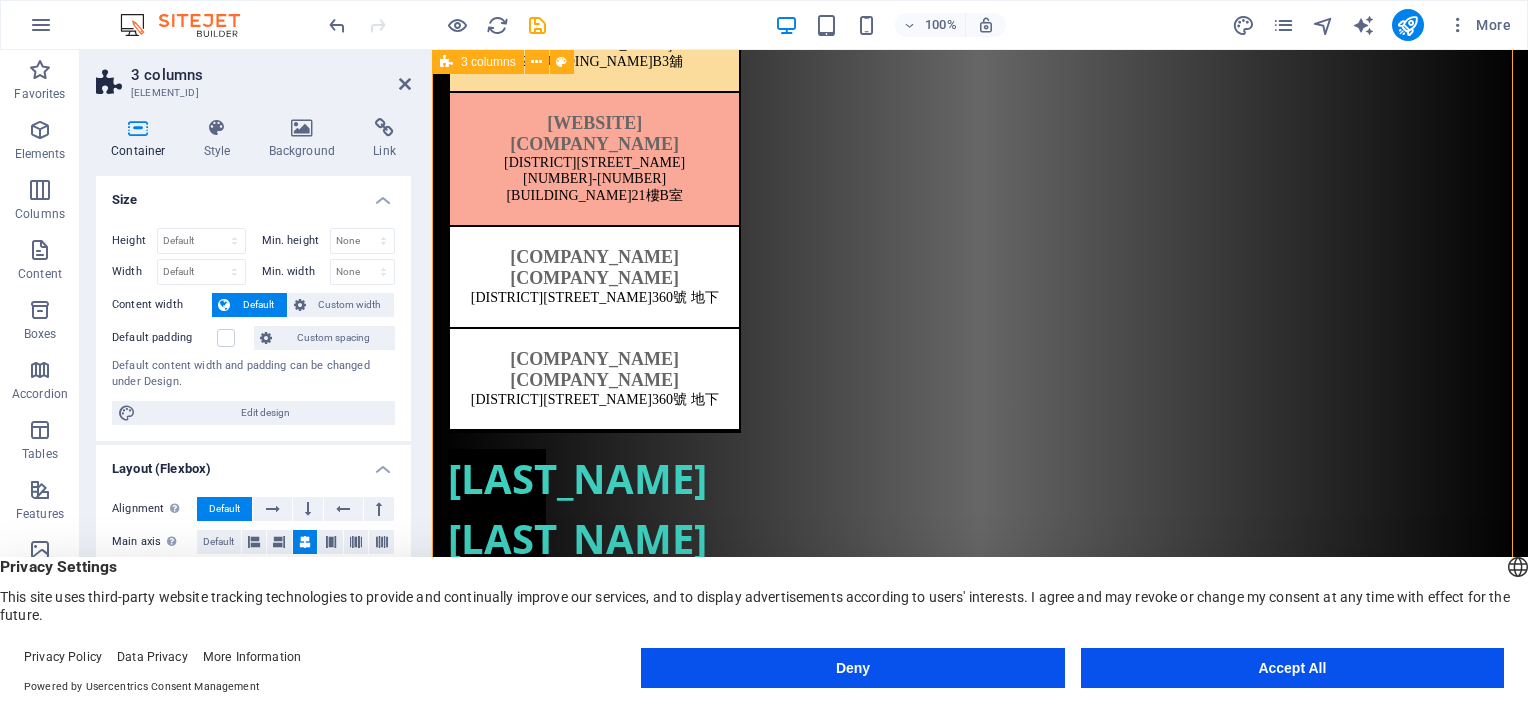 scroll, scrollTop: 663, scrollLeft: 0, axis: vertical 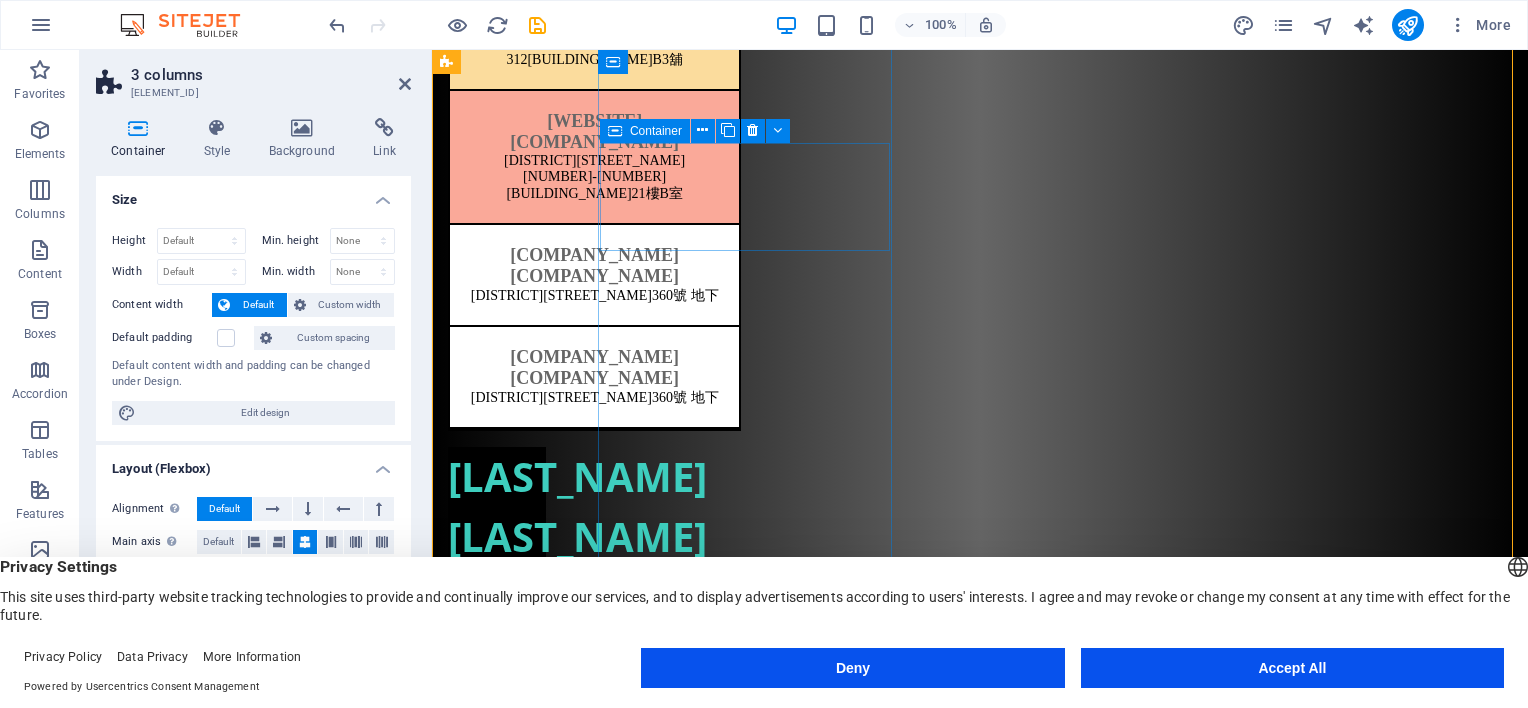 click on "[COMPANY_NAME] [COMPANY_NAME] [DISTRICT][STREET_NUMBER] [FLOOR]" at bounding box center [594, 276] 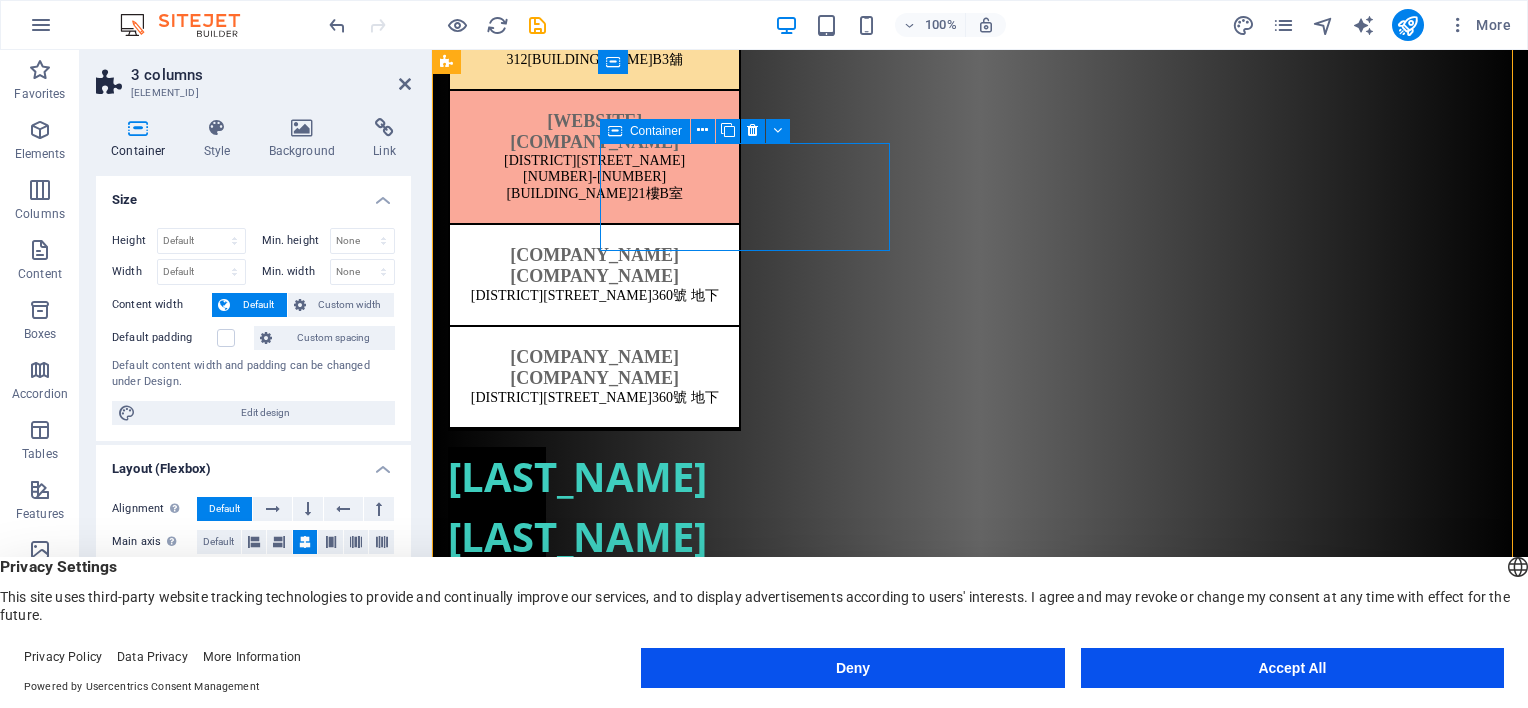 click on "[COMPANY_NAME] [COMPANY_NAME] [DISTRICT][STREET_NUMBER] [FLOOR]" at bounding box center [594, 276] 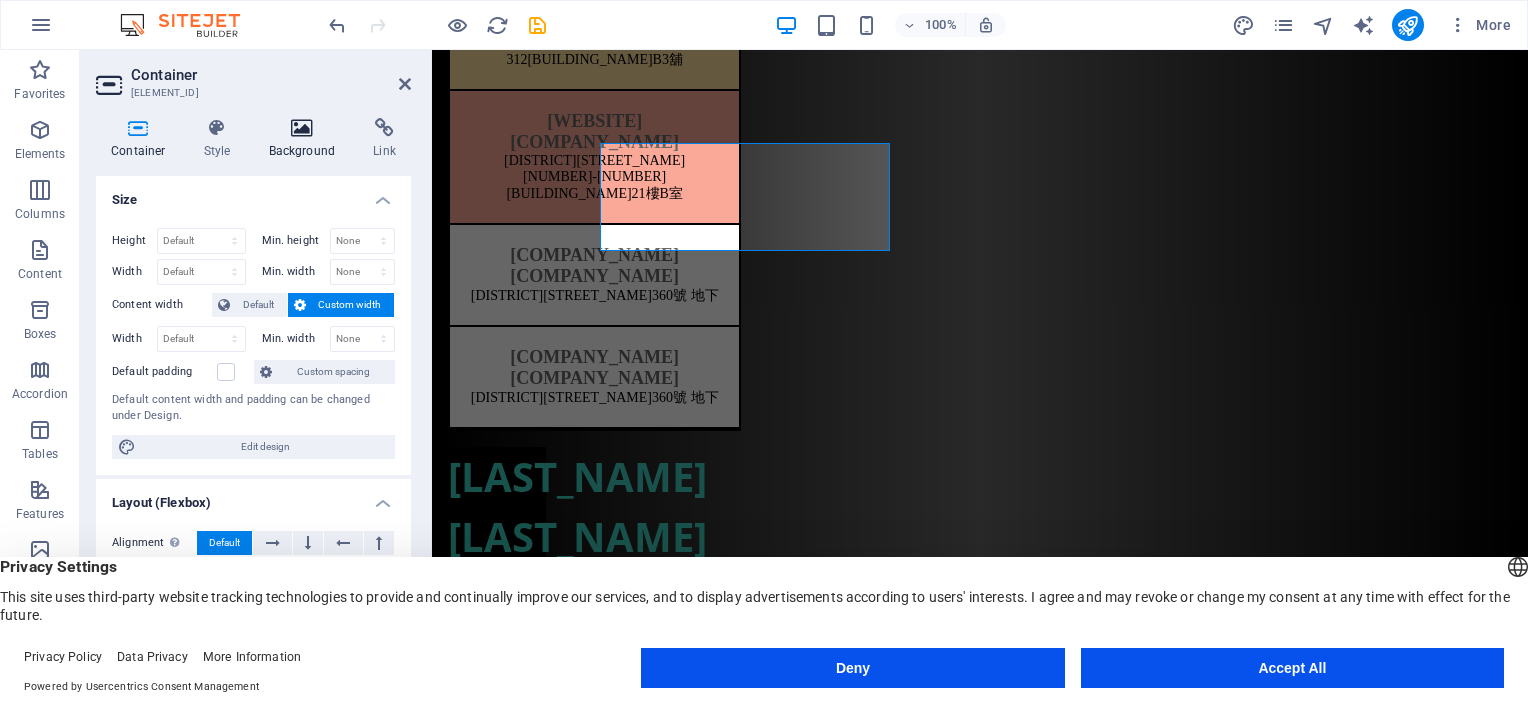 click at bounding box center (302, 128) 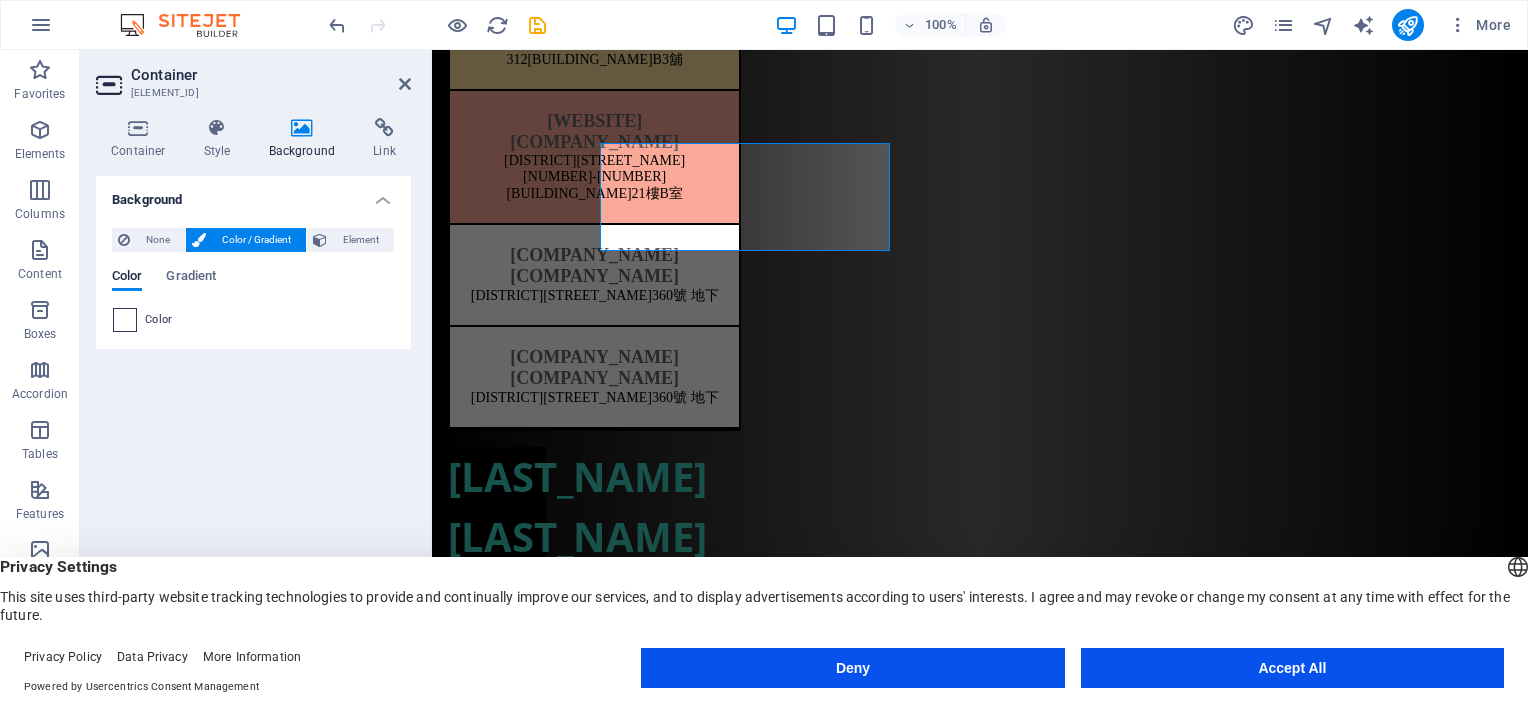 click at bounding box center [125, 320] 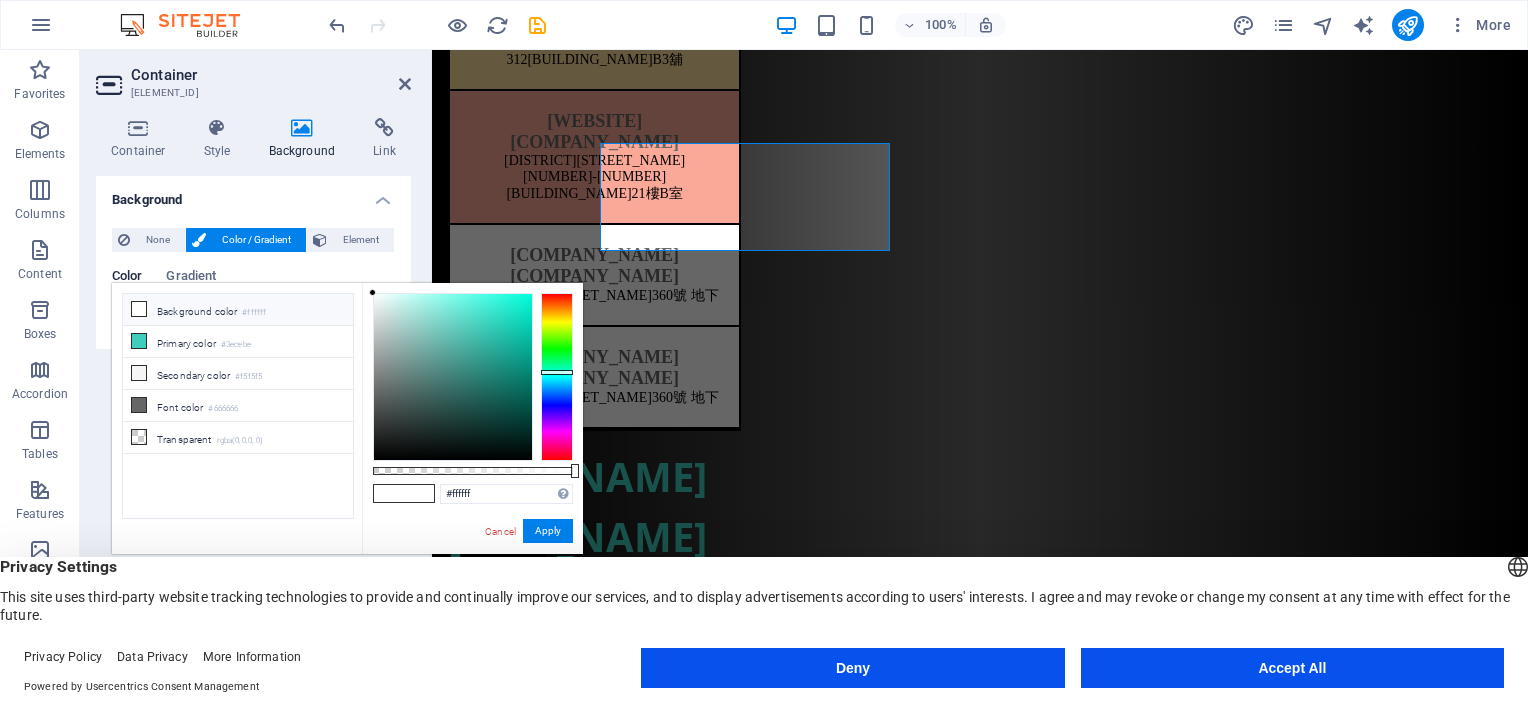 click at bounding box center (557, 377) 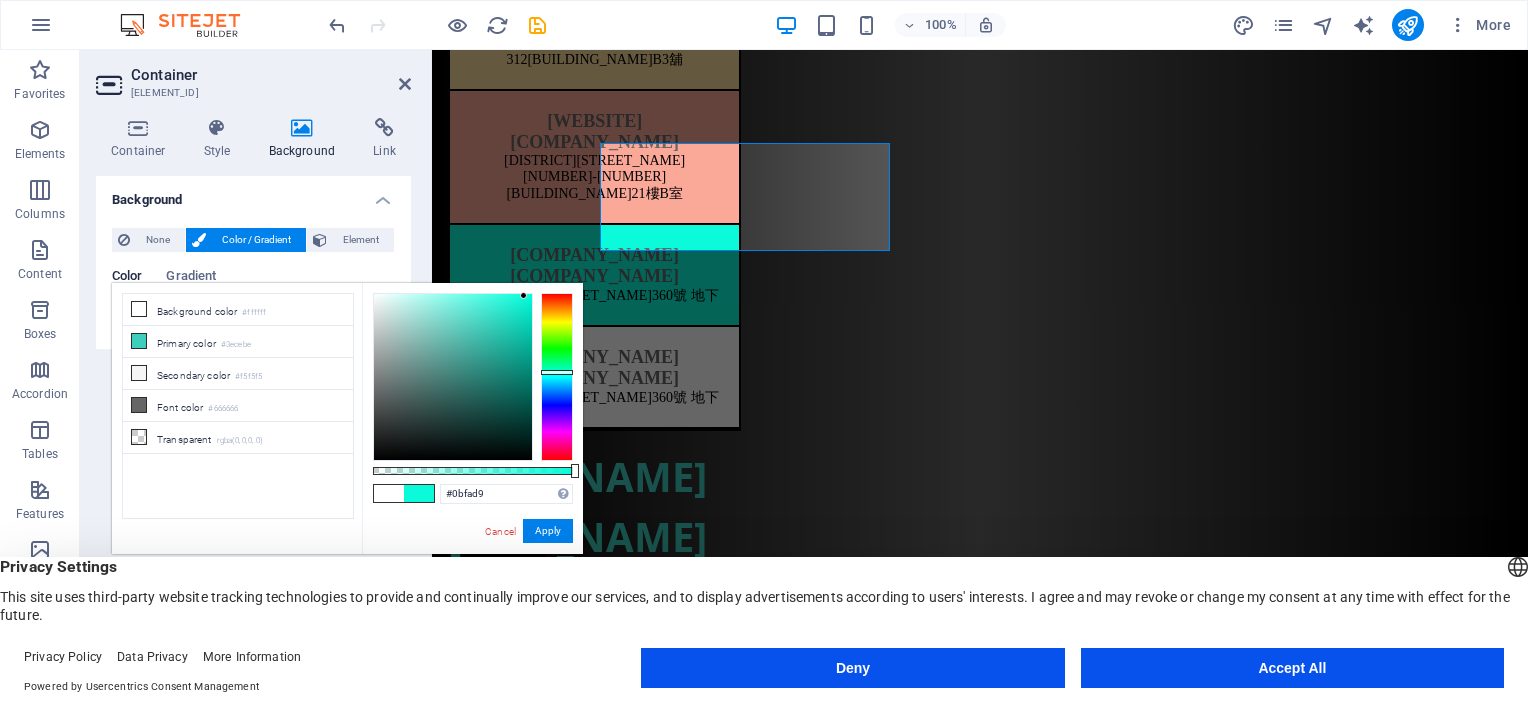 click at bounding box center (453, 377) 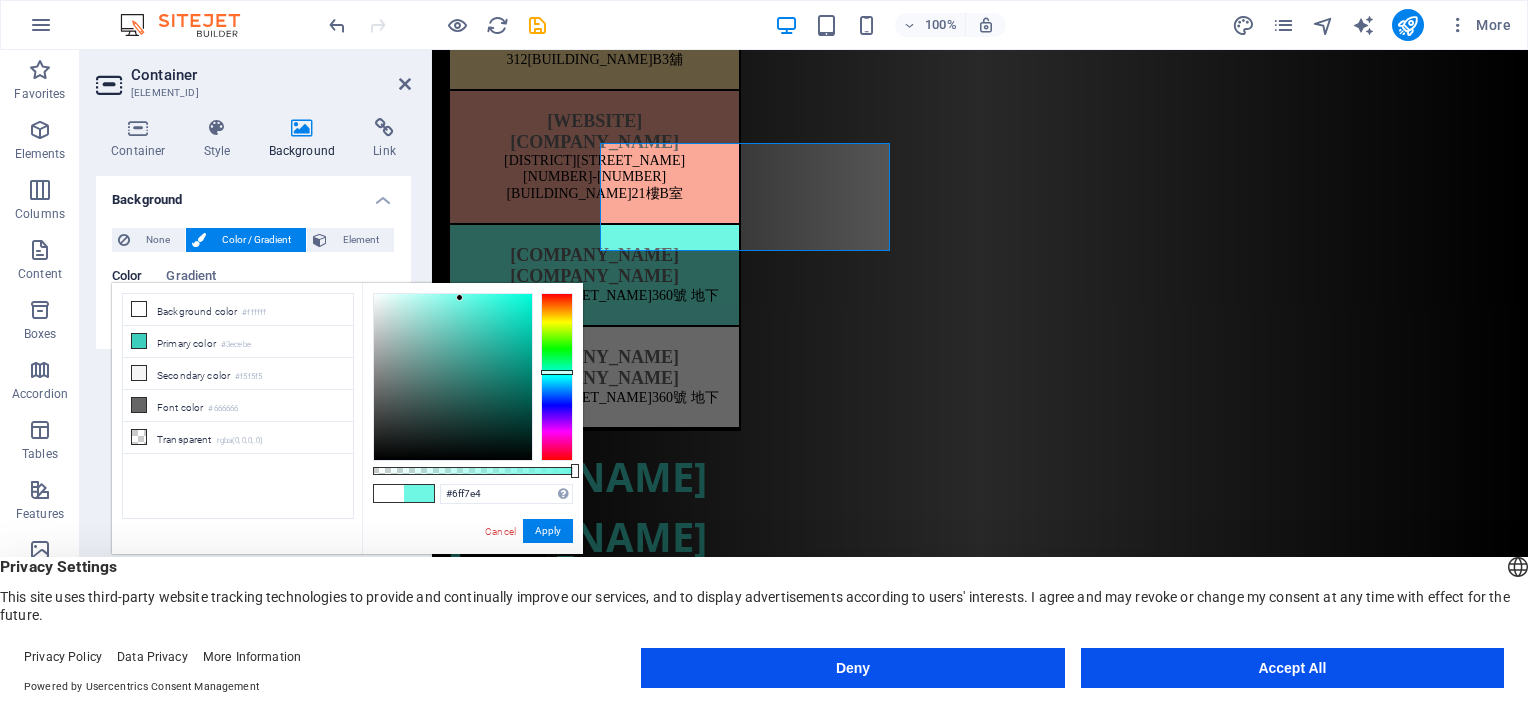click at bounding box center [453, 377] 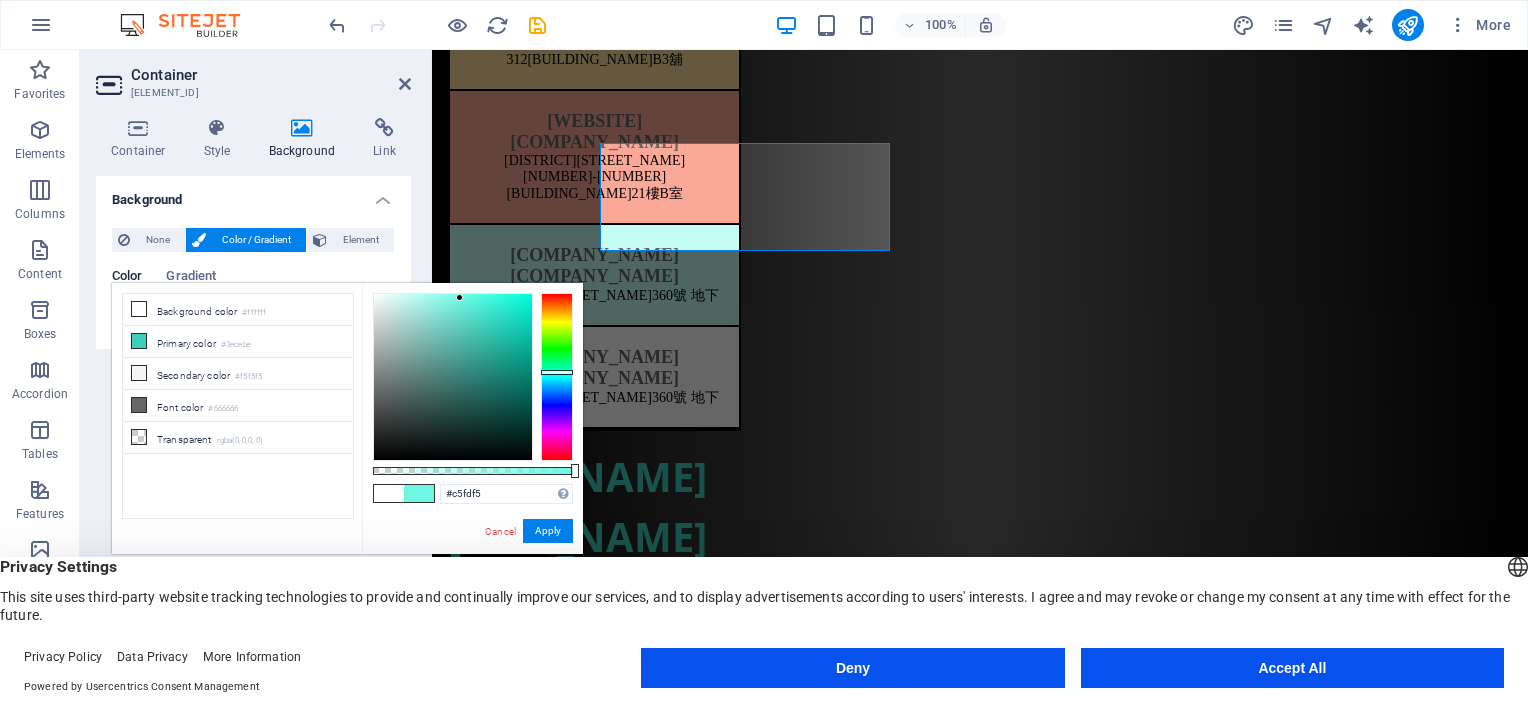 click at bounding box center [453, 377] 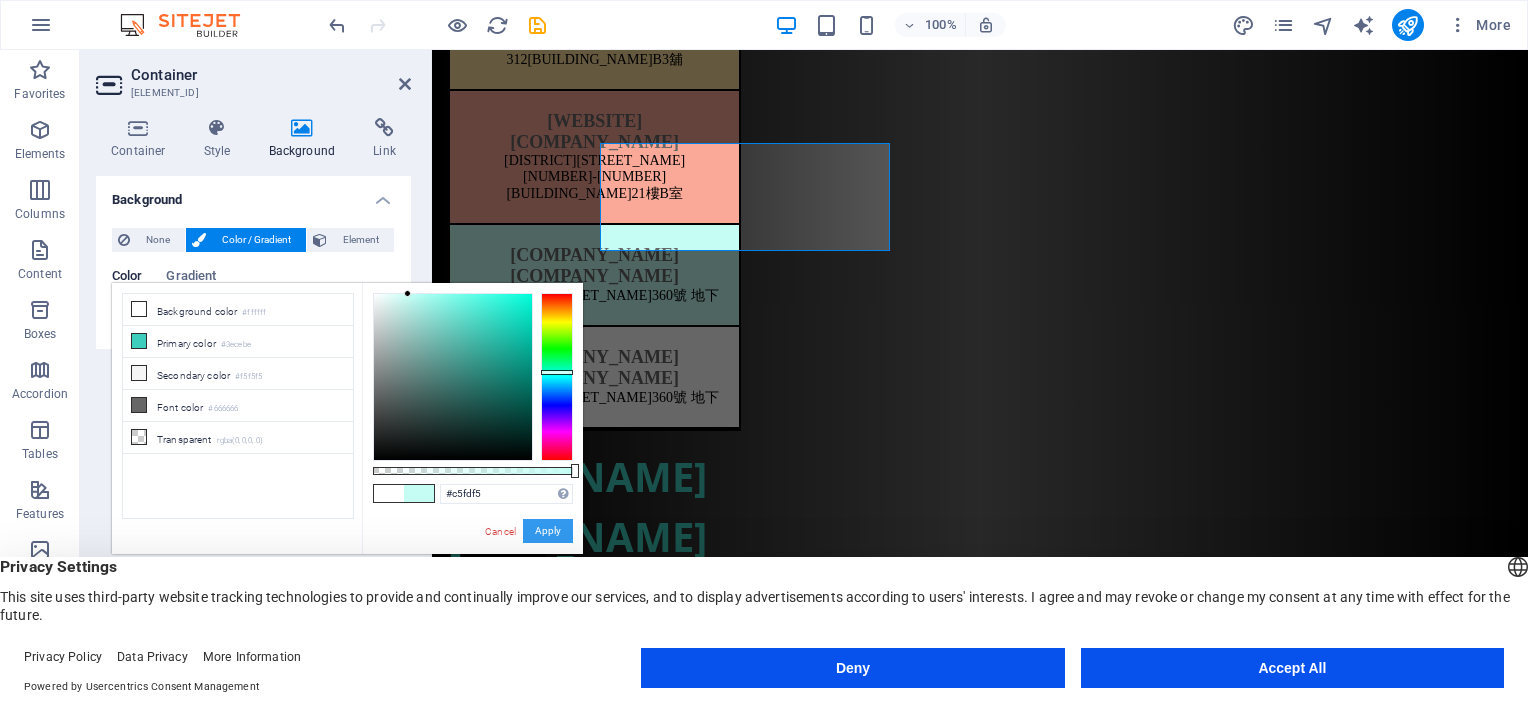 click on "Apply" at bounding box center (548, 531) 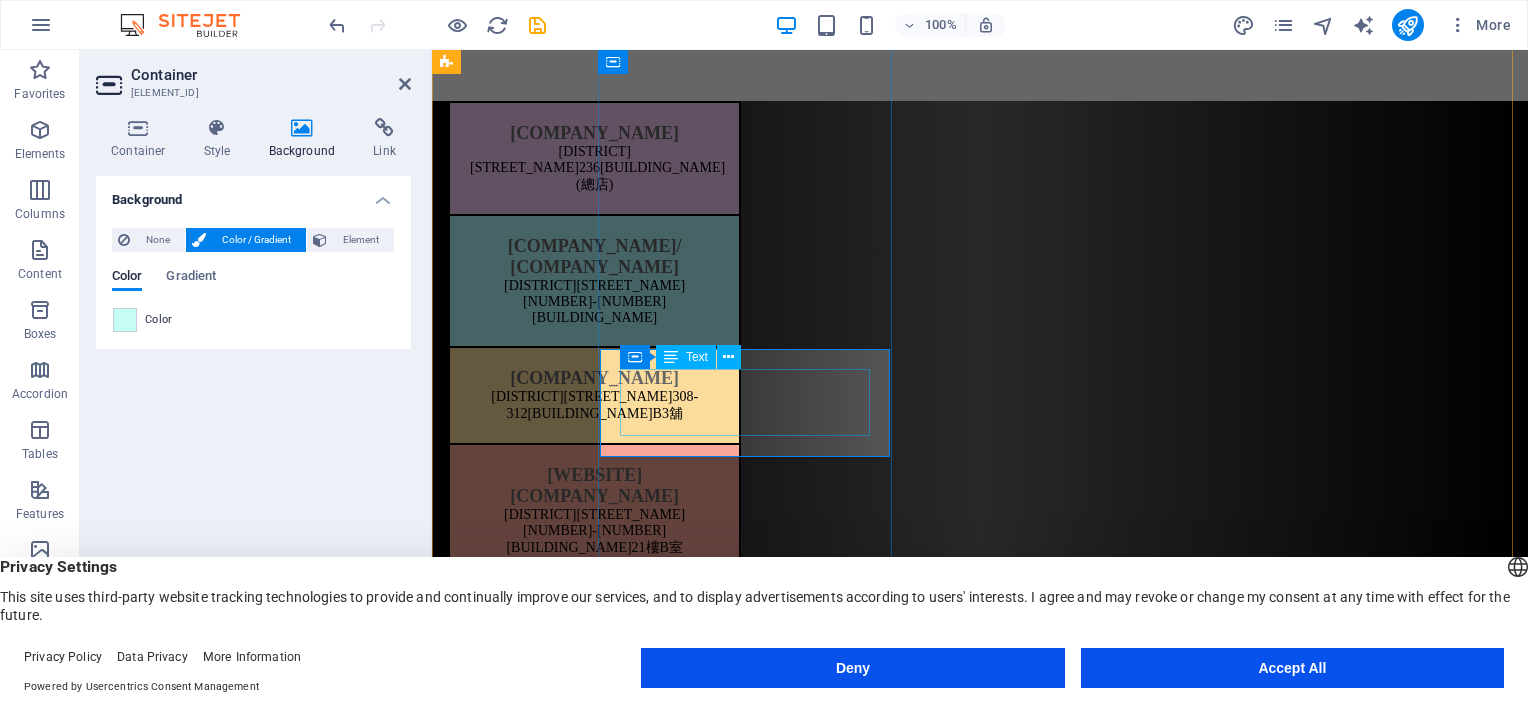 scroll, scrollTop: 311, scrollLeft: 0, axis: vertical 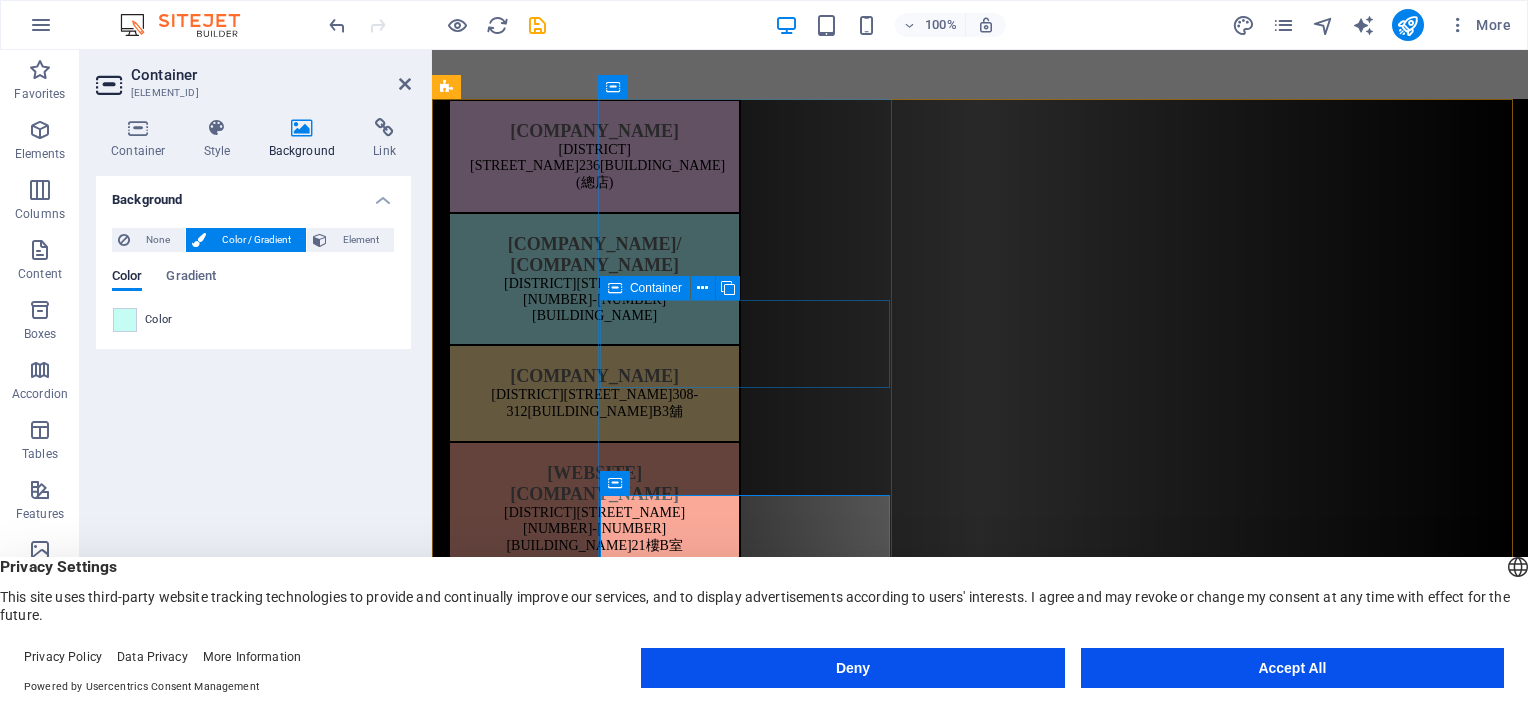 click on "[COMPANY_NAME] [DISTRICT][STREET_NUMBER] [BUILDING_NAME] [FLOOR] [UNIT]" at bounding box center [594, 394] 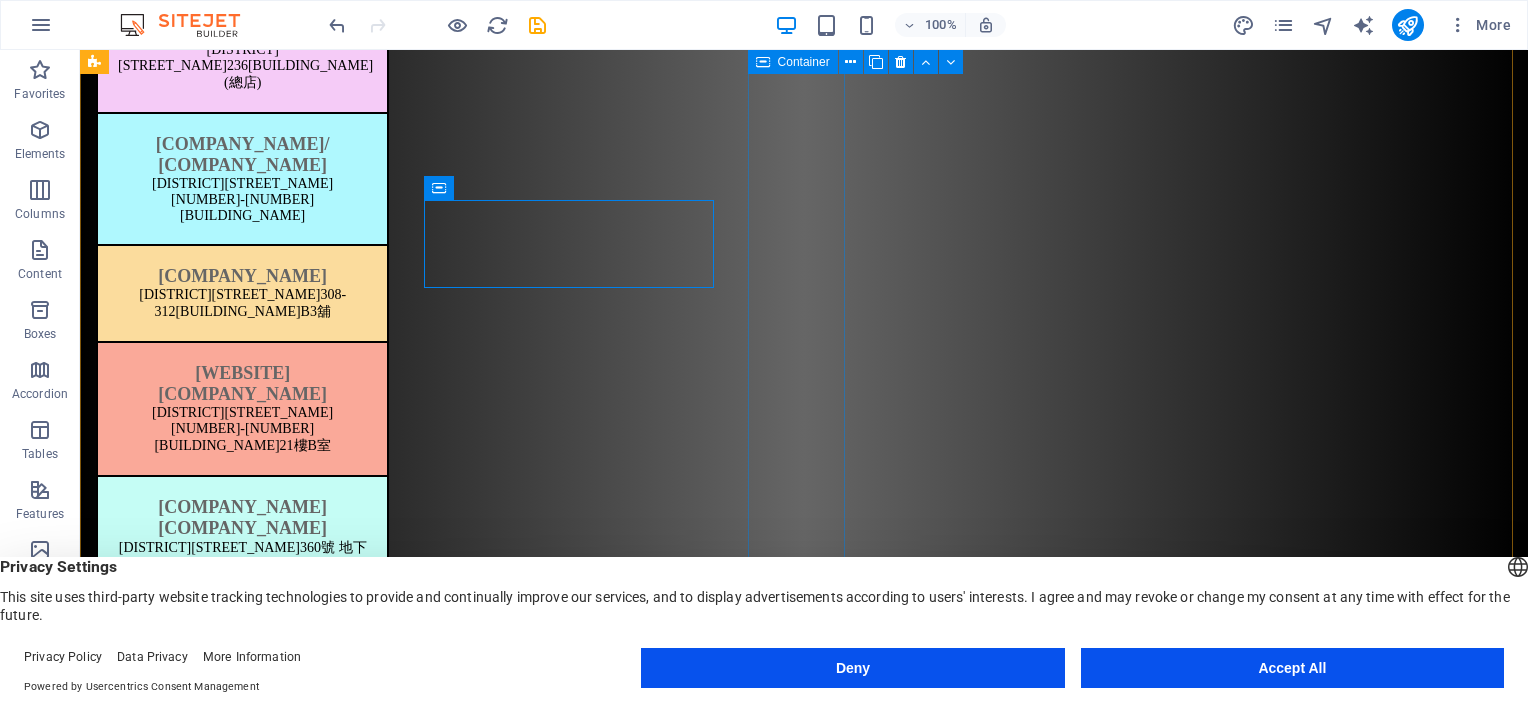 scroll, scrollTop: 476, scrollLeft: 0, axis: vertical 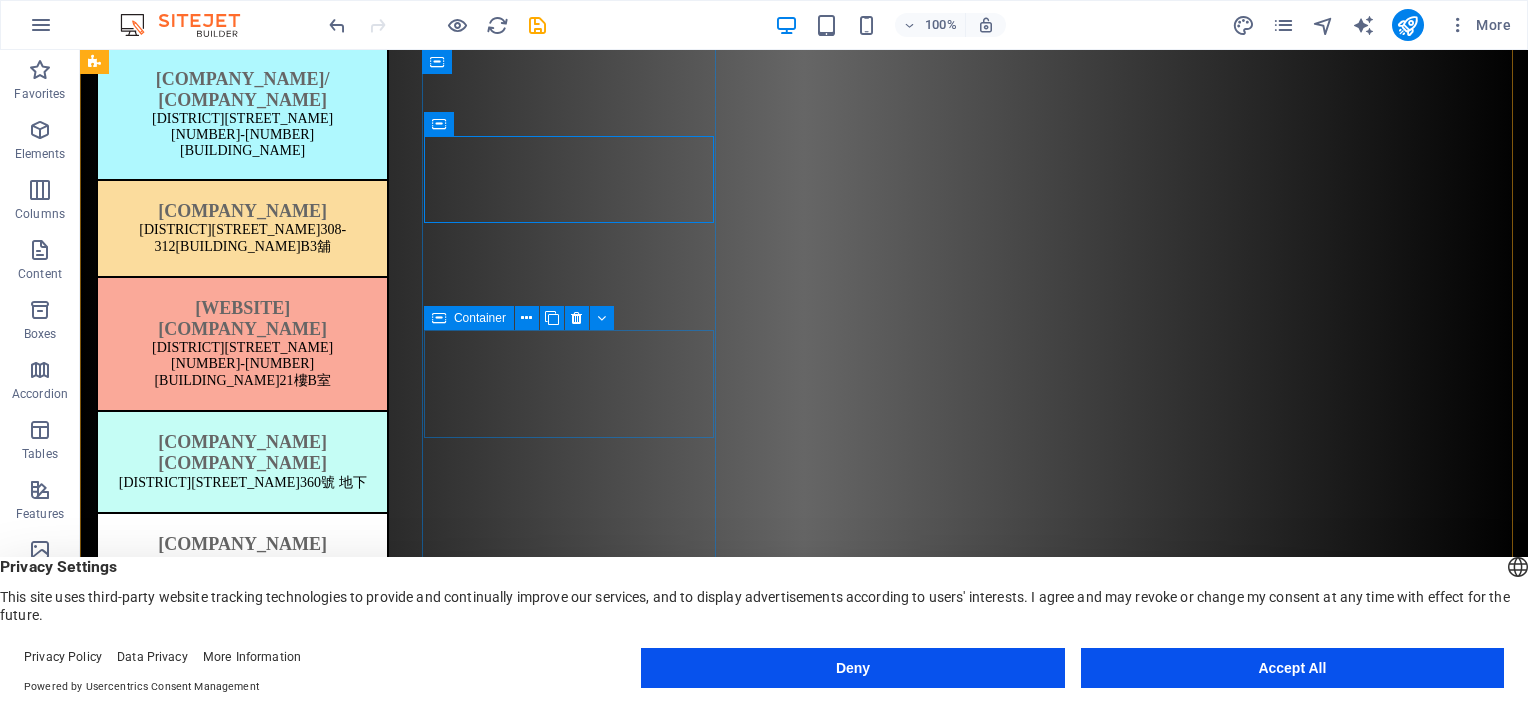 click on "[COMPANY_NAME] [COMPANY_NAME] [DISTRICT][STREET_NUMBER] [FLOOR]" at bounding box center (242, 463) 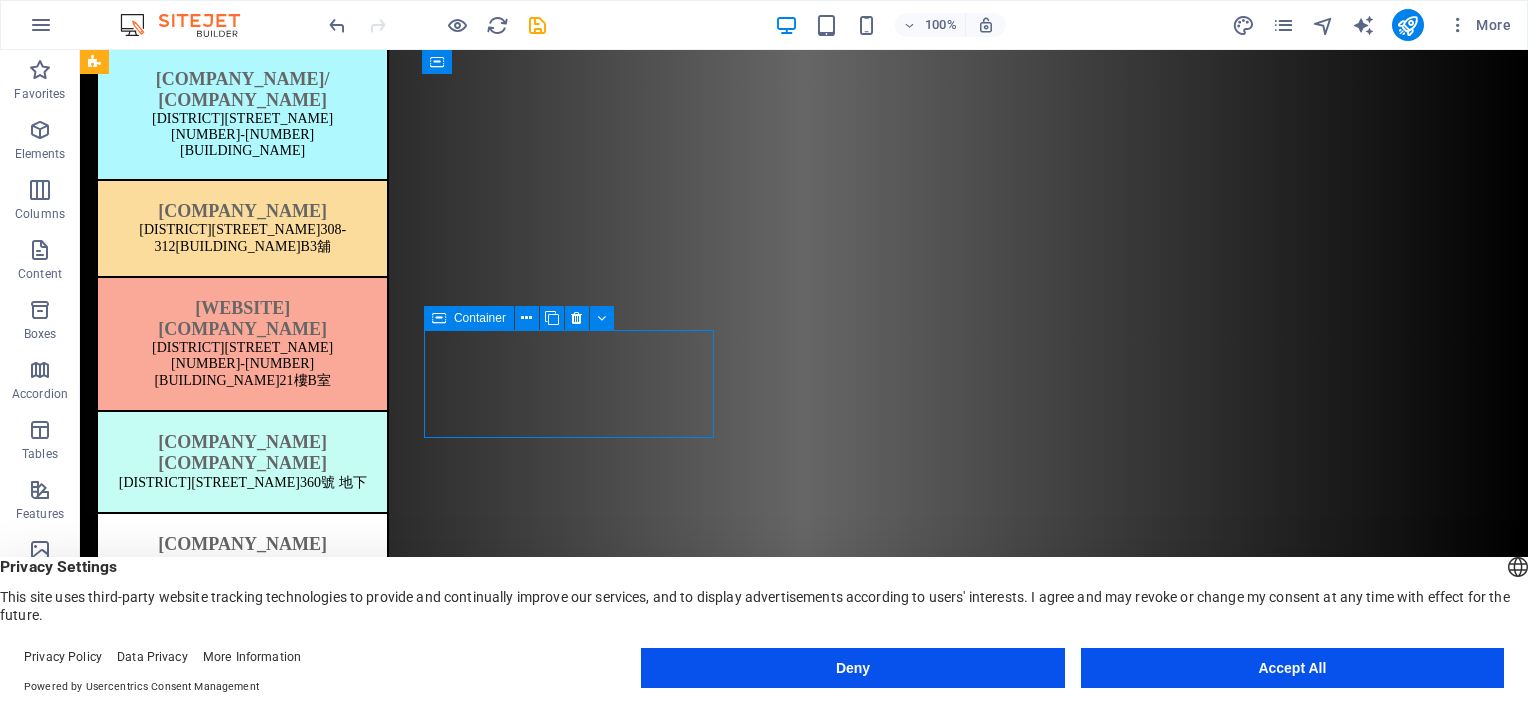 click on "[COMPANY_NAME] [COMPANY_NAME] [DISTRICT][STREET_NUMBER] [FLOOR]" at bounding box center [242, 463] 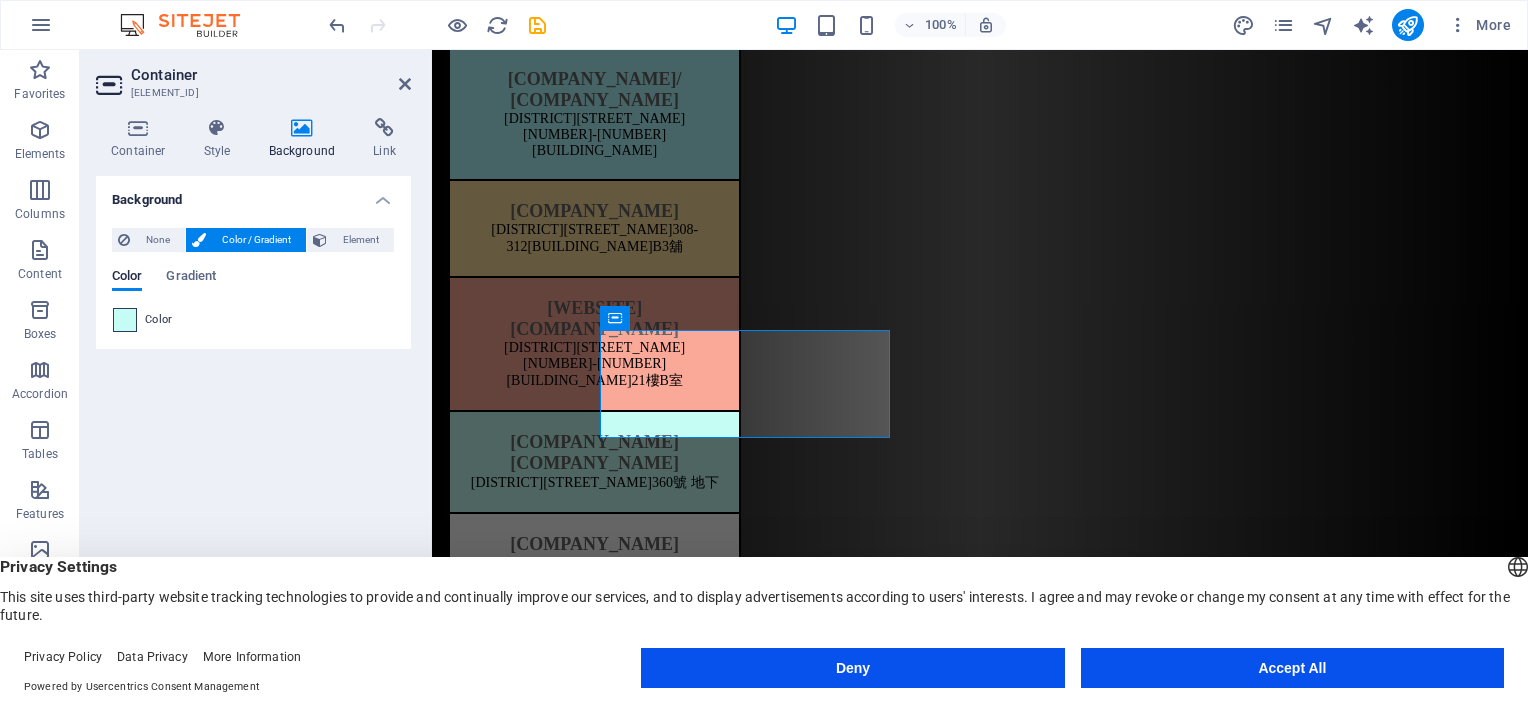 click at bounding box center (125, 320) 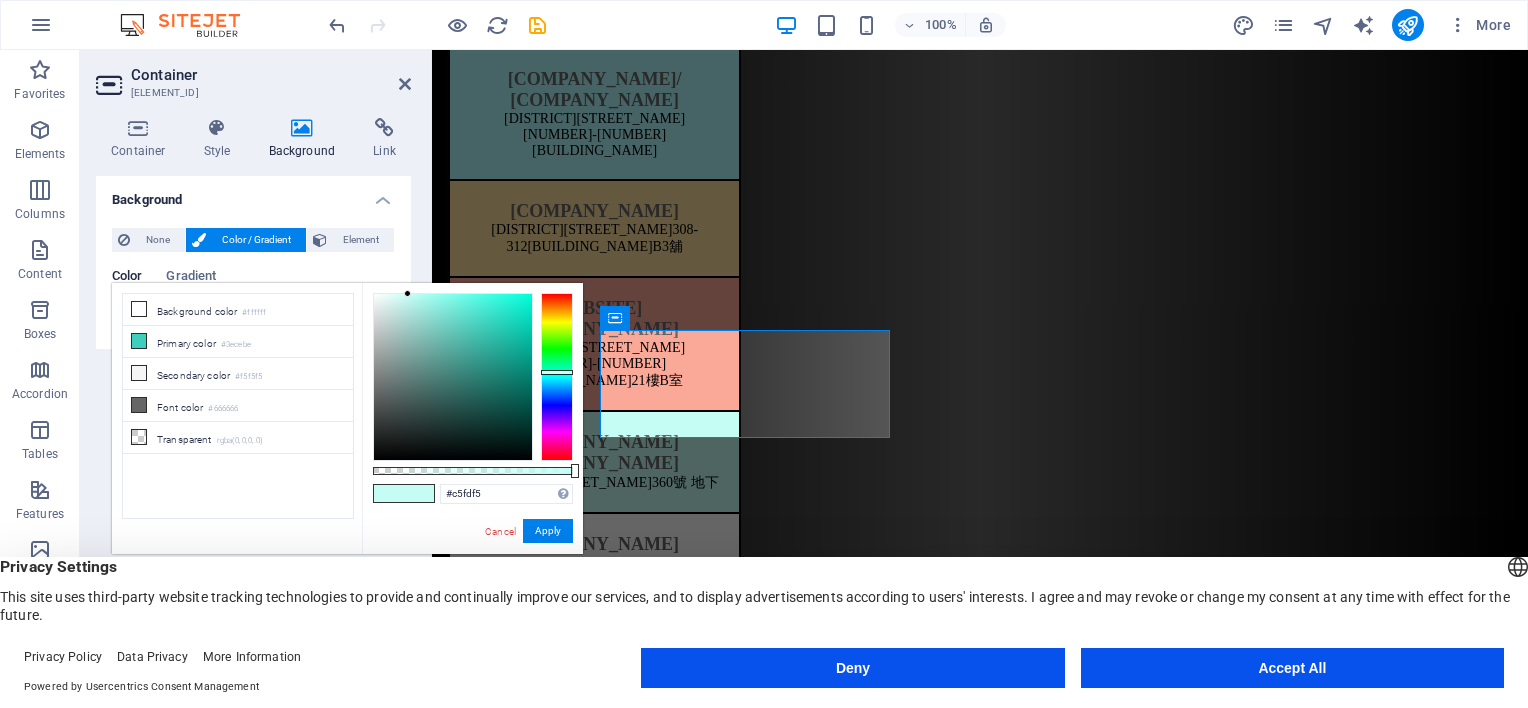 type on "#c5fdcb" 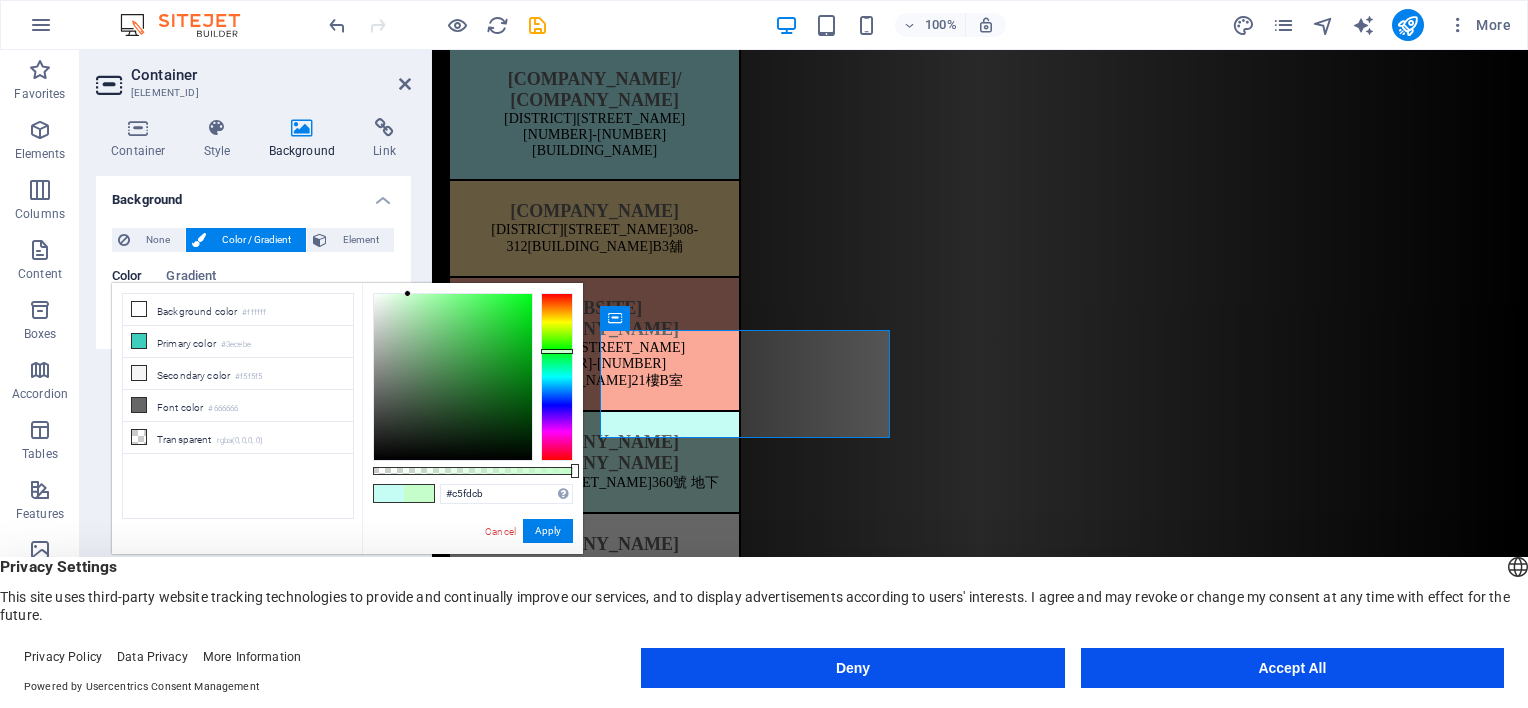 click at bounding box center [557, 377] 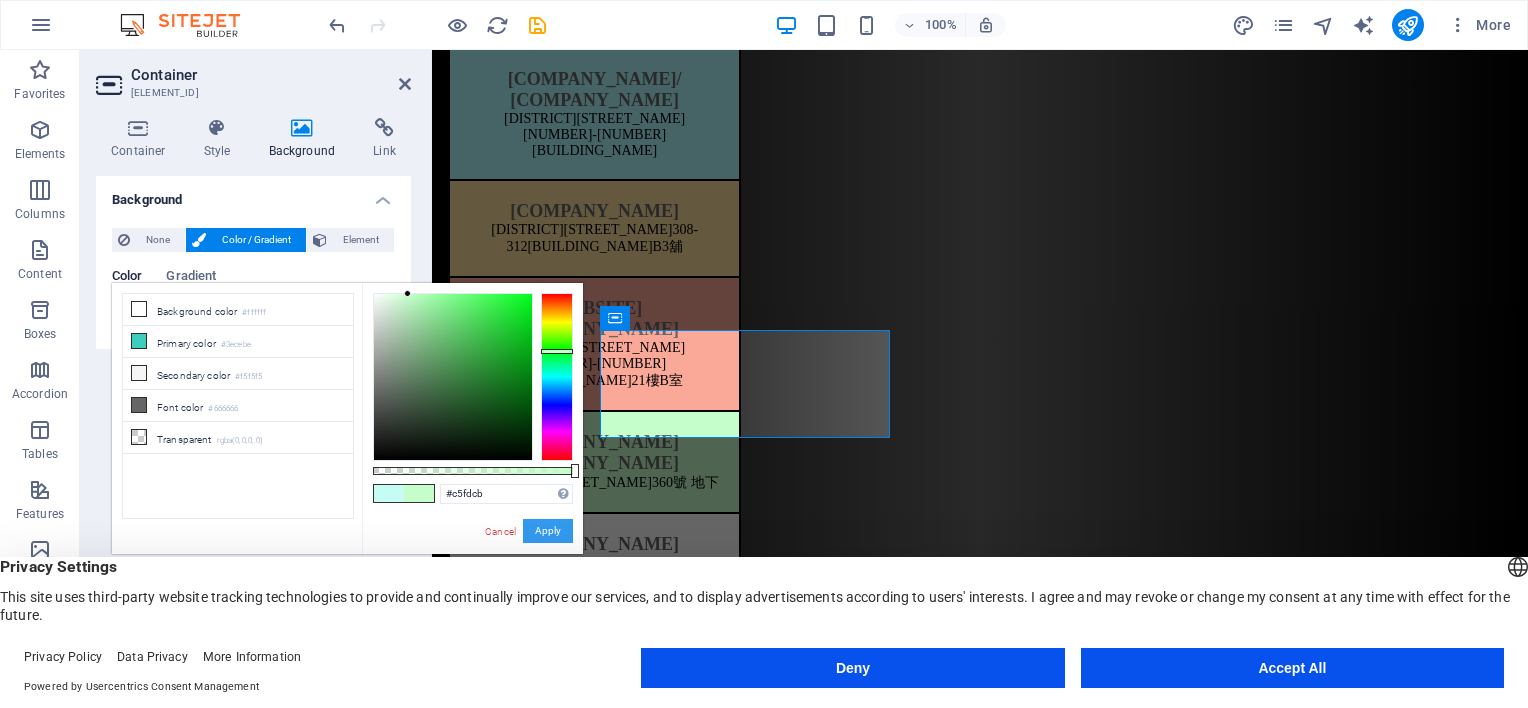 click on "Apply" at bounding box center [548, 531] 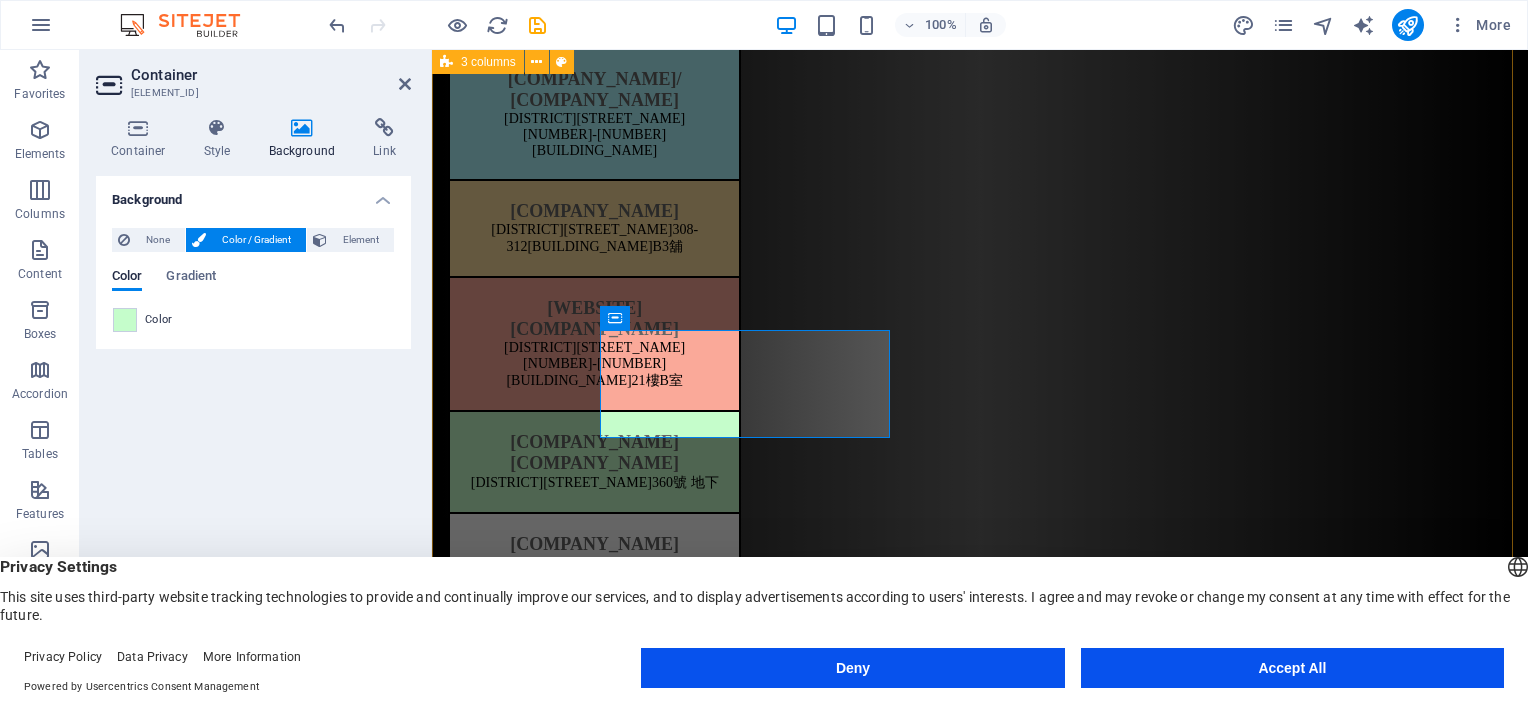 click on "[COMPANY_NAME] [DISTRICT][STREET_NUMBER] [BUILDING_NAME] [FLOOR] [UNIT] [COMPANY_NAME] [COMPANY_NAME] [DISTRICT][STREET_NUMBER] [BUILDING_NAME] [FLOOR] [COMPANY_NAME] [COMPANY_NAME] [DISTRICT][STREET_NUMBER] [FLOOR] [COMPANY_NAME] [COMPANY_NAME] [DISTRICT][STREET_NUMBER] [FLOOR] [STREET_NAME] [COMPANY_NAME] [COMPANY_NAME] [BUILDING_NAME], [UNIT], [HONG_KONG] [COMPANY_NAME] [COMPANY_NAME] [DISTRICT][STREET_NUMBER] [BUILDING_NAME] [FLOOR] [COMPANY_NAME] [COMPANY_NAME] [DISTRICT][STREET_NUMBER] [BUILDING_NAME] [FLOOR] [STREET_NAME] [BUILDING_NAME] [FLOOR] [UNIT] [UNIT] [UNIT]" at bounding box center [980, 1242] 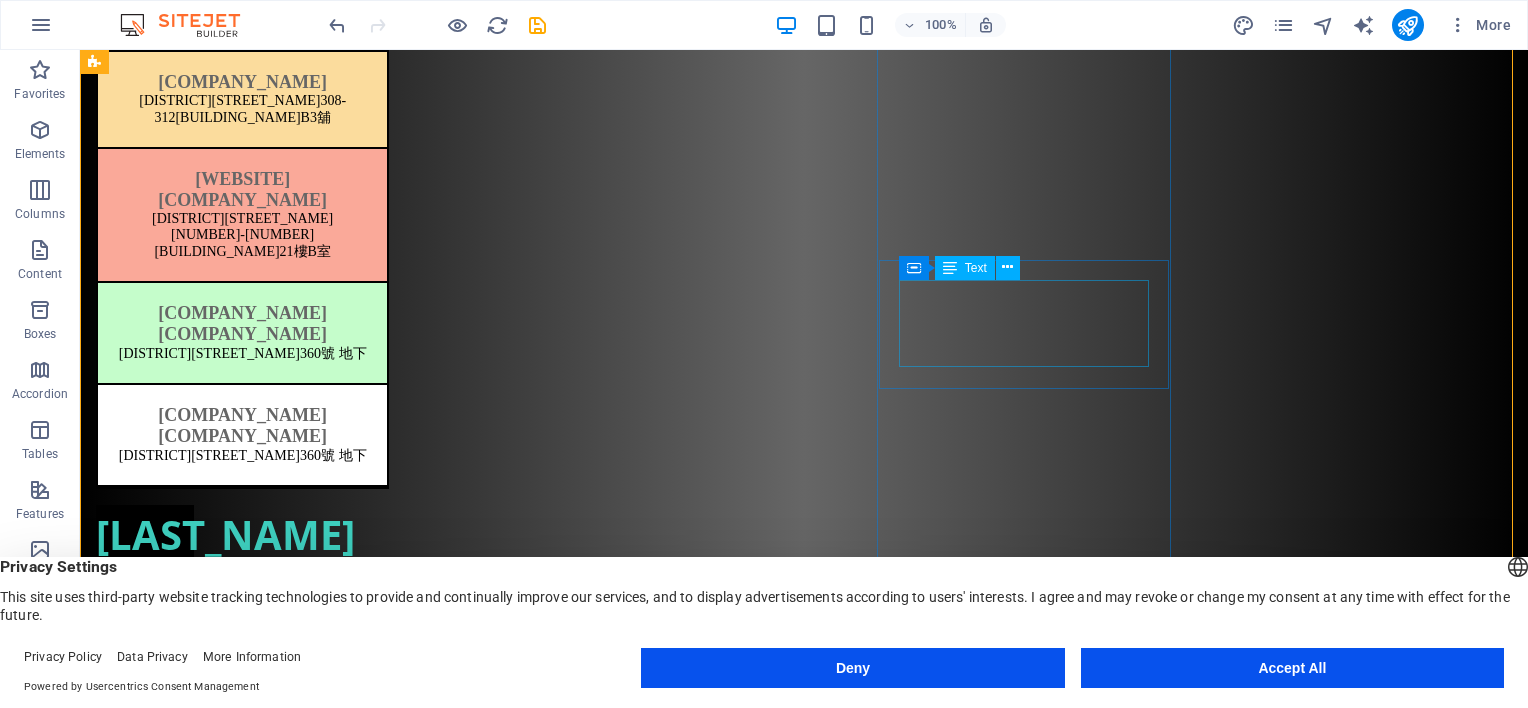 scroll, scrollTop: 608, scrollLeft: 0, axis: vertical 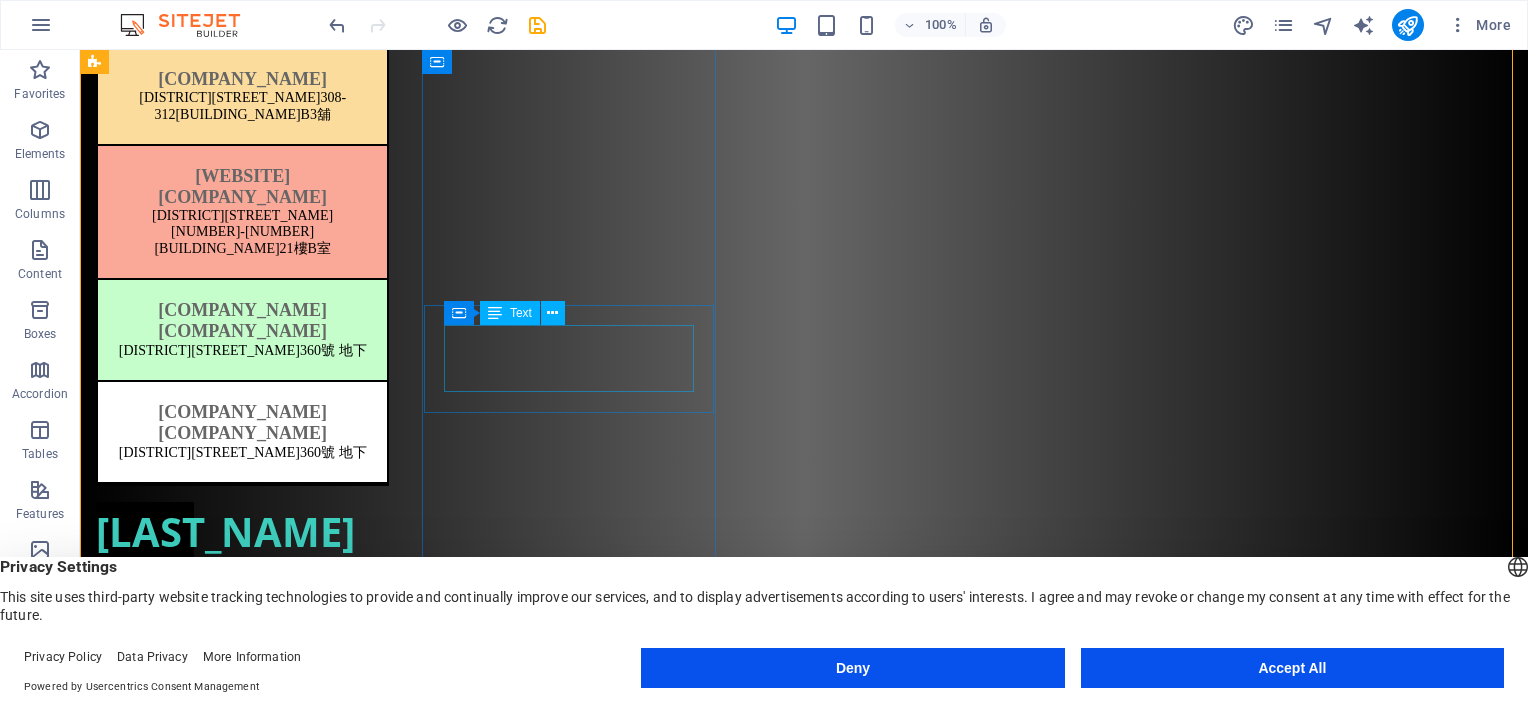 click on "[COMPANY_NAME] [COMPANY_NAME] [DISTRICT][STREET_NUMBER] [FLOOR]" at bounding box center [242, 432] 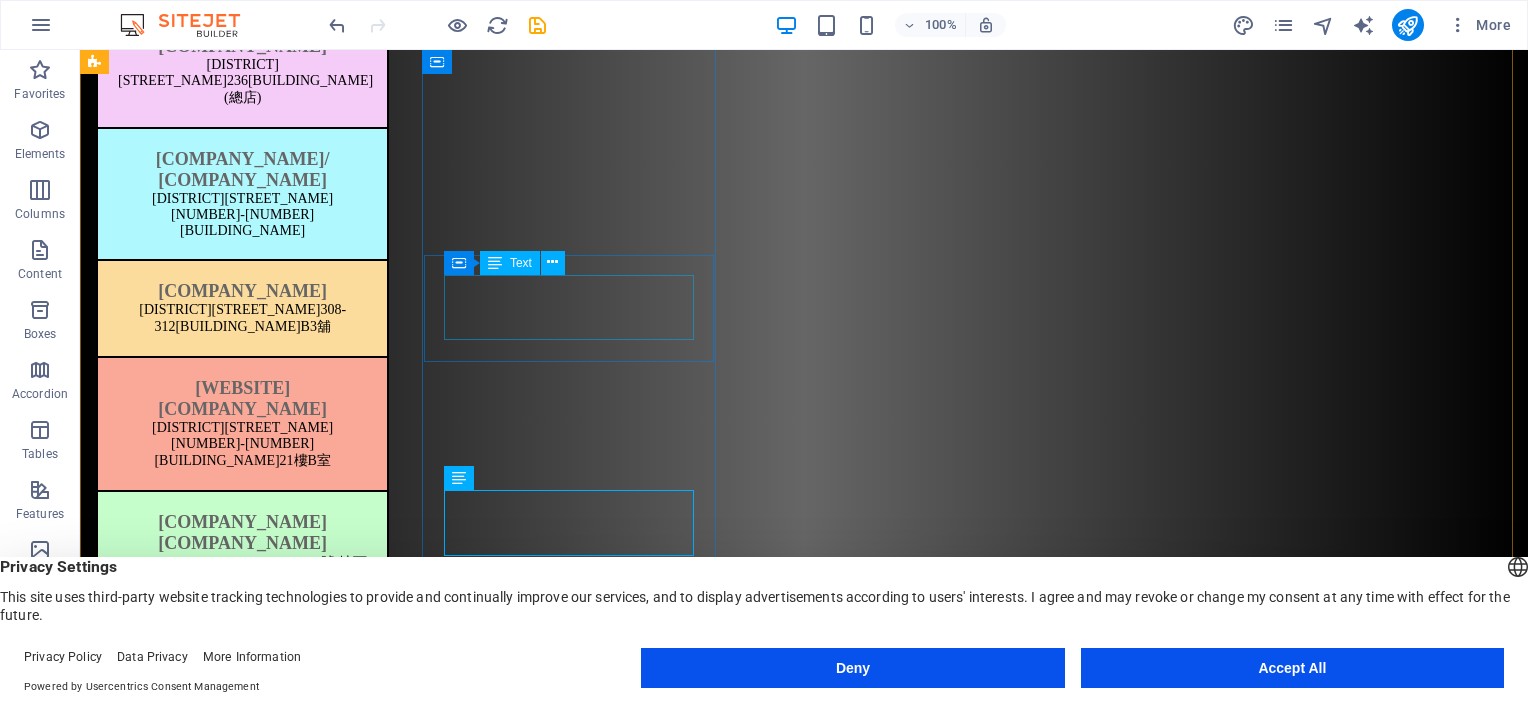 scroll, scrollTop: 391, scrollLeft: 0, axis: vertical 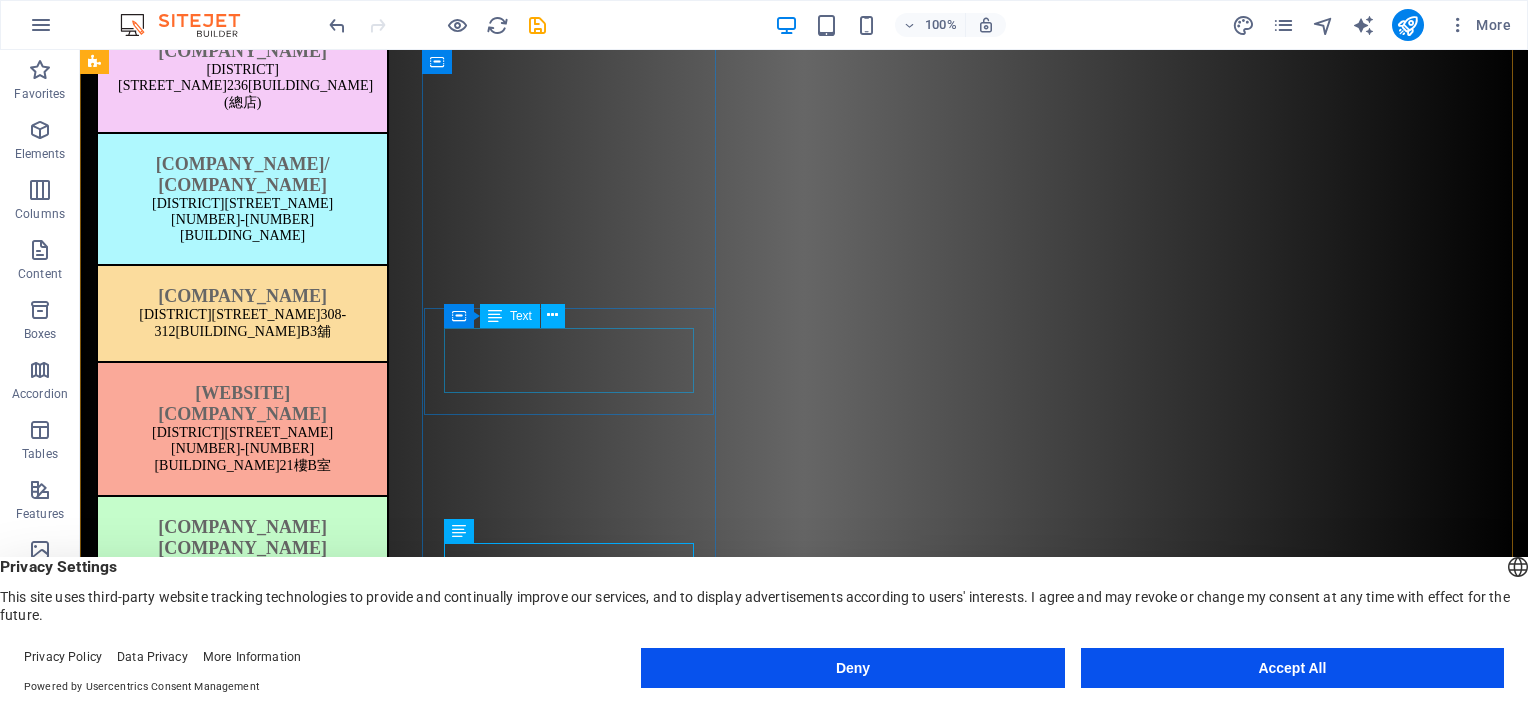 click on "[WEBSITE] [COMPANY_NAME] [DISTRICT][STREET_NUMBER] [BUILDING_NAME] [FLOOR] [UNIT]" at bounding box center [242, 429] 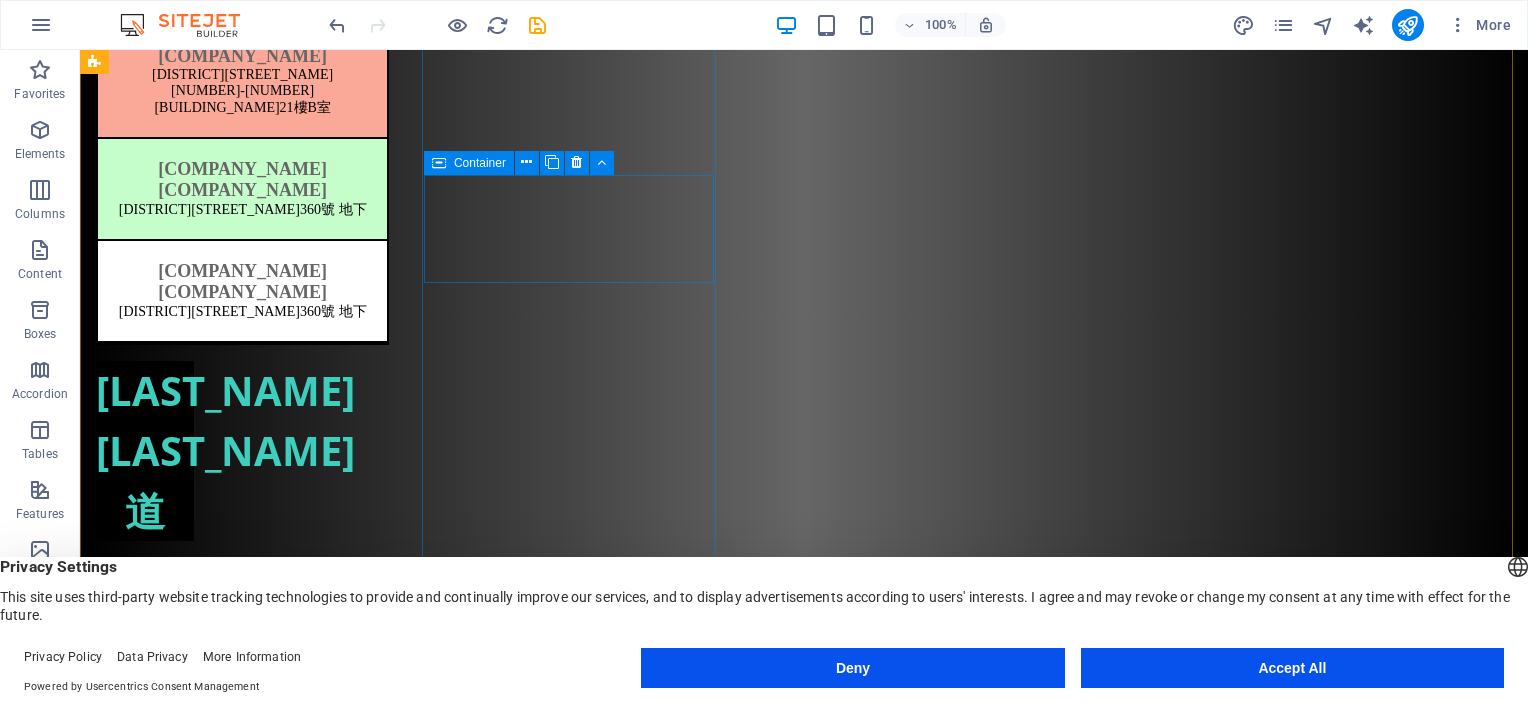 scroll, scrollTop: 751, scrollLeft: 0, axis: vertical 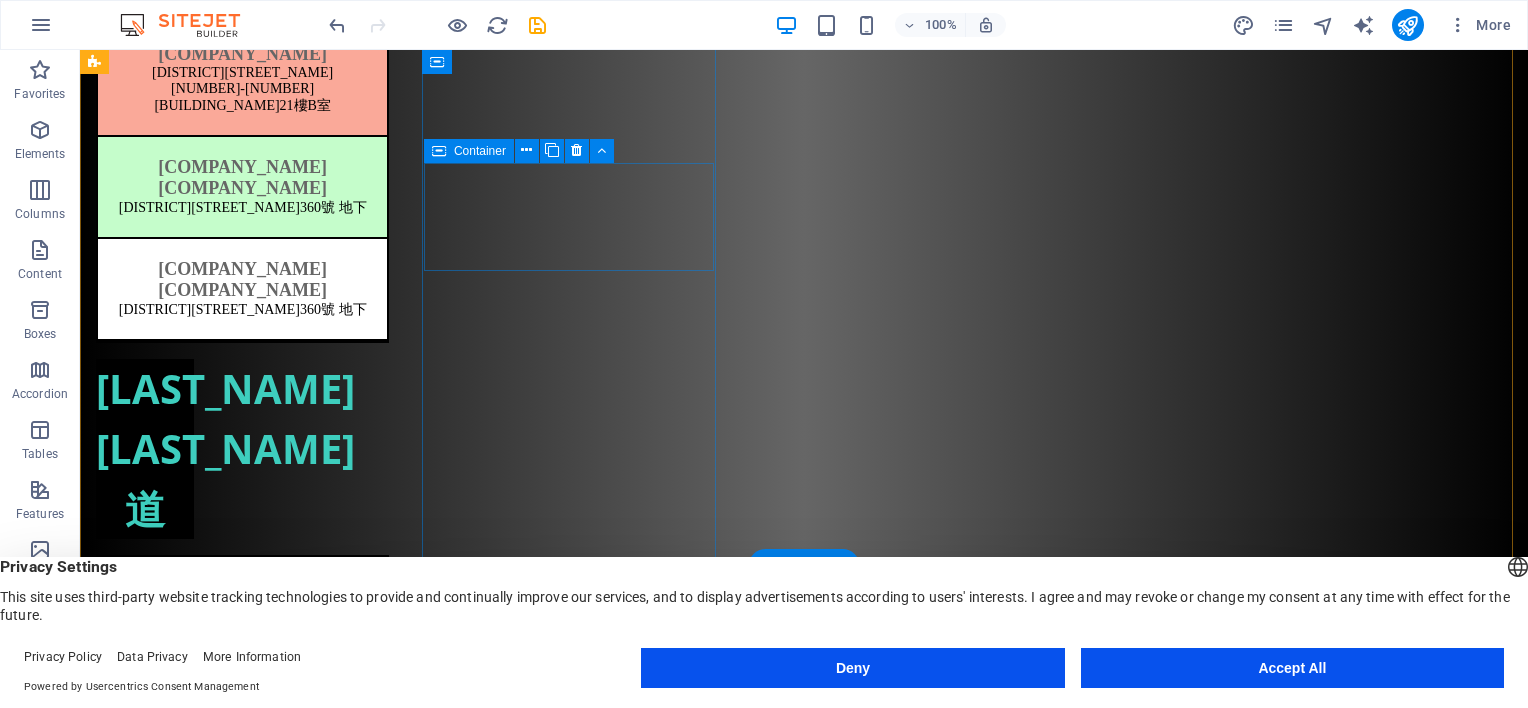 click on "[COMPANY_NAME] [COMPANY_NAME] [DISTRICT][STREET_NUMBER] [FLOOR]" at bounding box center (242, 290) 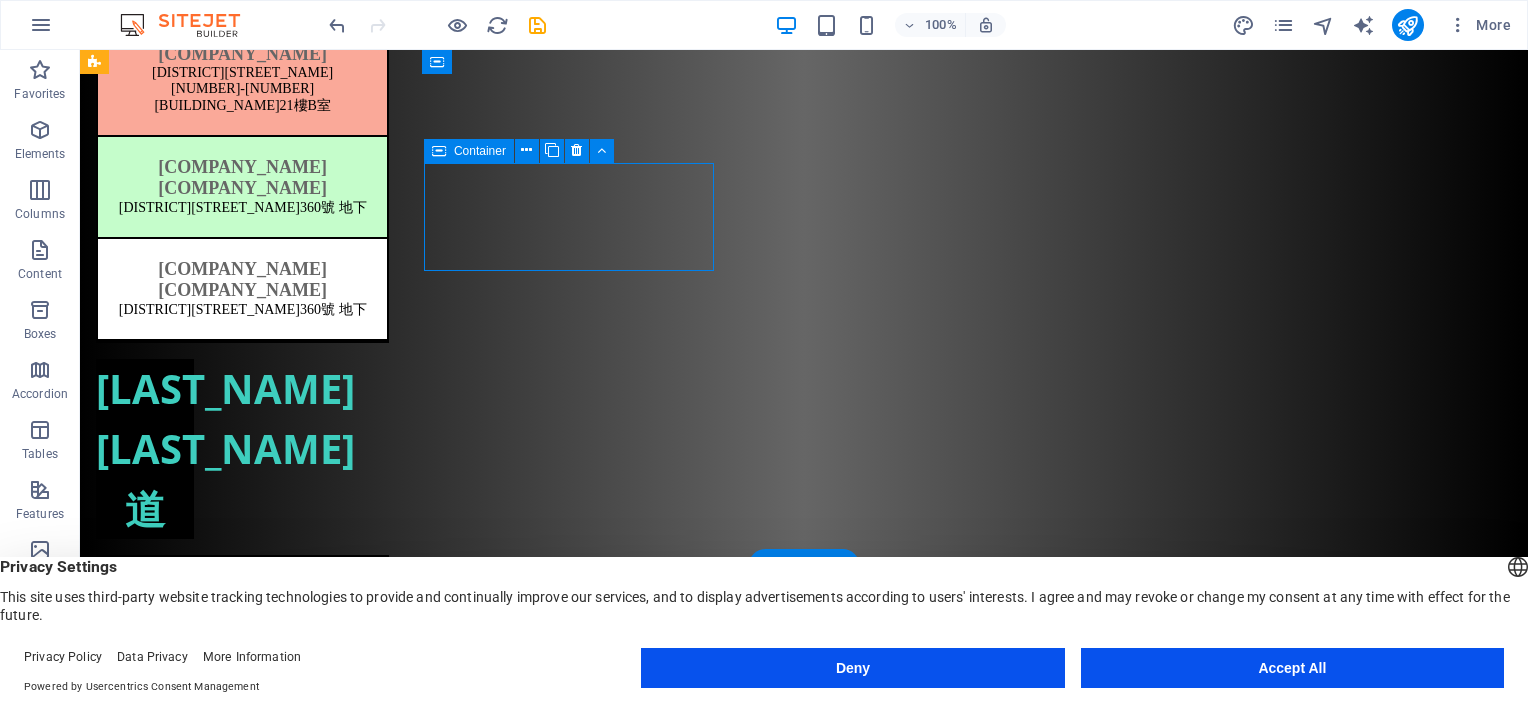 click on "[COMPANY_NAME] [COMPANY_NAME] [DISTRICT][STREET_NUMBER] [FLOOR]" at bounding box center [242, 290] 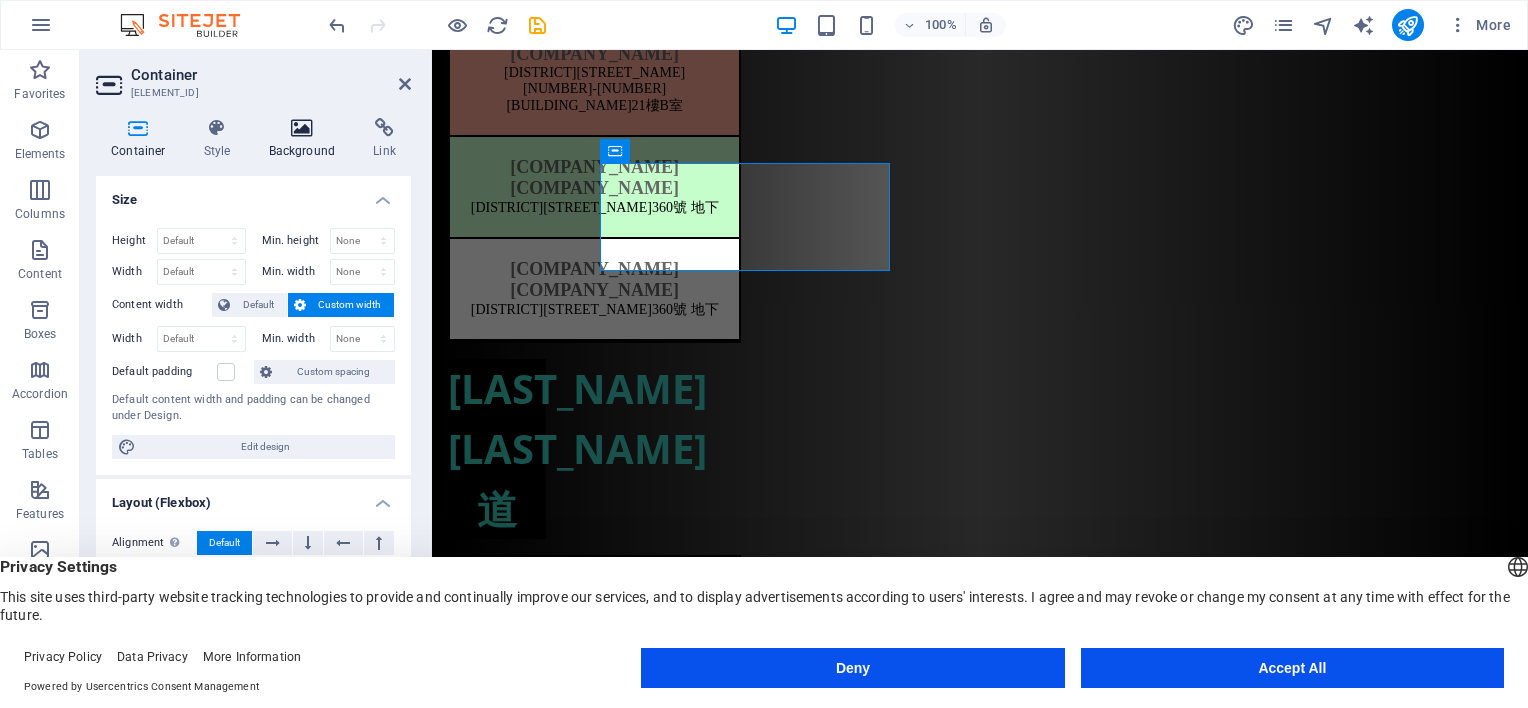 click on "Background" at bounding box center [306, 139] 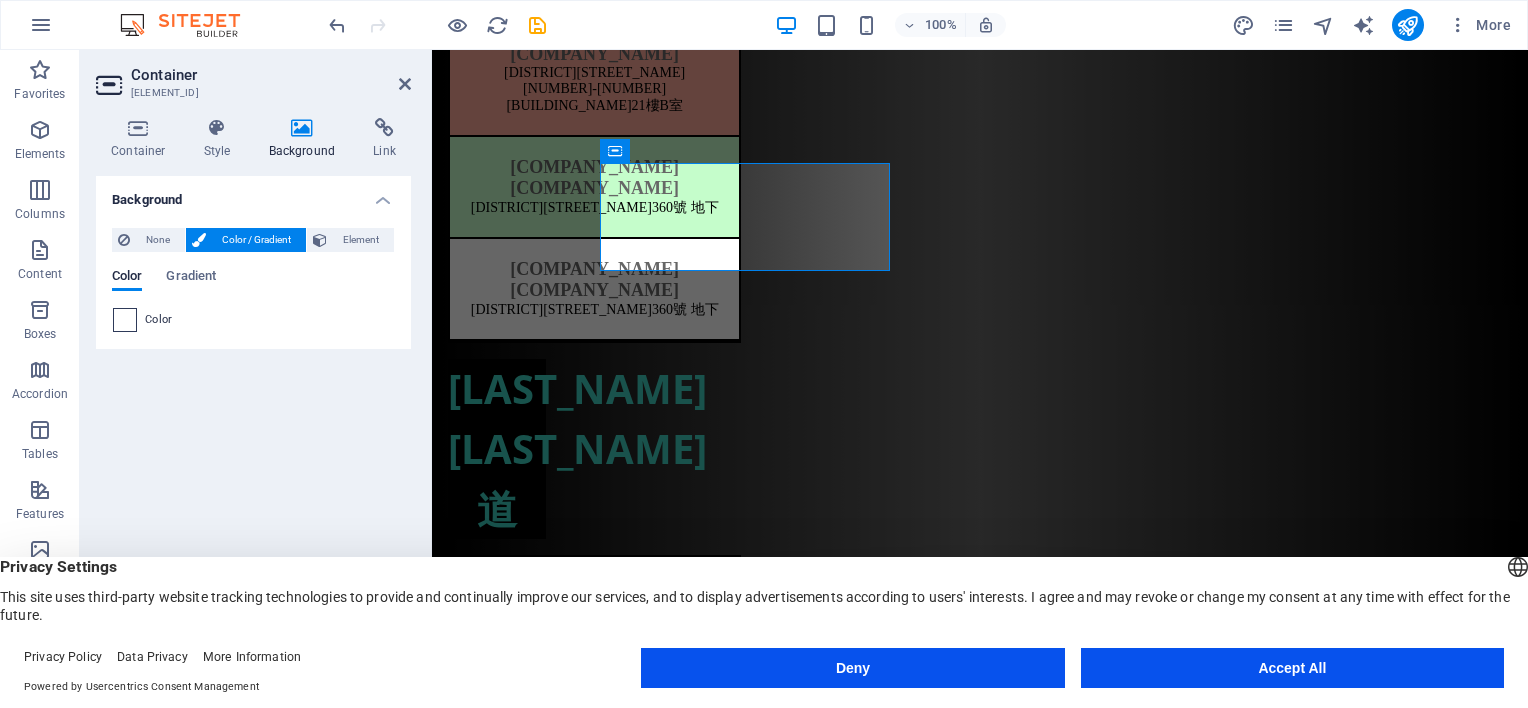 click at bounding box center (125, 320) 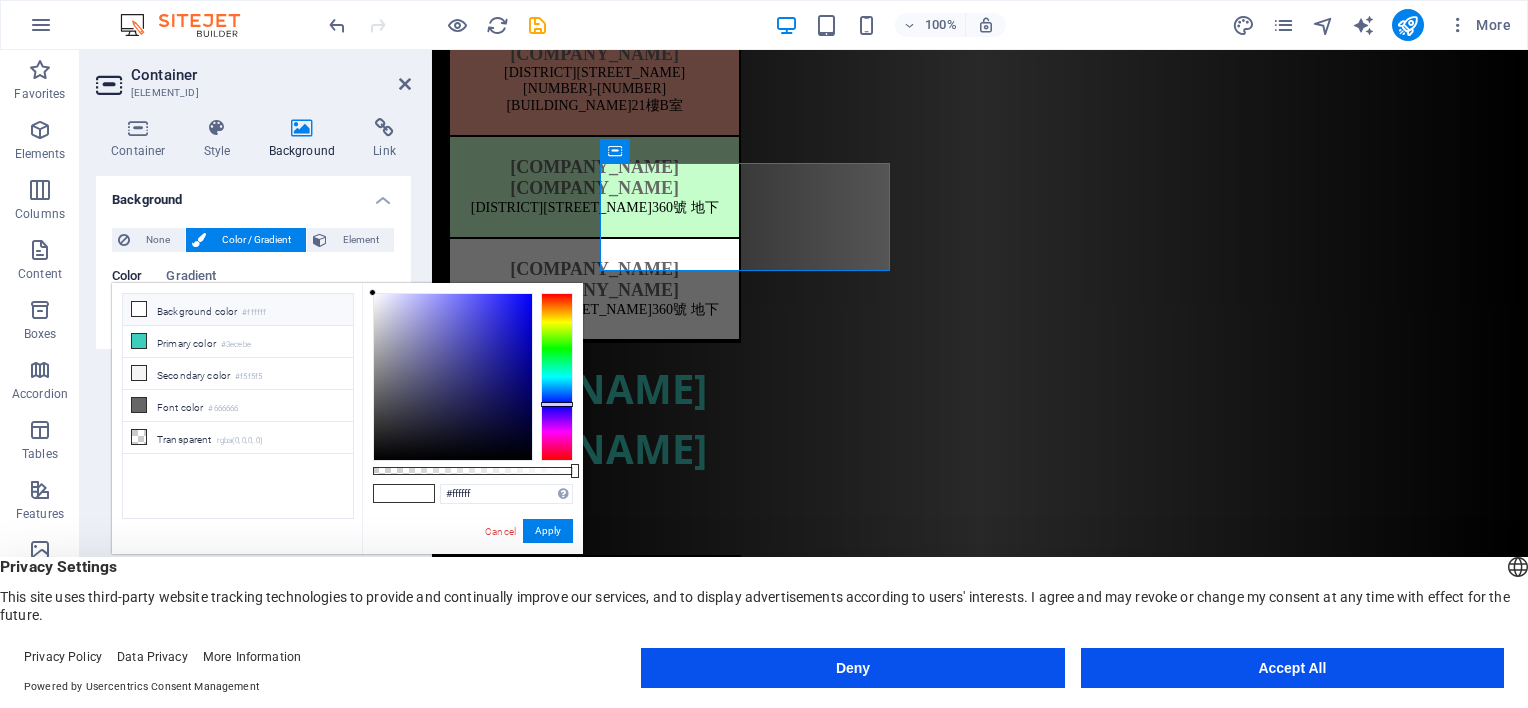 click at bounding box center (557, 377) 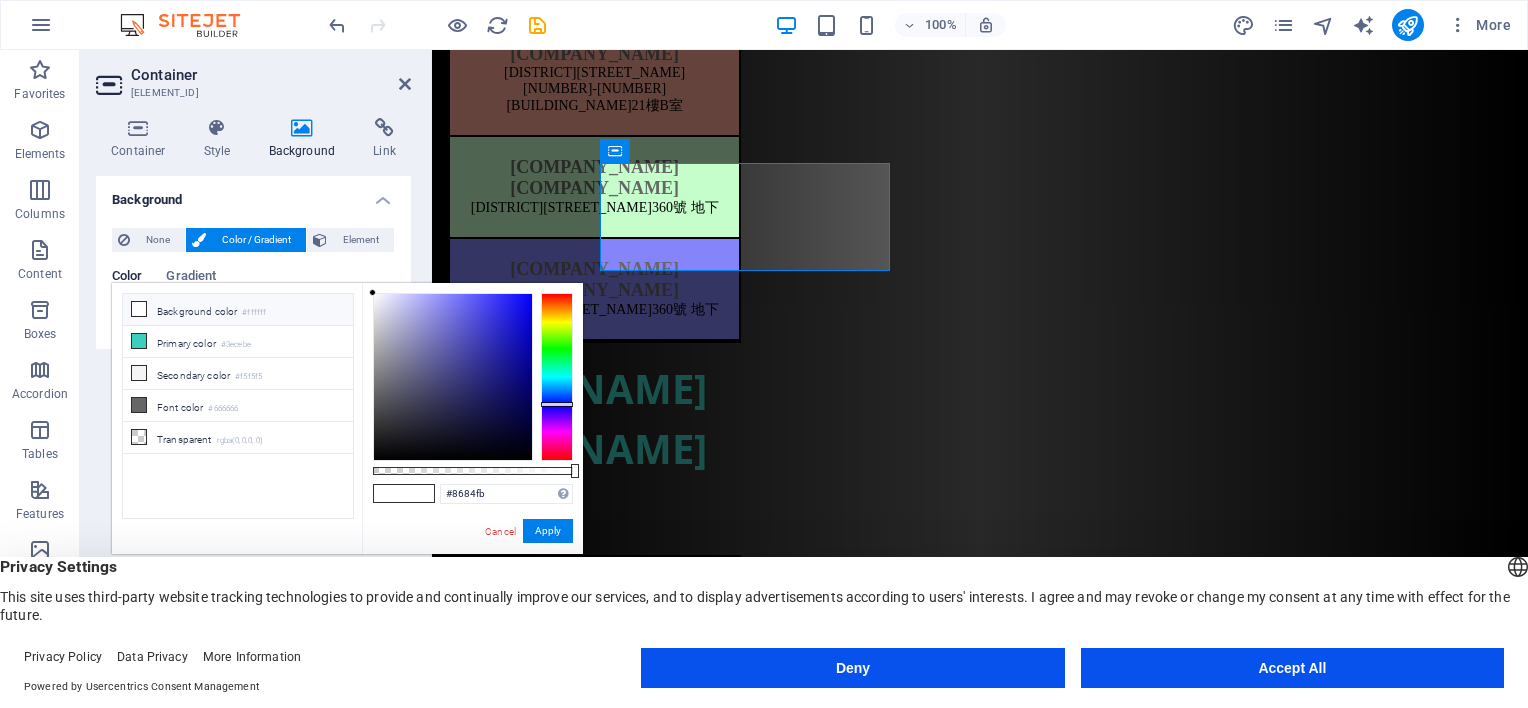 click at bounding box center [453, 377] 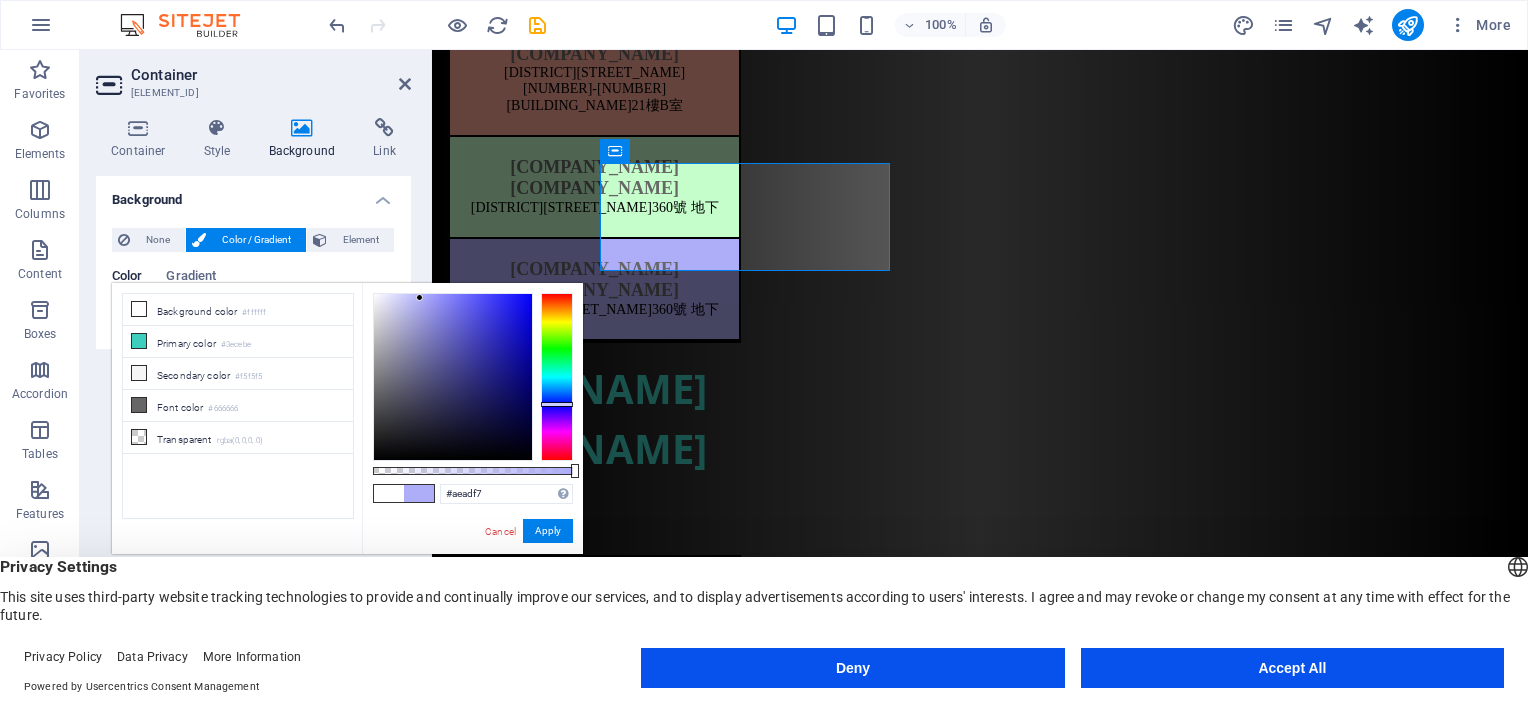 click at bounding box center (453, 377) 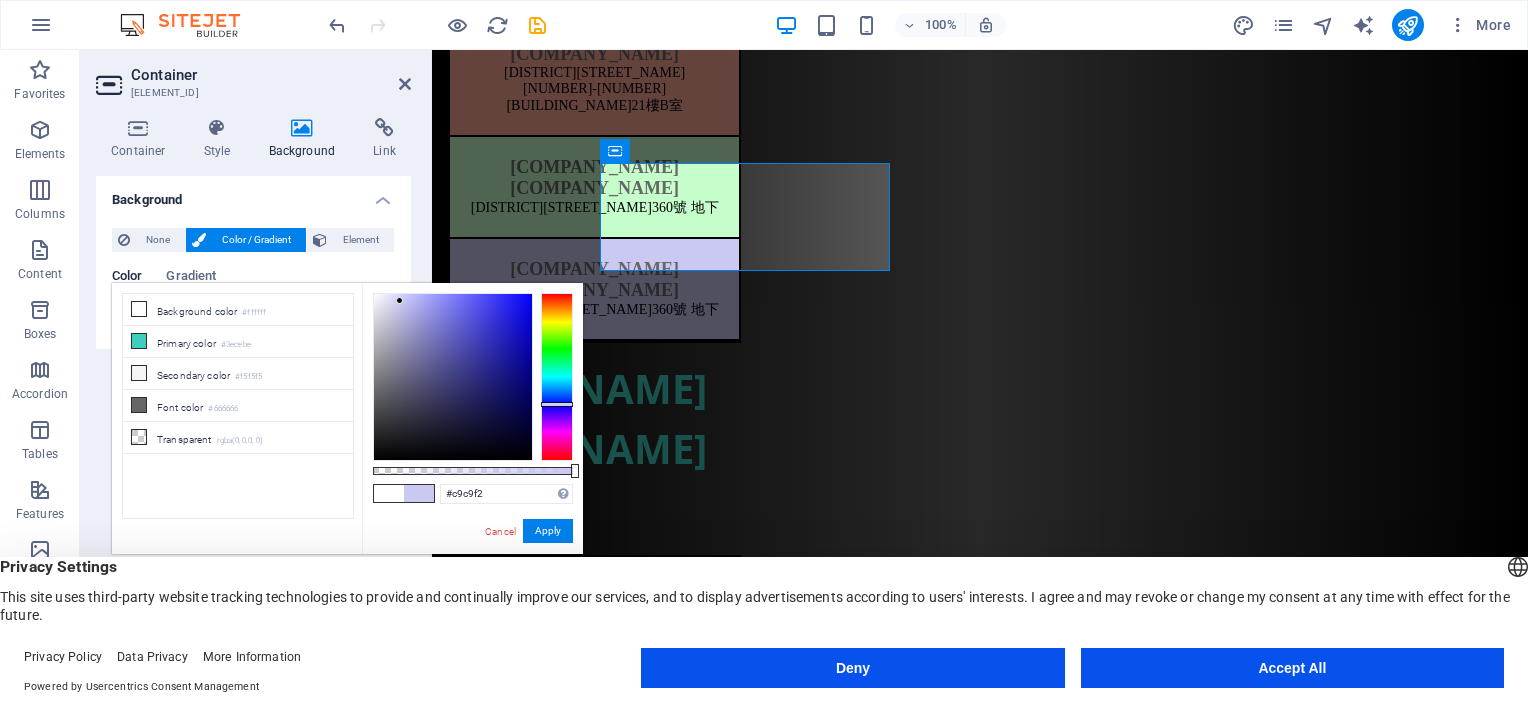 click at bounding box center (453, 377) 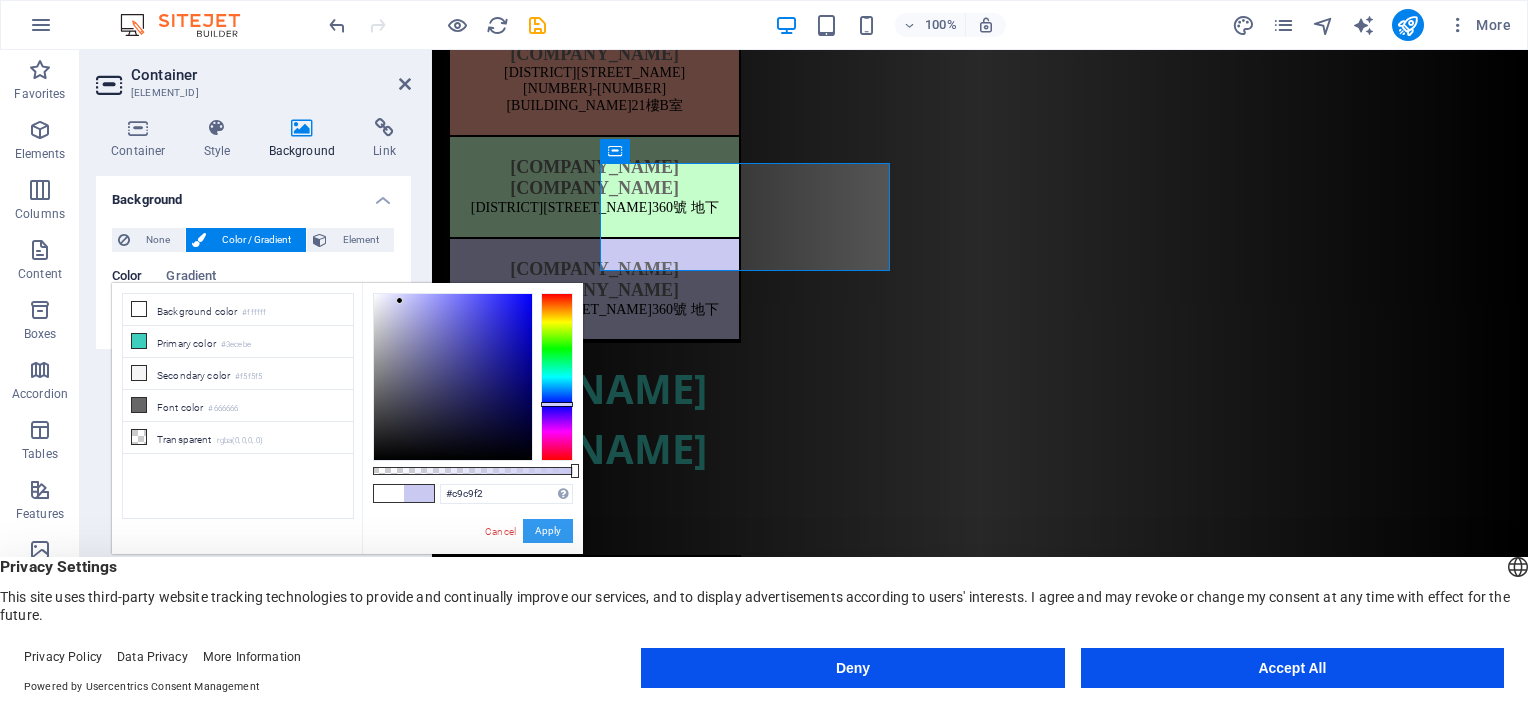 click on "Apply" at bounding box center (548, 531) 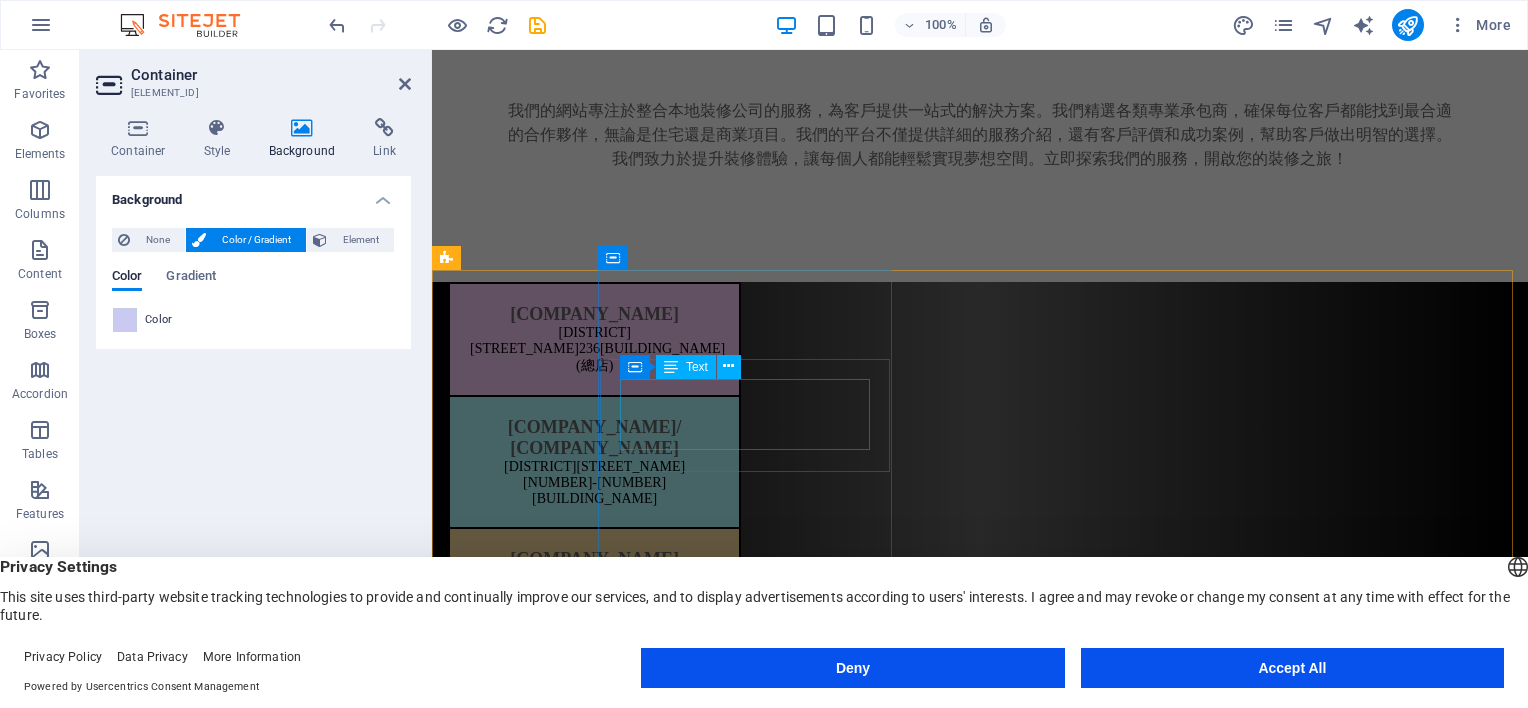 scroll, scrollTop: 127, scrollLeft: 0, axis: vertical 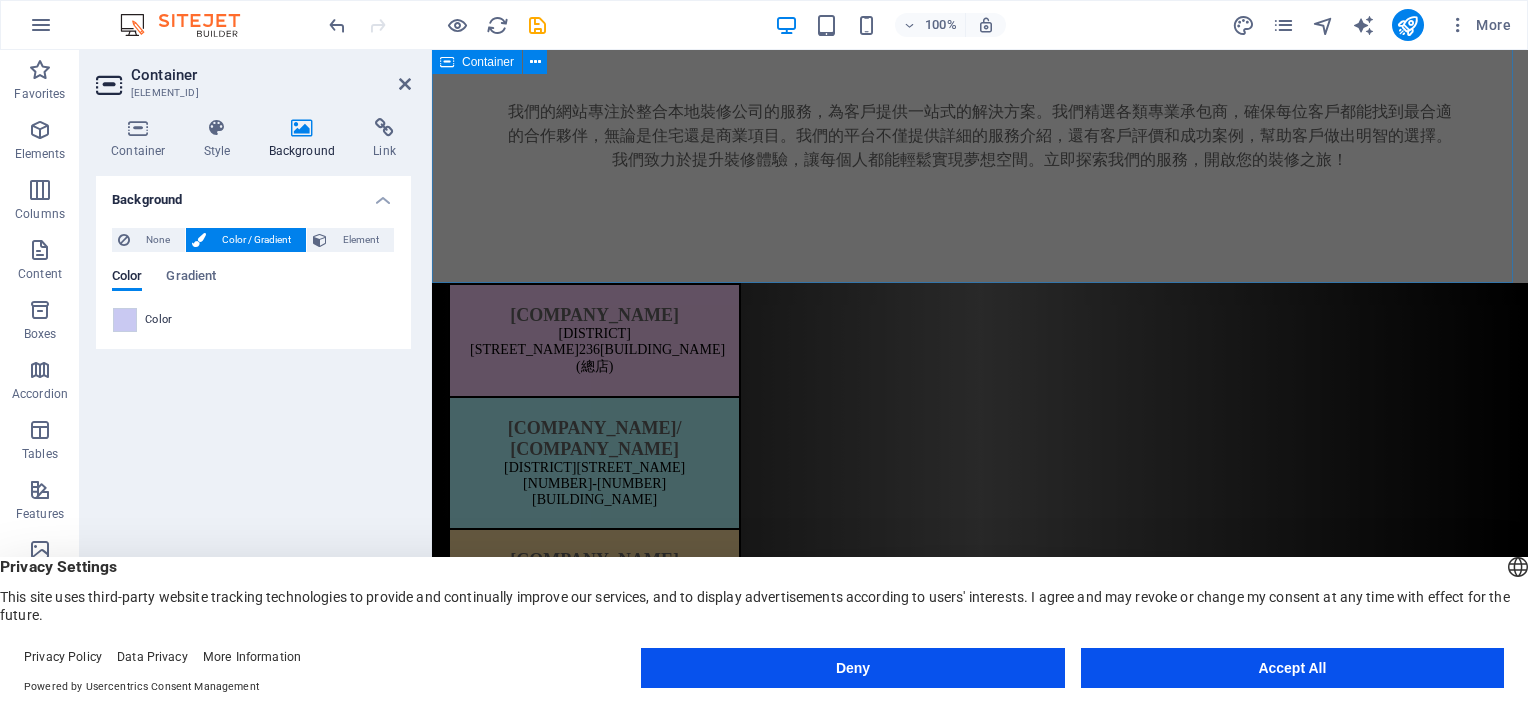 click on "我們的服務 我們的網站專注於整合本地裝修公司的服務，為客戶提供一站式的解決方案。我們精選各類專業承包商，確保每位客戶都能找到最合適的合作夥伴，無論是住宅還是商業項目。我們的平台不僅提供詳細的服務介紹，還有客戶評價和成功案例，幫助客戶做出明智的選擇。我們致力於提升裝修體驗，讓每個人都能輕鬆實現夢想空間。立即探索我們的服務，開啟您的裝修之旅！" at bounding box center (980, 103) 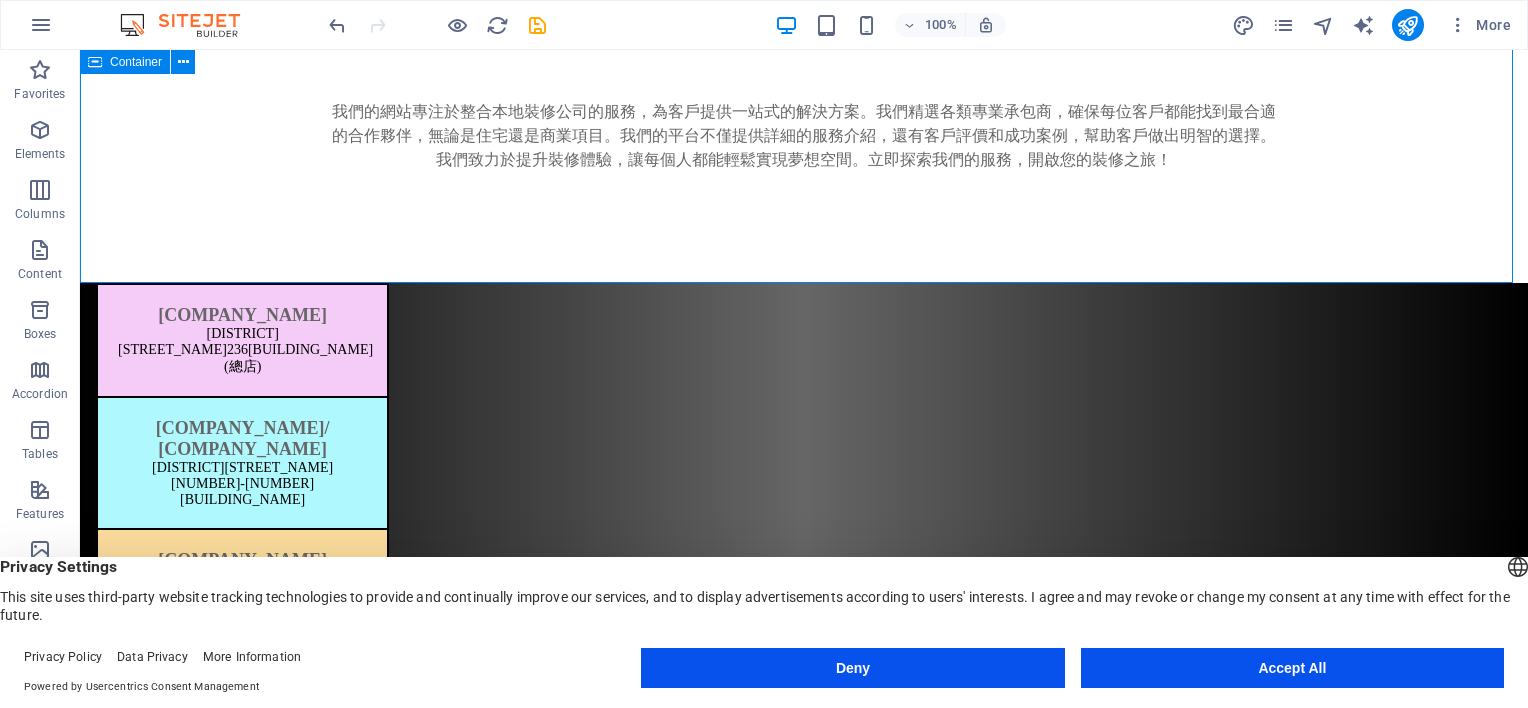 click on "我們的服務 我們的網站專注於整合本地裝修公司的服務，為客戶提供一站式的解決方案。我們精選各類專業承包商，確保每位客戶都能找到最合適的合作夥伴，無論是住宅還是商業項目。我們的平台不僅提供詳細的服務介紹，還有客戶評價和成功案例，幫助客戶做出明智的選擇。我們致力於提升裝修體驗，讓每個人都能輕鬆實現夢想空間。立即探索我們的服務，開啟您的裝修之旅！" at bounding box center [804, 103] 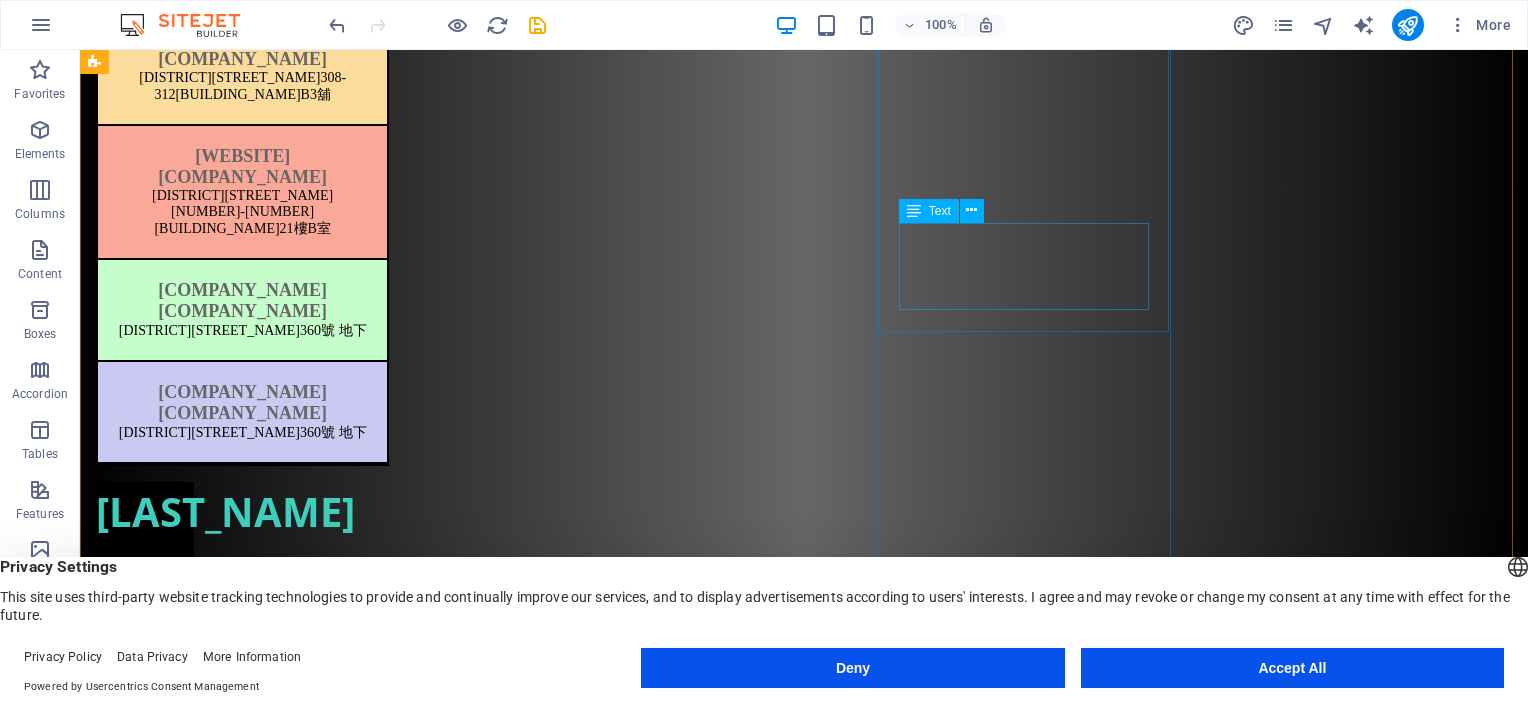 scroll, scrollTop: 632, scrollLeft: 0, axis: vertical 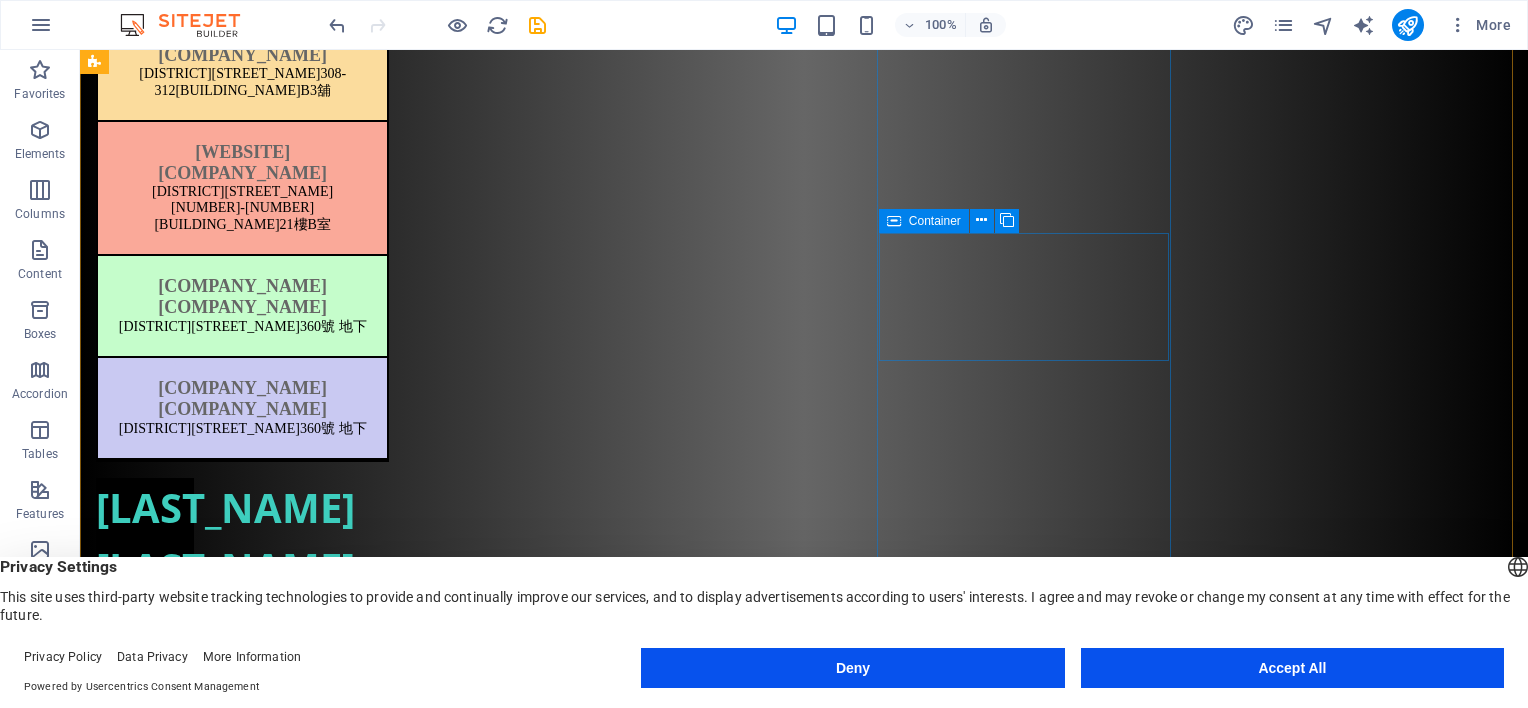 click on "[COMPANY_NAME] [COMPANY_NAME] [DISTRICT][STREET_NUMBER] [BUILDING_NAME]" at bounding box center (242, 2319) 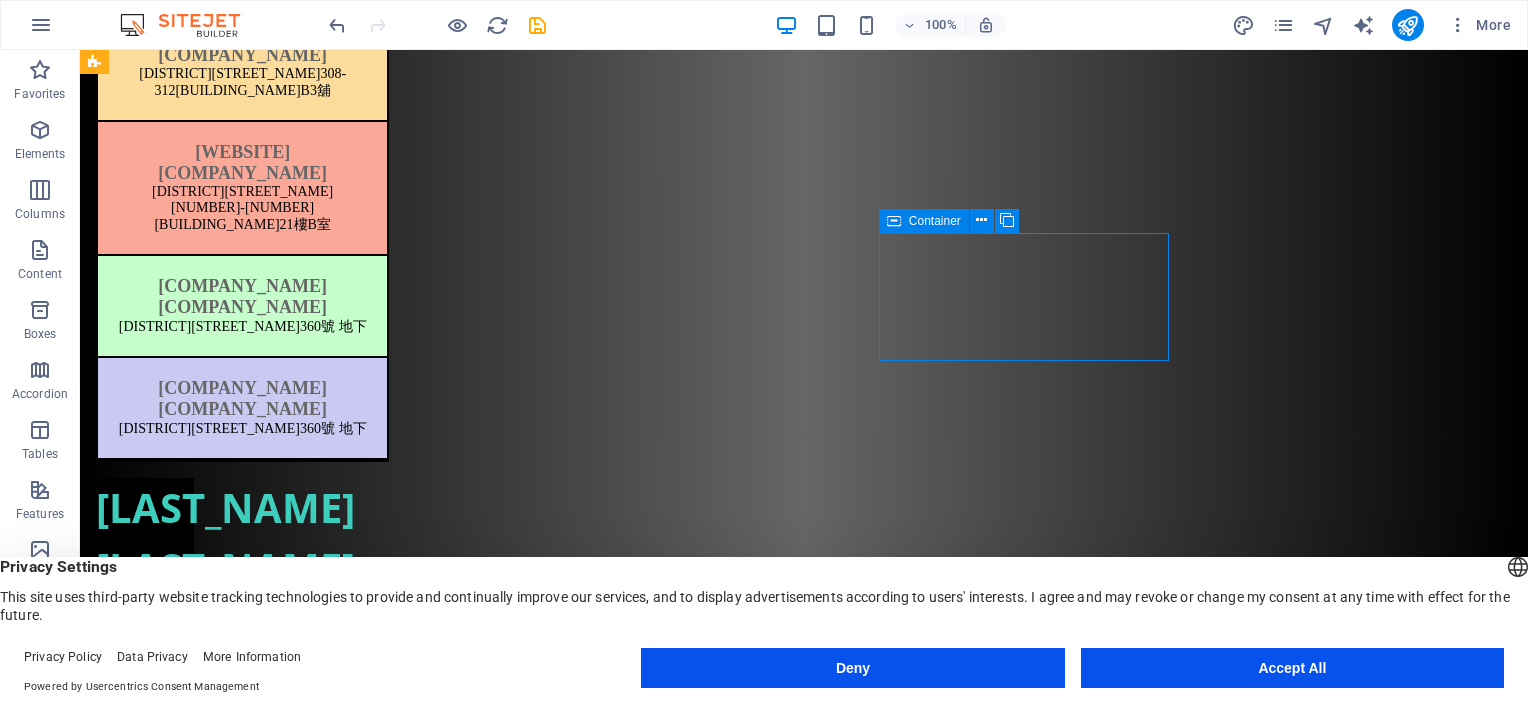 click on "[COMPANY_NAME] [COMPANY_NAME] [DISTRICT][STREET_NUMBER] [BUILDING_NAME]" at bounding box center [242, 2319] 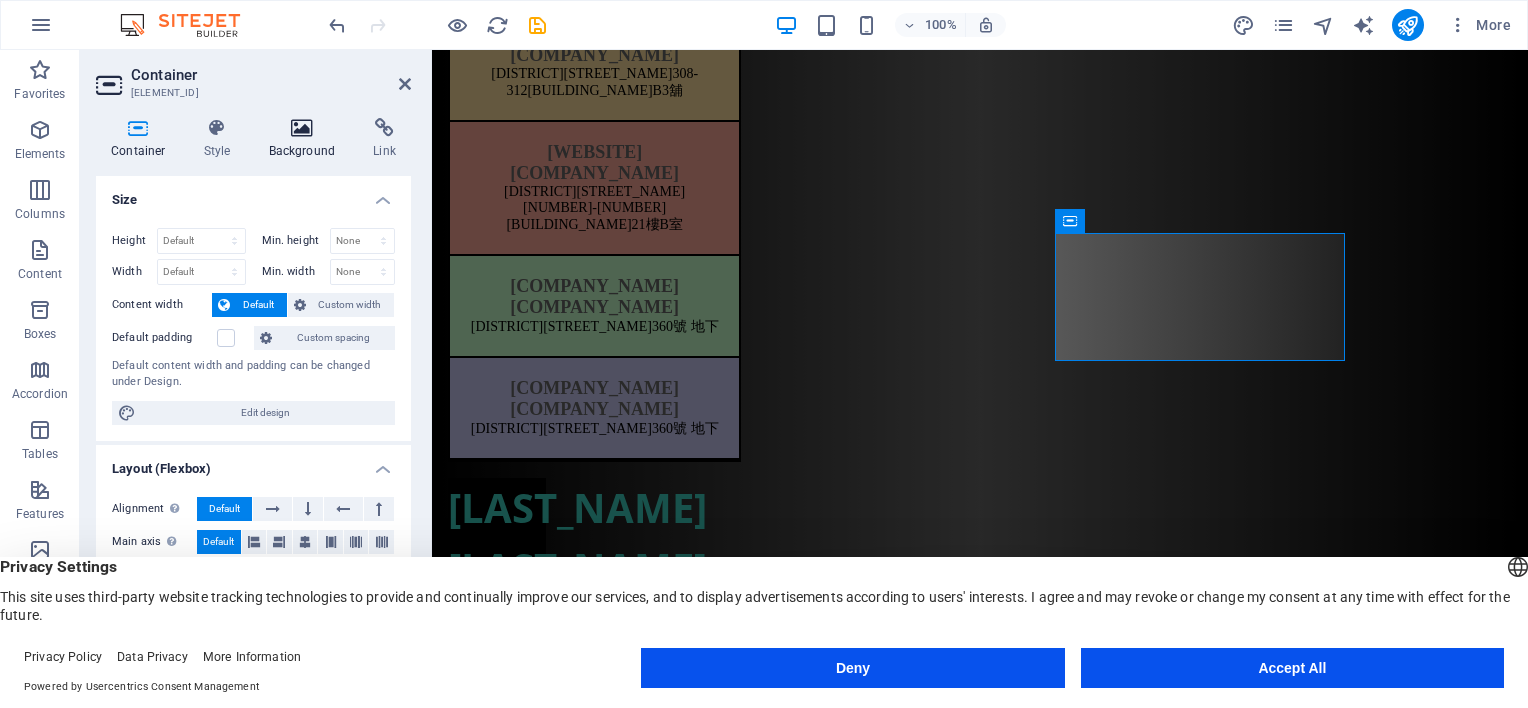 click on "Background" at bounding box center (306, 139) 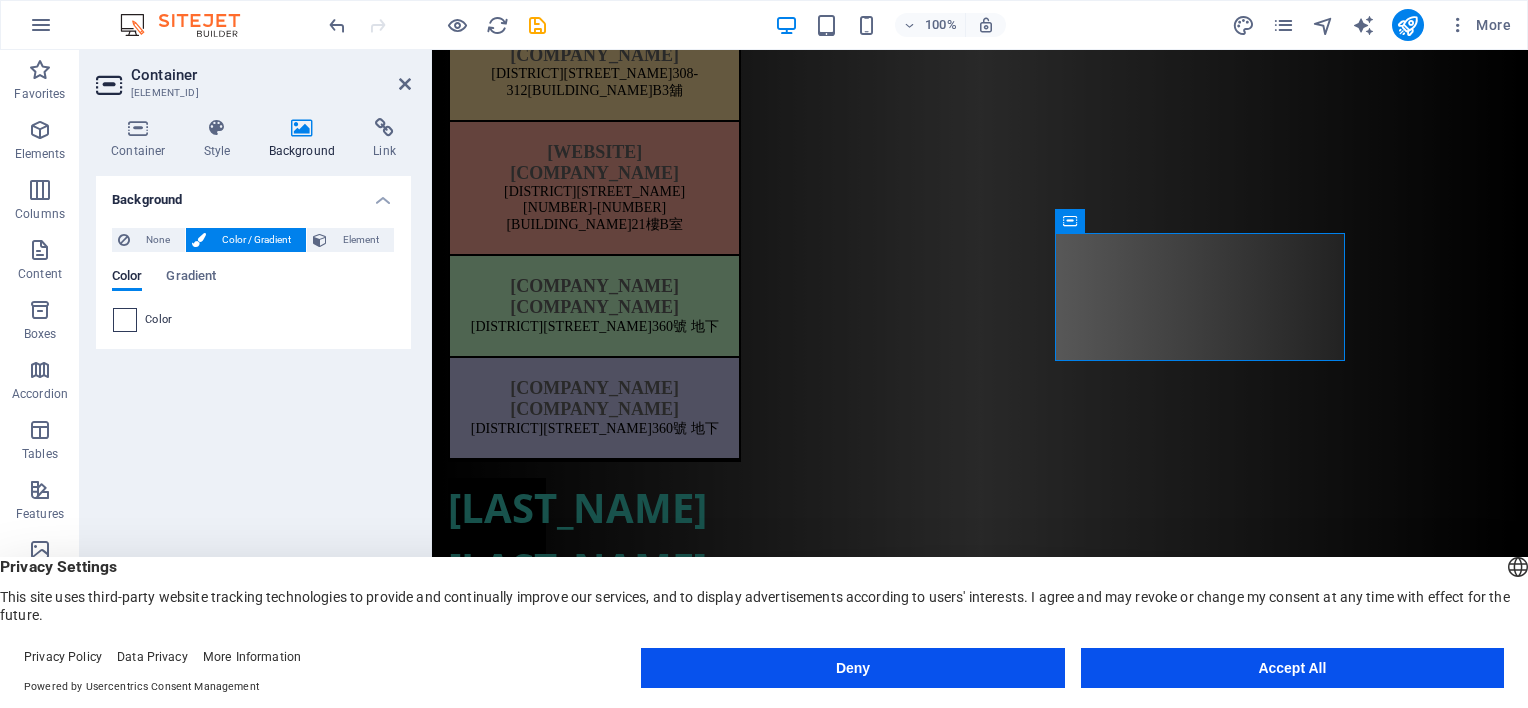 click at bounding box center [125, 320] 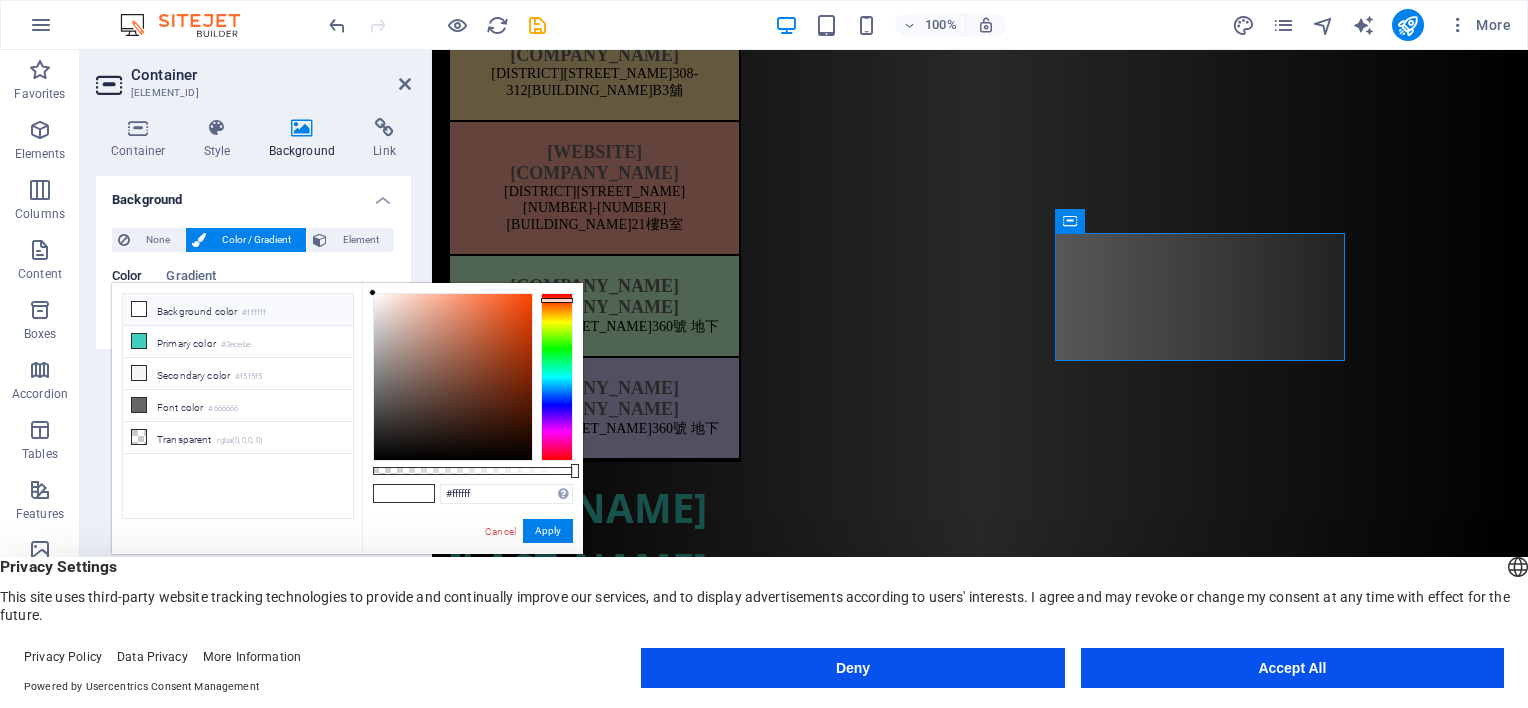 click at bounding box center (557, 377) 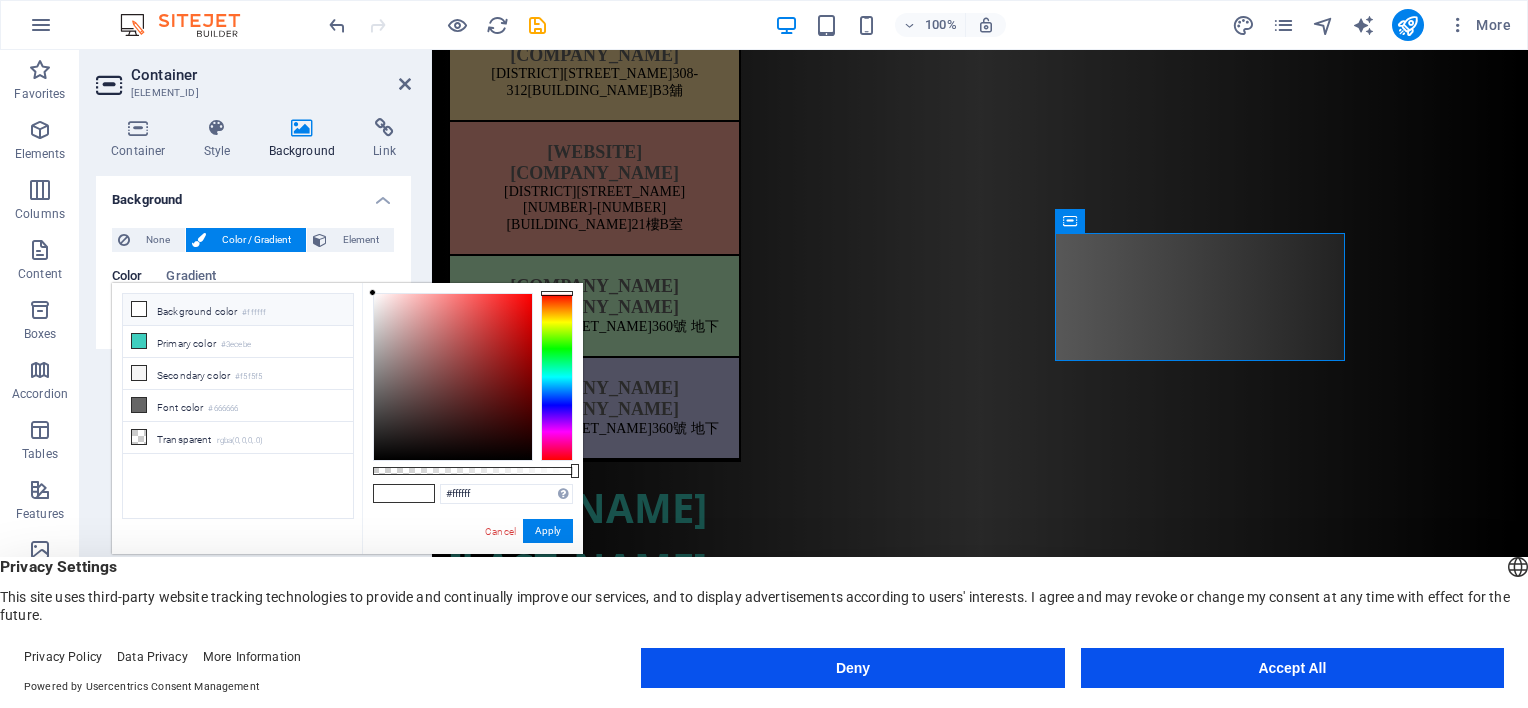 click at bounding box center (557, 377) 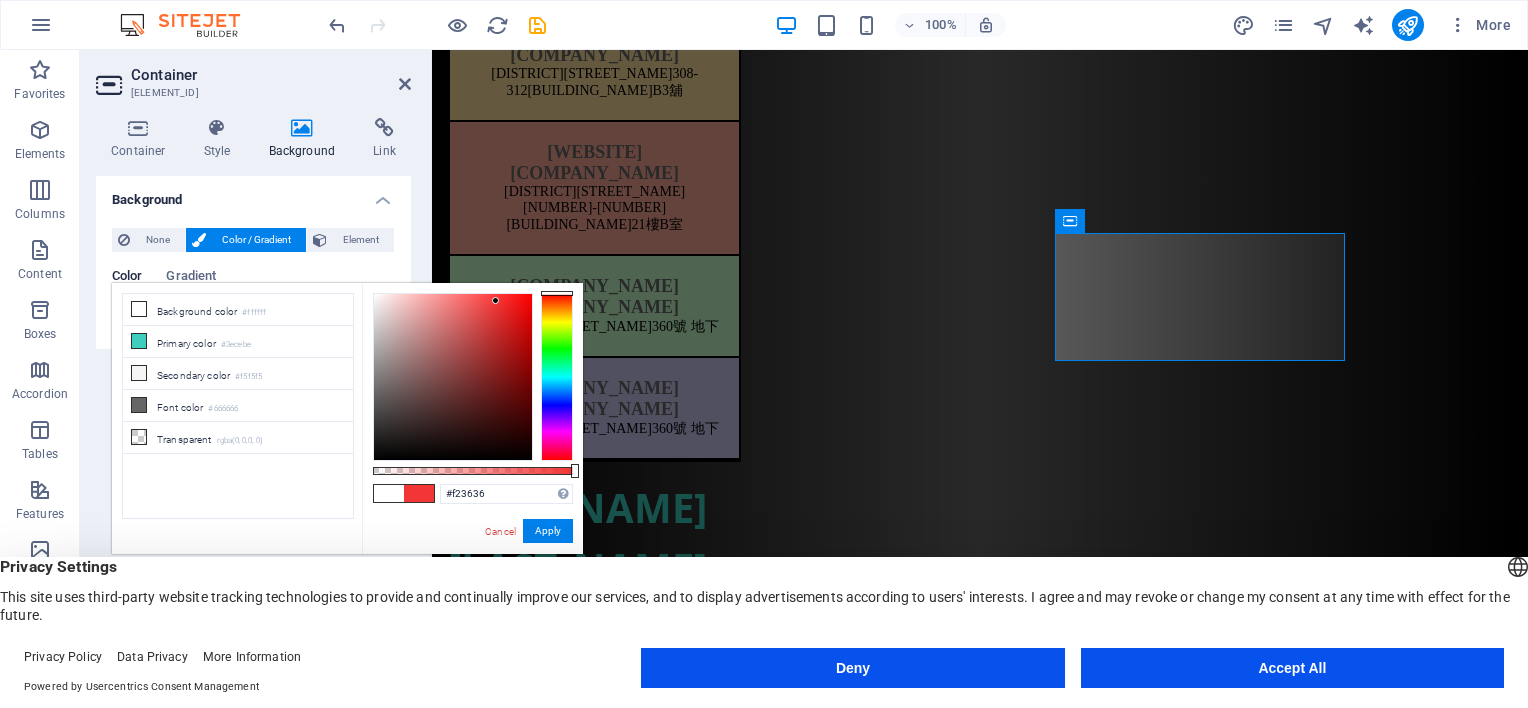 click at bounding box center [453, 377] 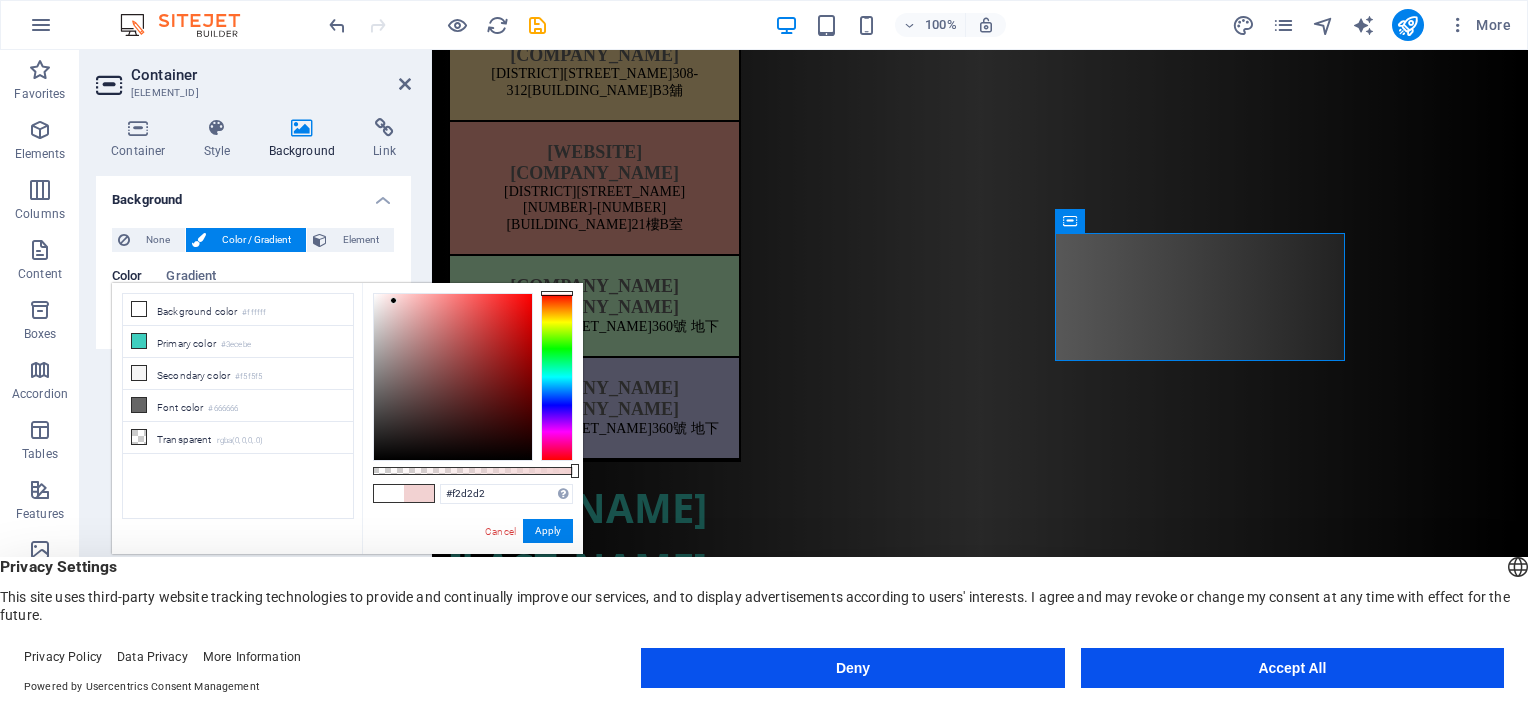 click at bounding box center (453, 377) 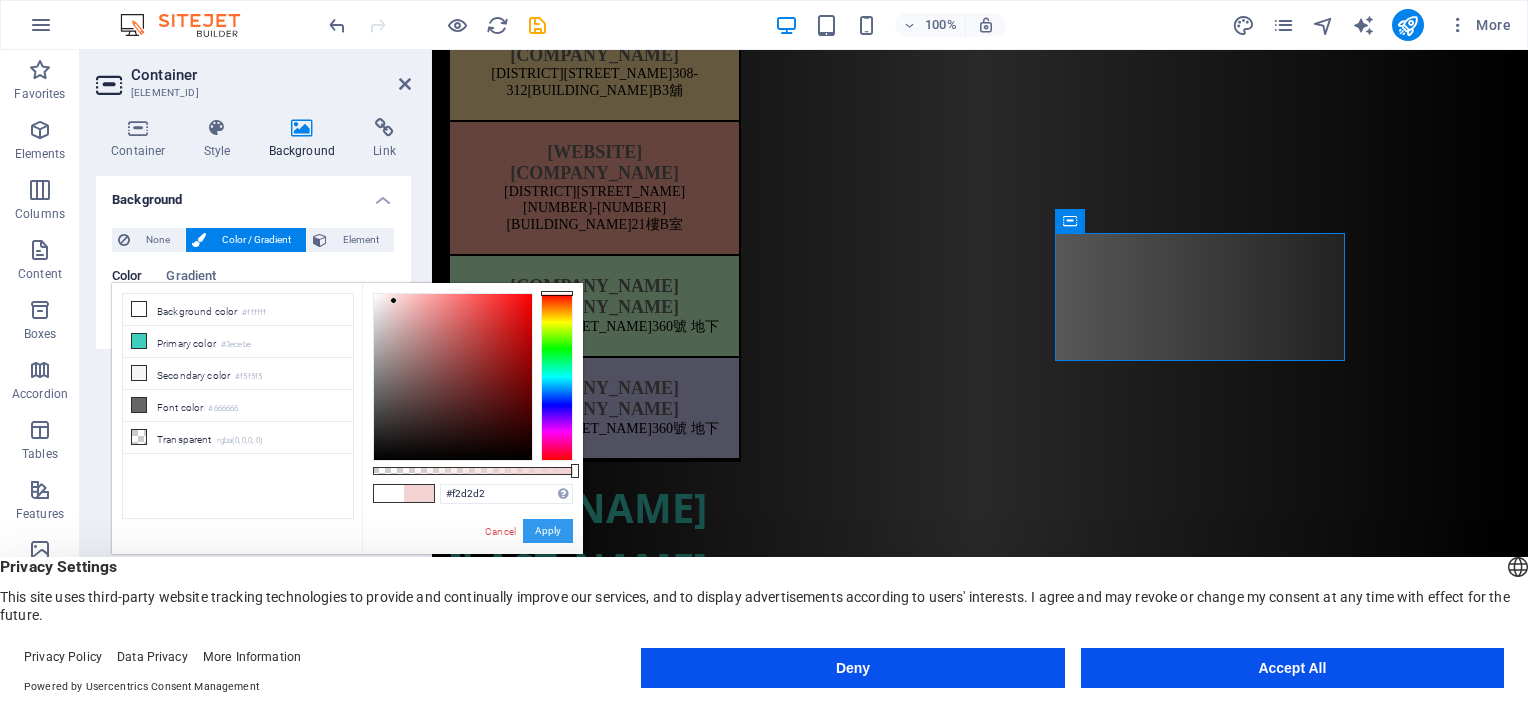 click on "Apply" at bounding box center [548, 531] 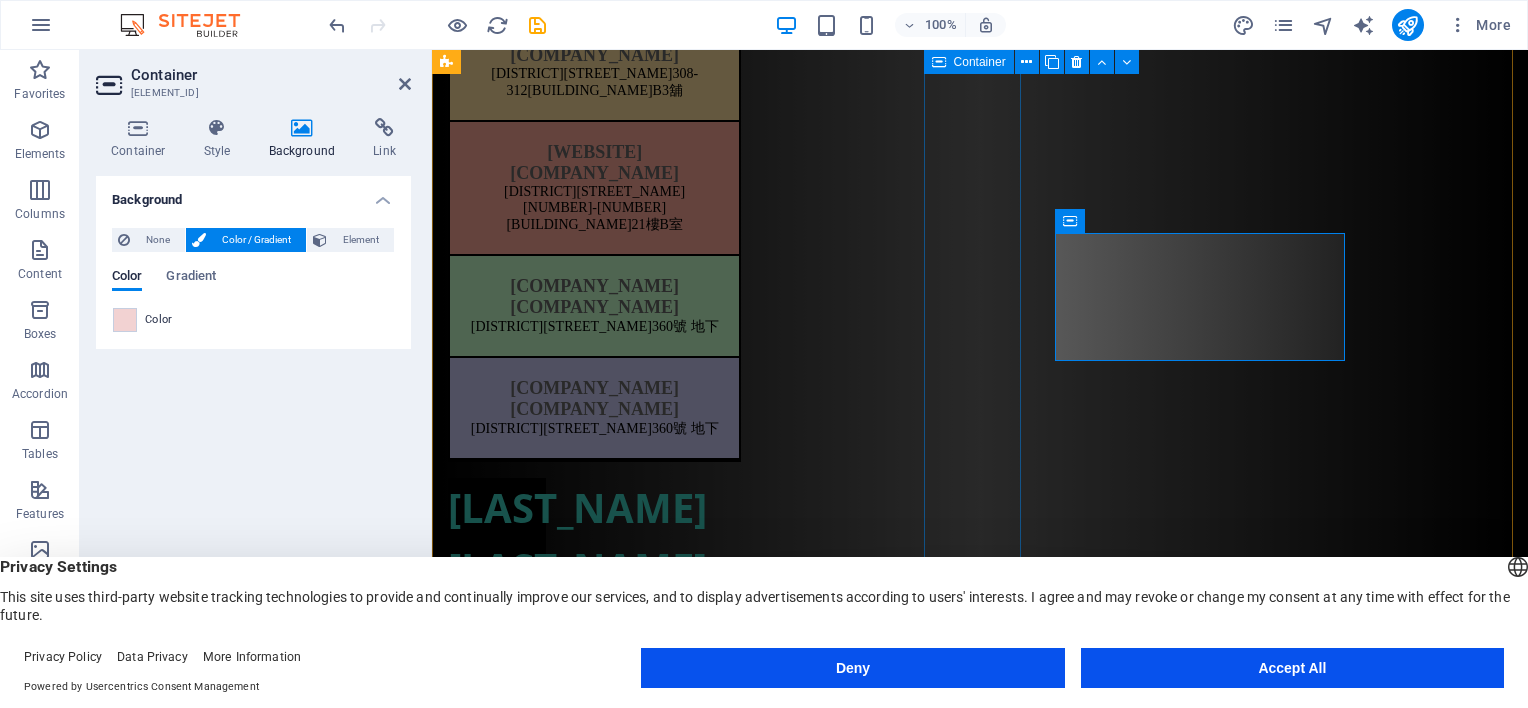 click on "[STREET_NAME]" at bounding box center (497, 568) 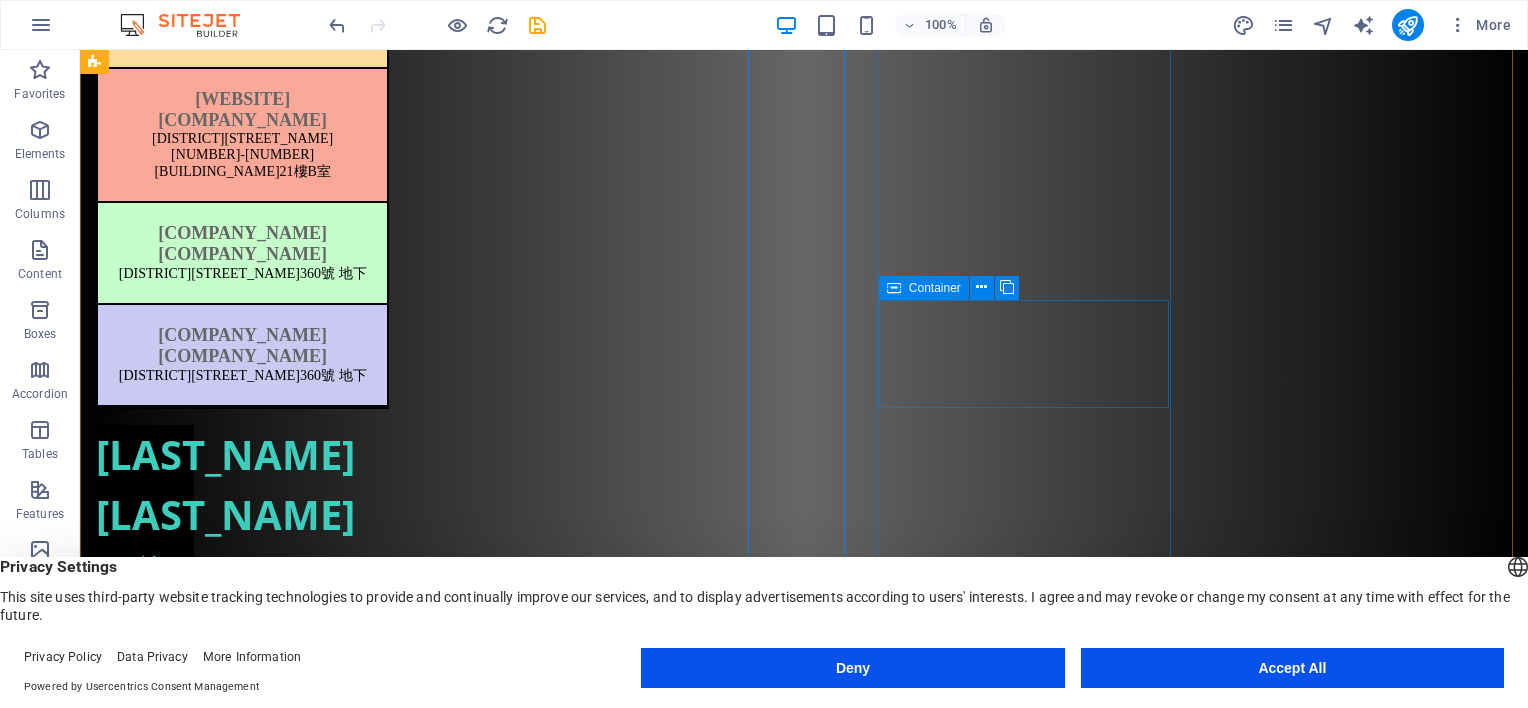 scroll, scrollTop: 697, scrollLeft: 0, axis: vertical 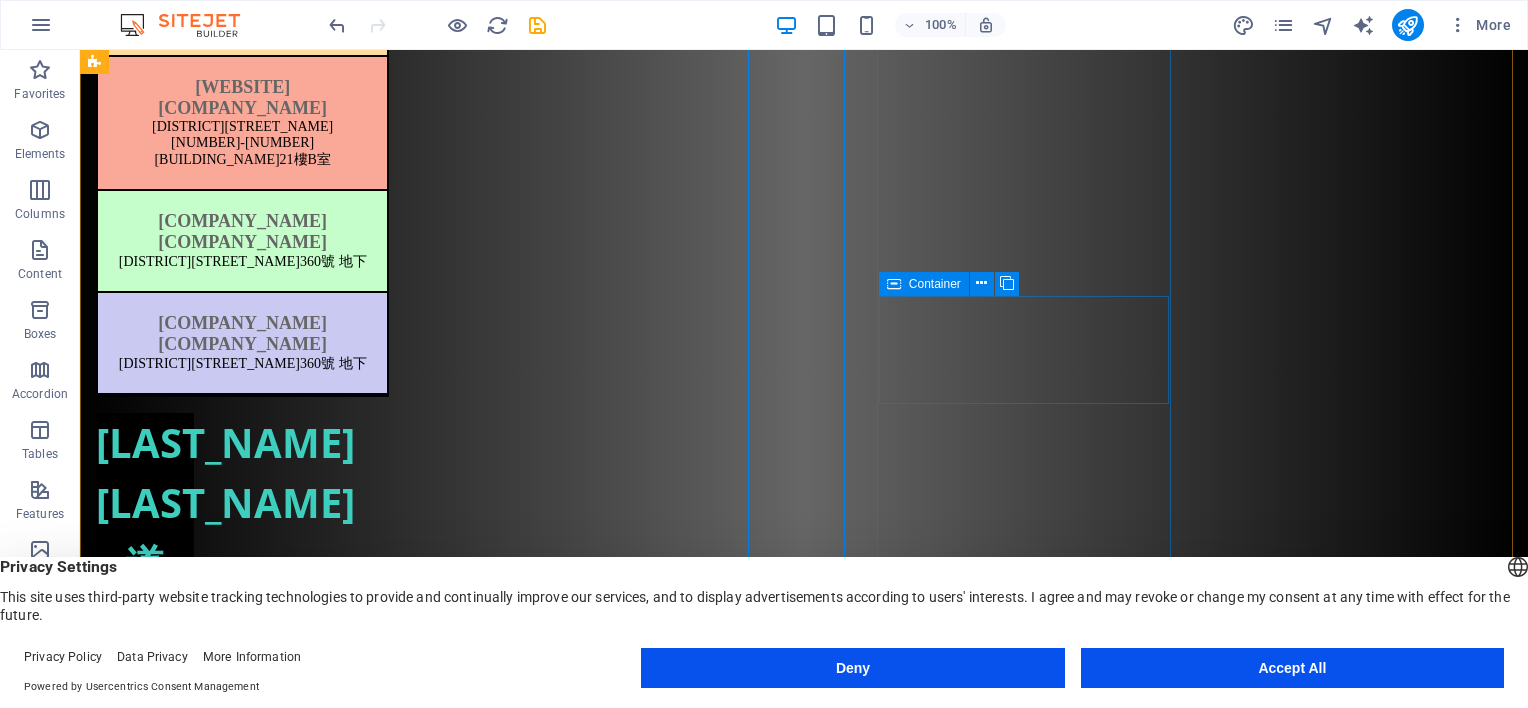 click on "[COMPANY_NAME] [DISTRICT][STREET_NAME] [BUILDING_NAME] [FLOOR] [UNIT]" at bounding box center [242, 2360] 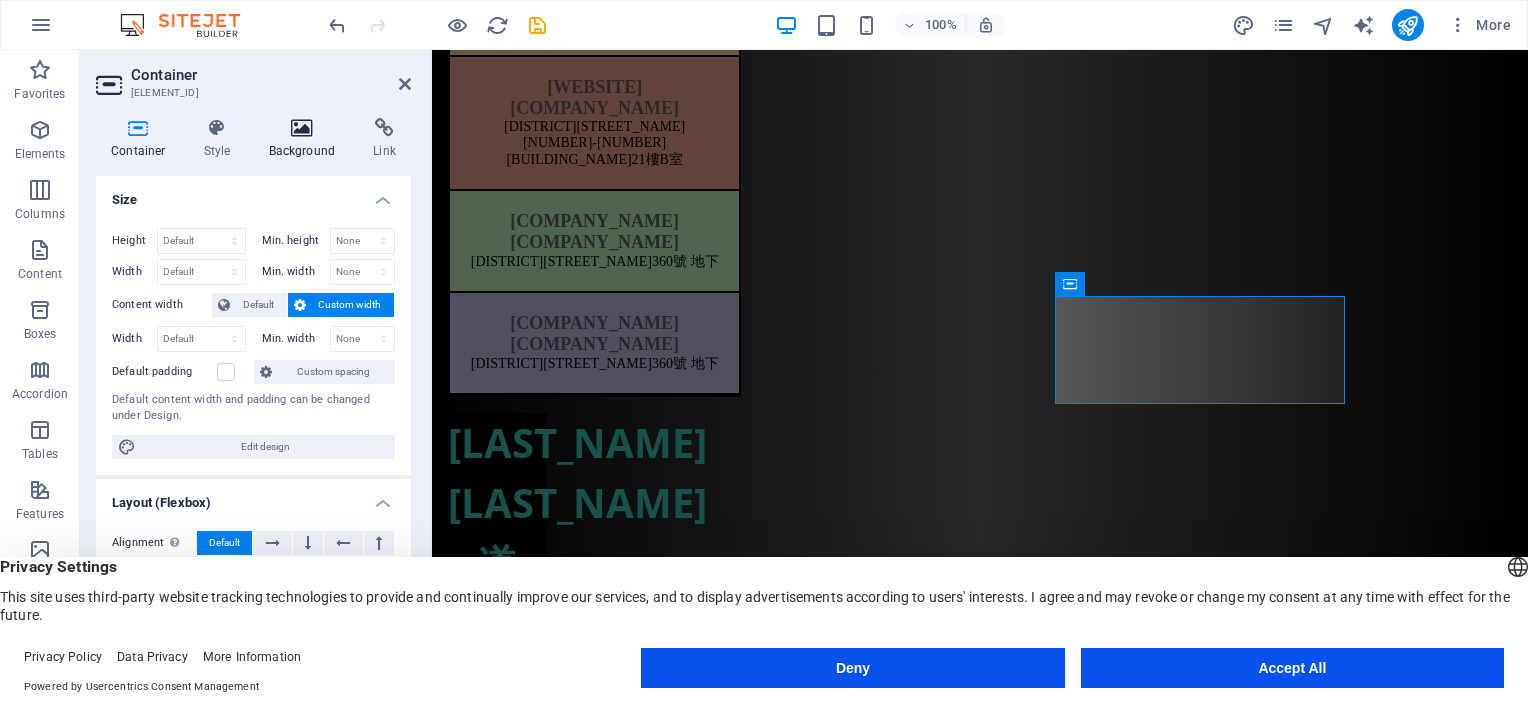 click at bounding box center [302, 128] 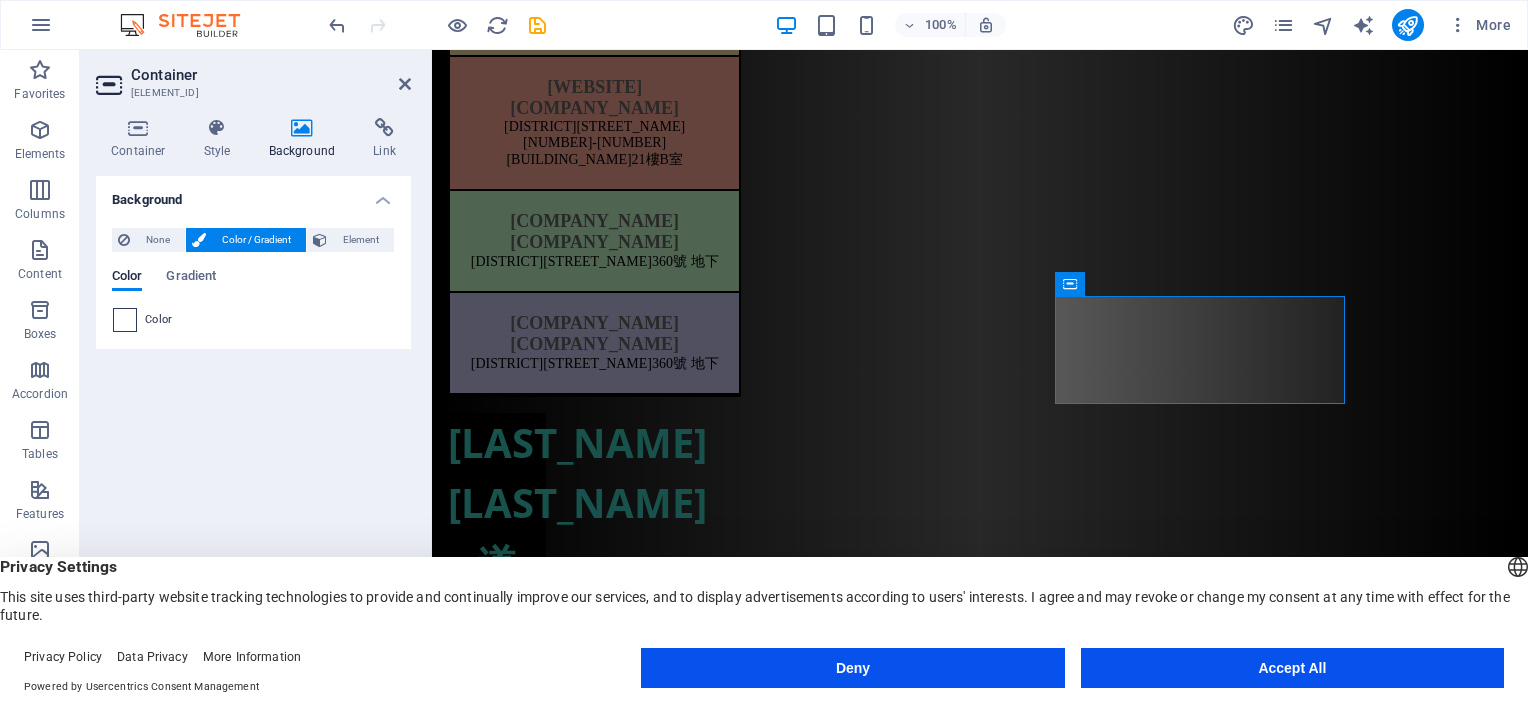 click at bounding box center (125, 320) 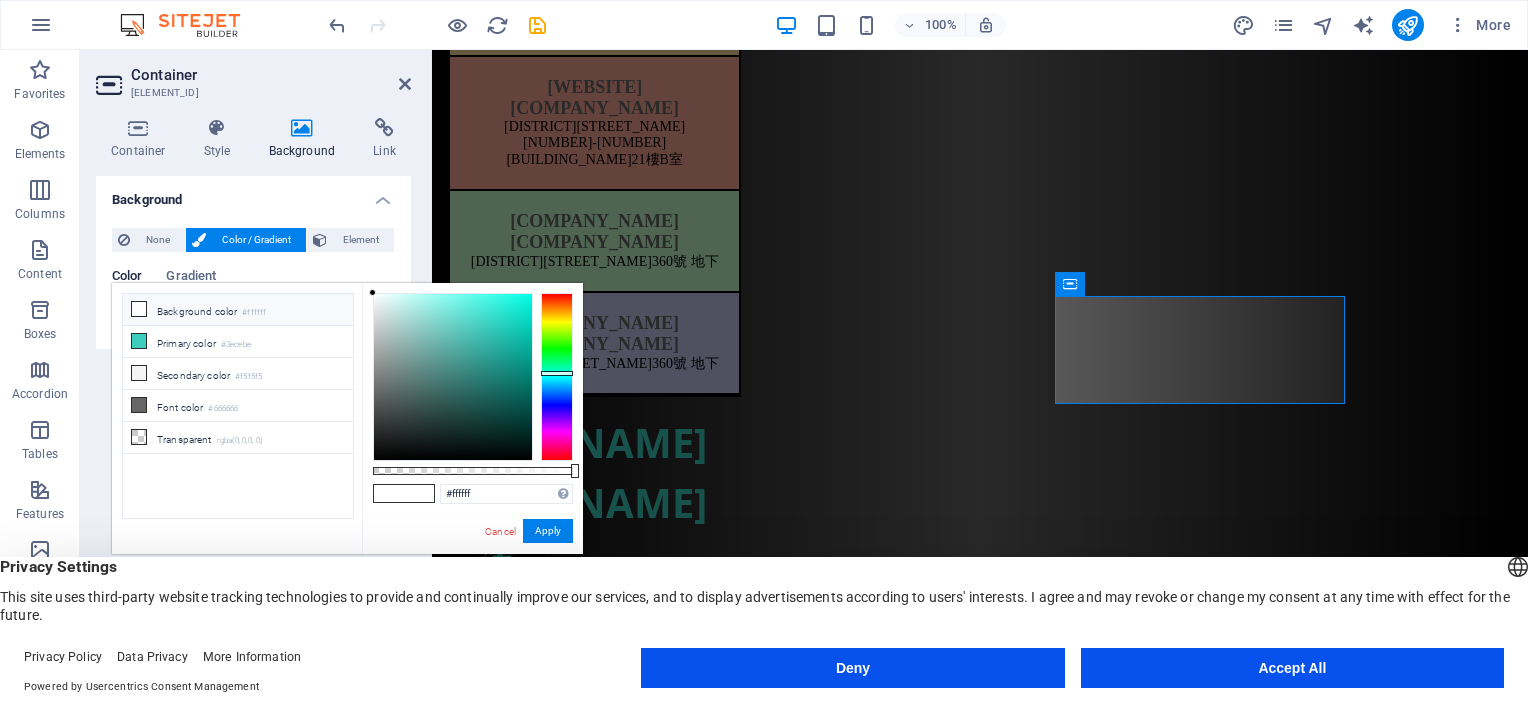 click at bounding box center [557, 377] 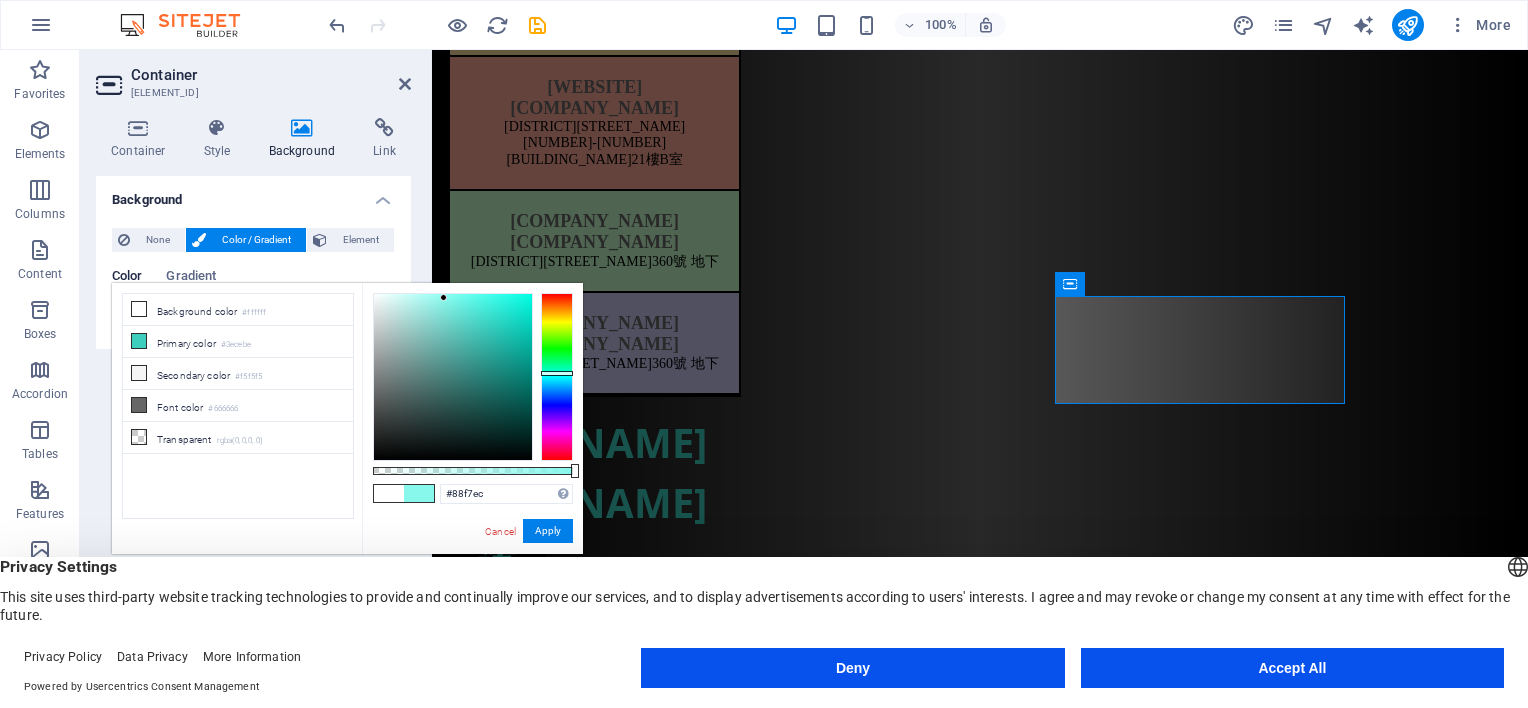 click at bounding box center [453, 377] 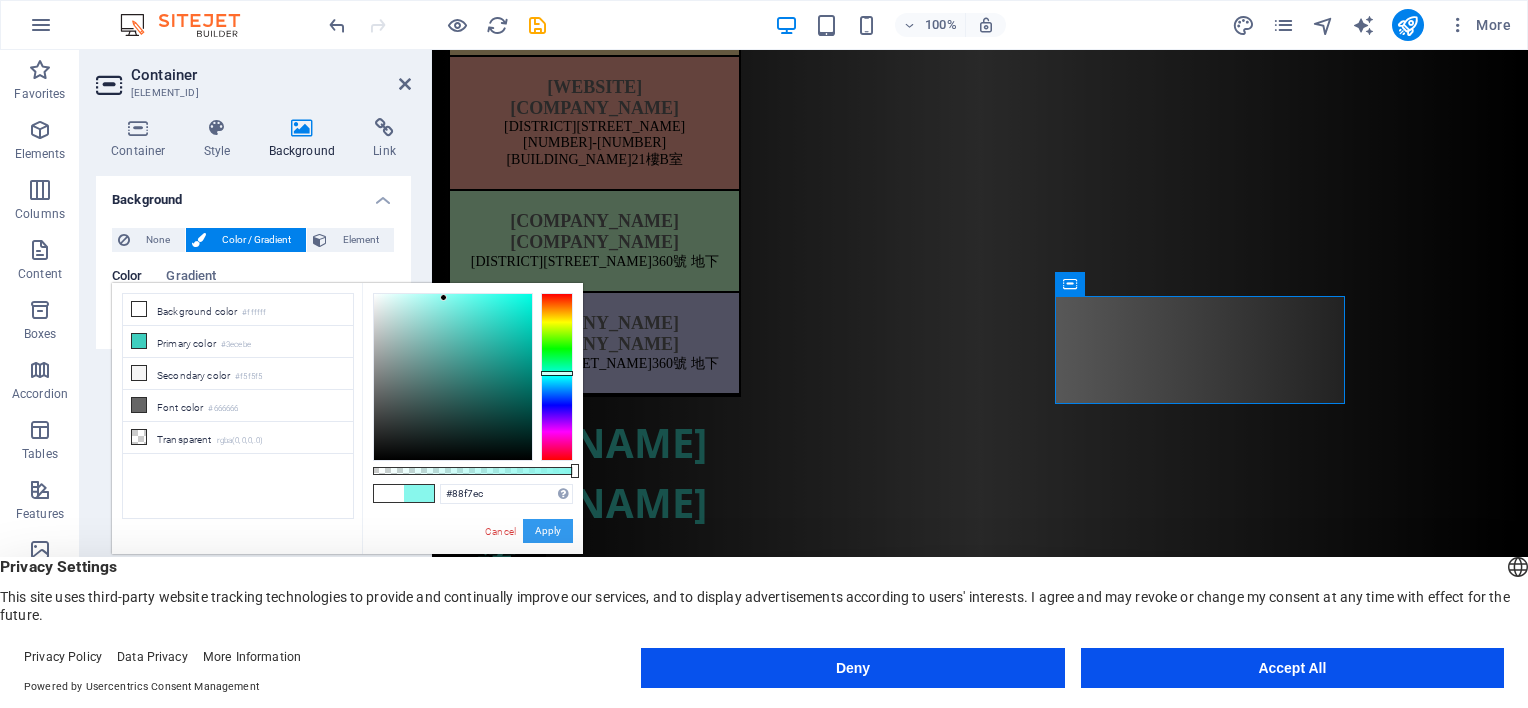 click on "Apply" at bounding box center [548, 531] 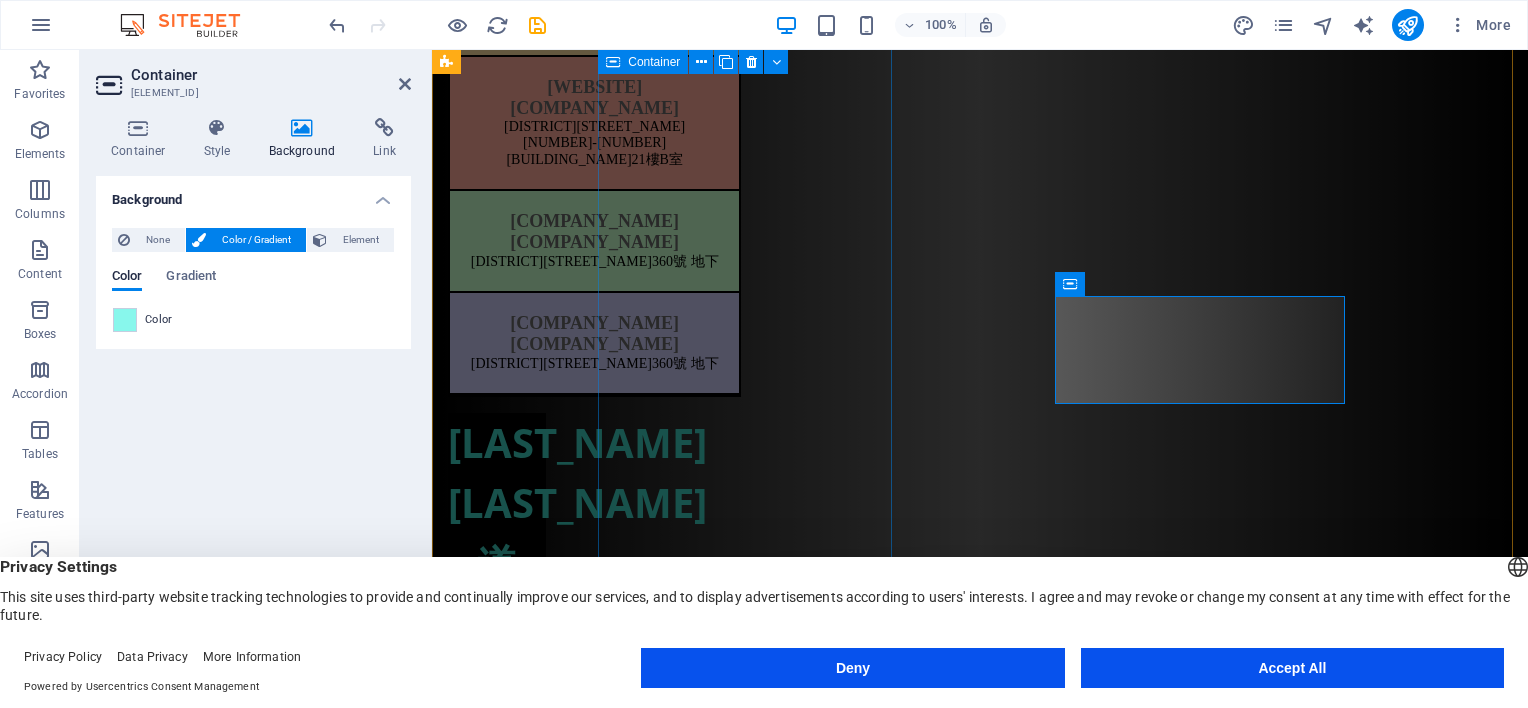 click on "[COMPANY_NAME] [DISTRICT][STREET_NUMBER] [BUILDING_NAME] [FLOOR] [COMPANY_NAME] [COMPANY_NAME] [DISTRICT][STREET_NUMBER] [BUILDING_NAME] [FLOOR] [COMPANY_NAME] [COMPANY_NAME] [DISTRICT][STREET_NUMBER] [BUILDING_NAME] [FLOOR] [UNIT] [WEBSITE] [COMPANY_NAME] [DISTRICT][STREET_NUMBER] [BUILDING_NAME] [FLOOR] [UNIT] [COMPANY_NAME] [COMPANY_NAME] [DISTRICT][STREET_NUMBER] [FLOOR] [COMPANY_NAME] [COMPANY_NAME] [DISTRICT][STREET_NUMBER] [FLOOR]" at bounding box center [594, 55] 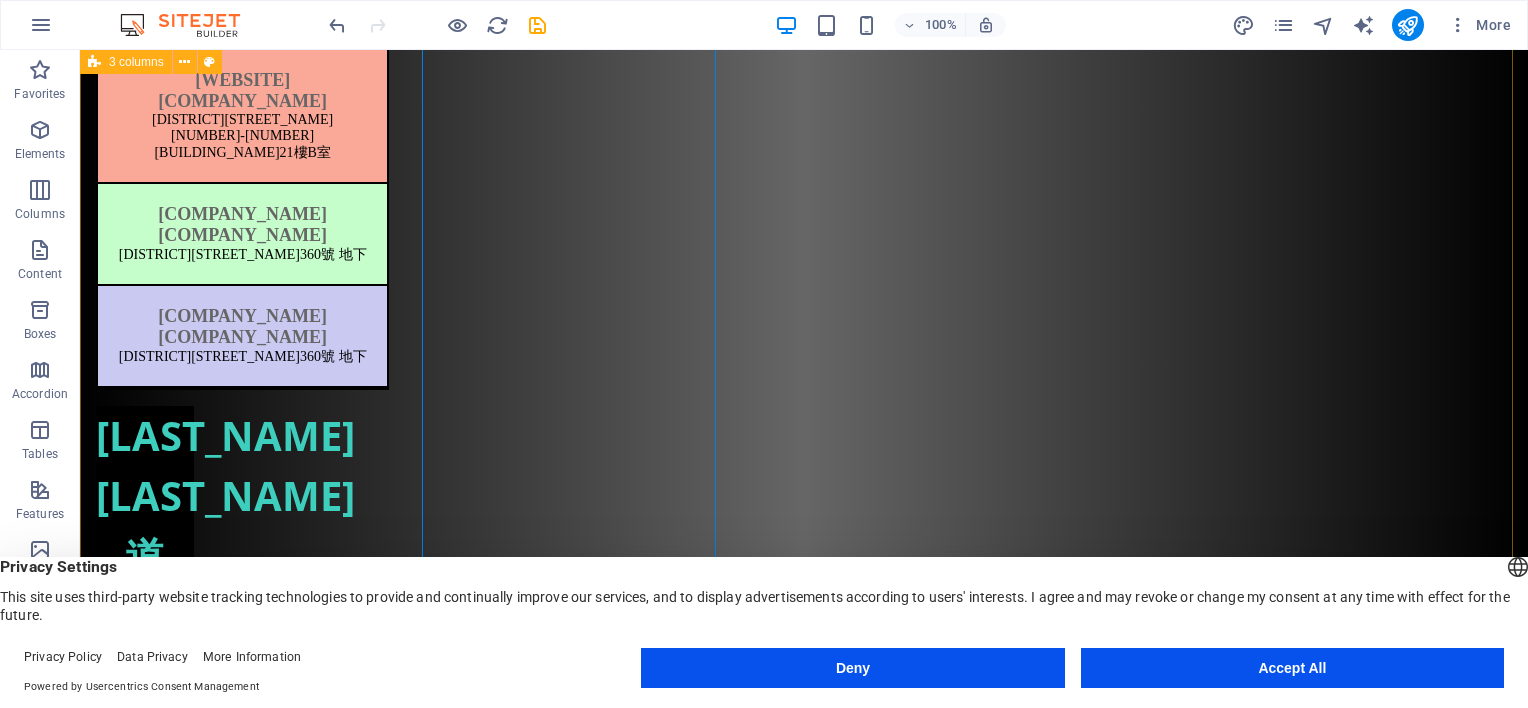 scroll, scrollTop: 713, scrollLeft: 0, axis: vertical 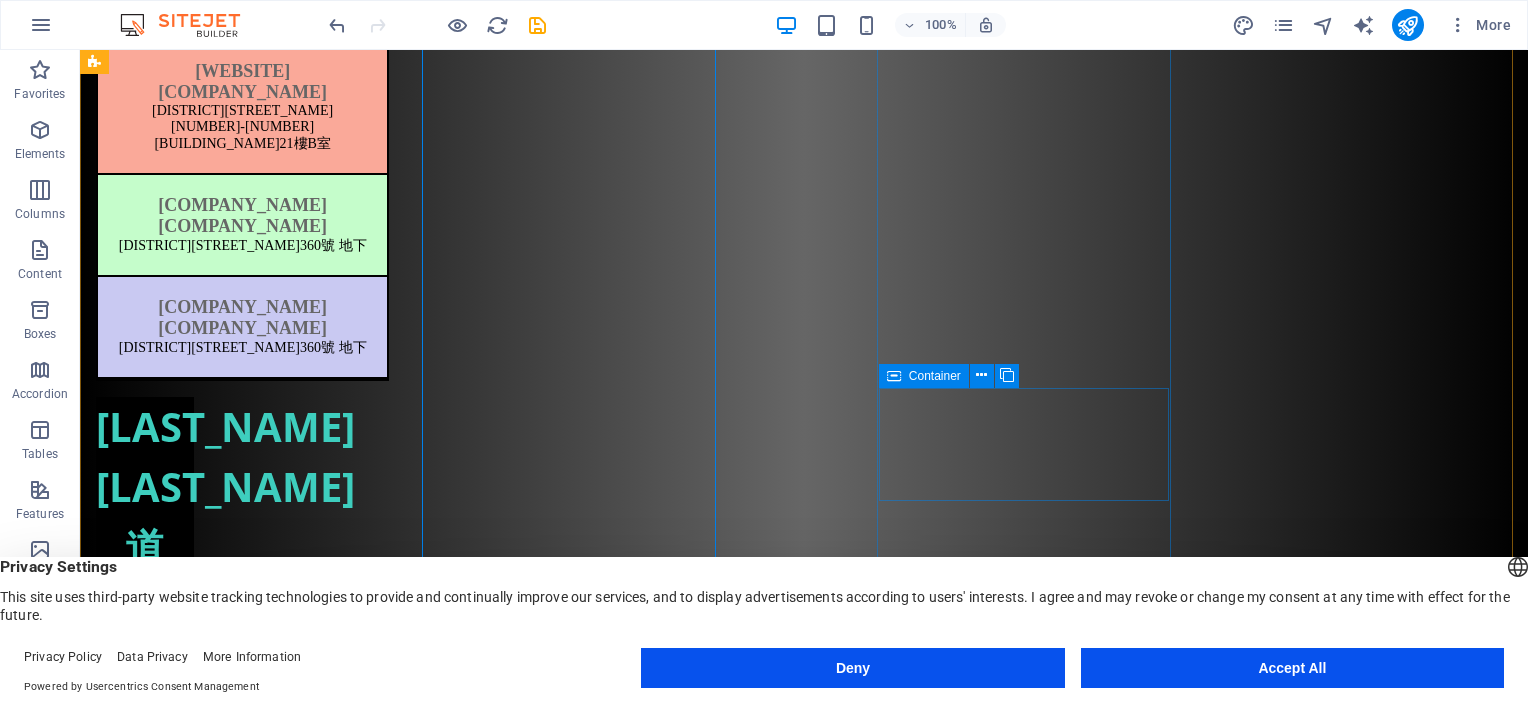 click on "[COMPANY_NAME] [NUMBER]-[NUMBER] [STREET_NAME], [BUILDING_NAME], [FLOOR], [UNITS], [HONG_KONG]" at bounding box center (242, 2448) 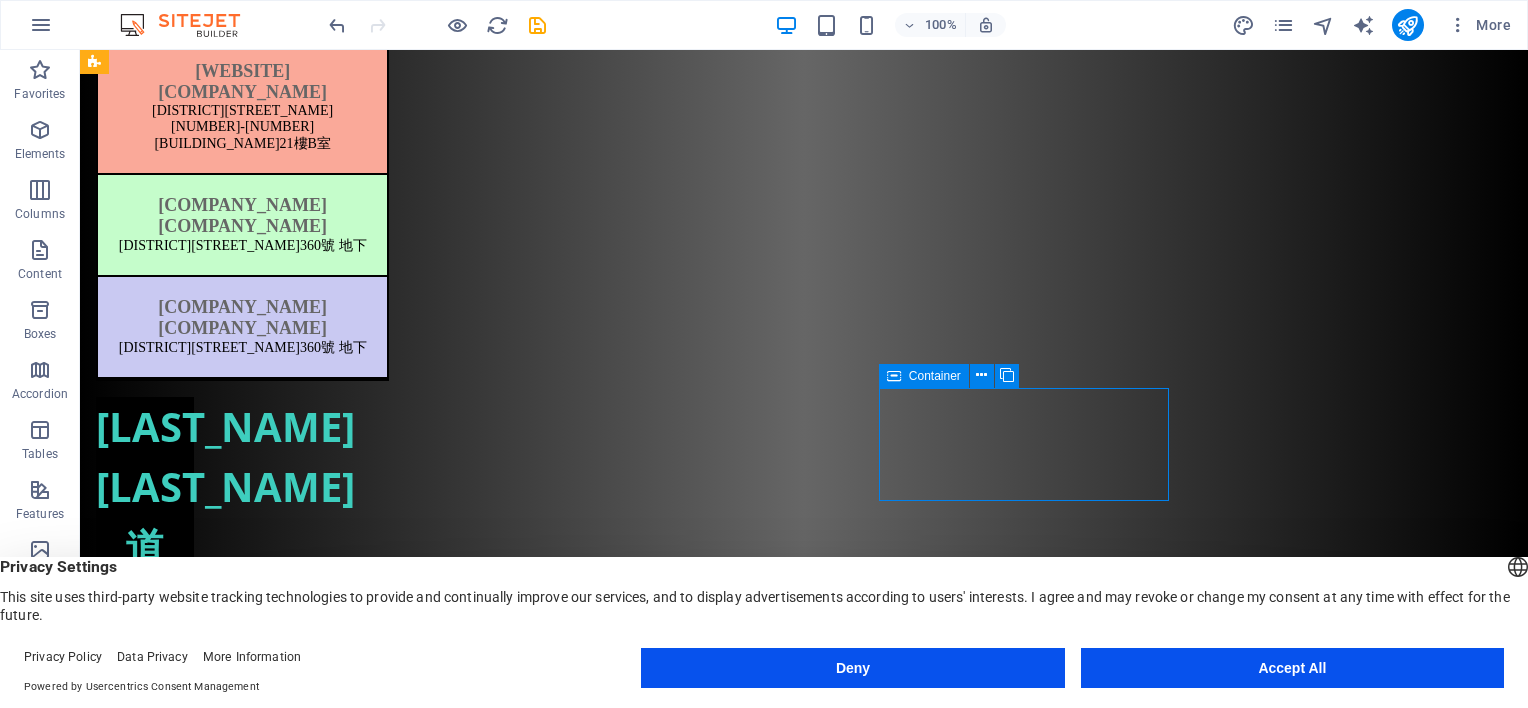 click on "[COMPANY_NAME] [NUMBER]-[NUMBER] [STREET_NAME], [BUILDING_NAME], [FLOOR], [UNITS], [HONG_KONG]" at bounding box center [242, 2448] 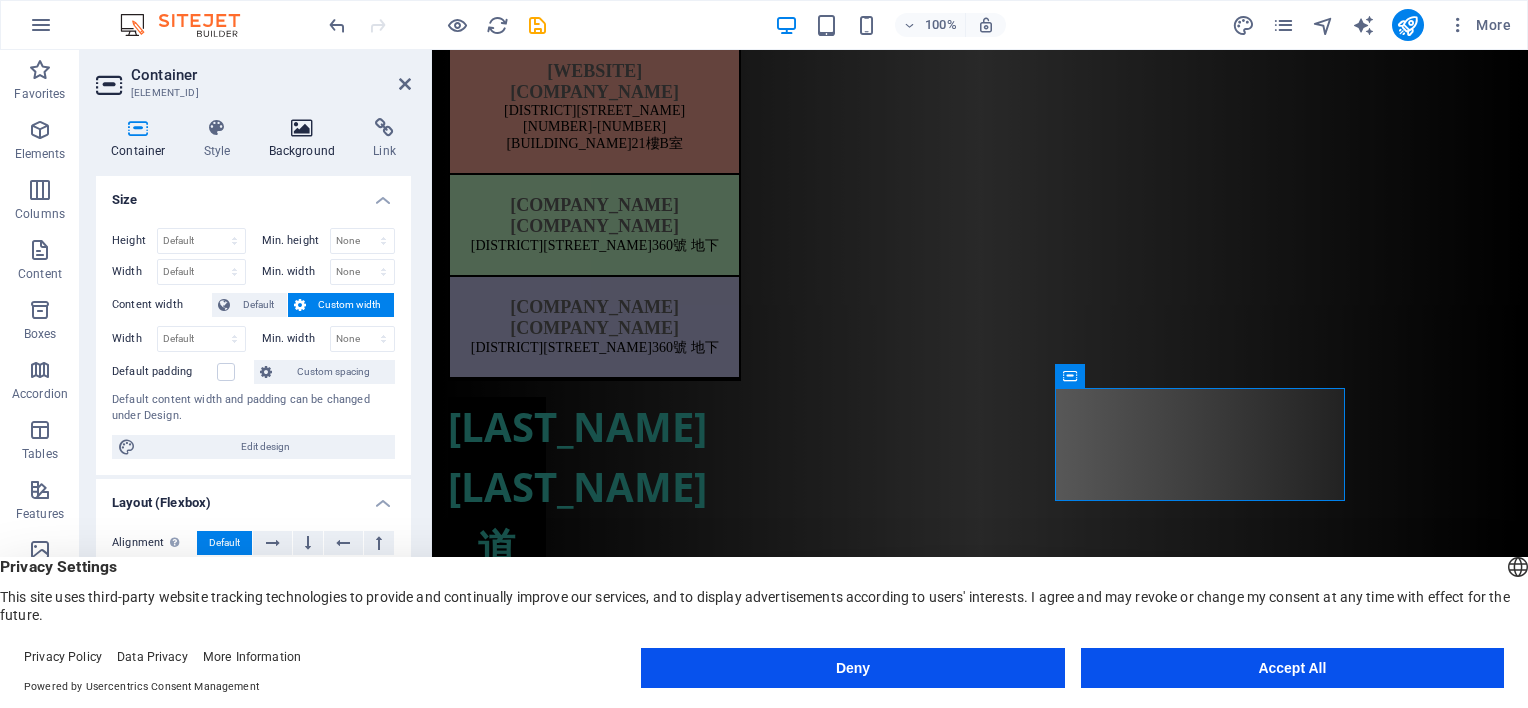 click at bounding box center (302, 128) 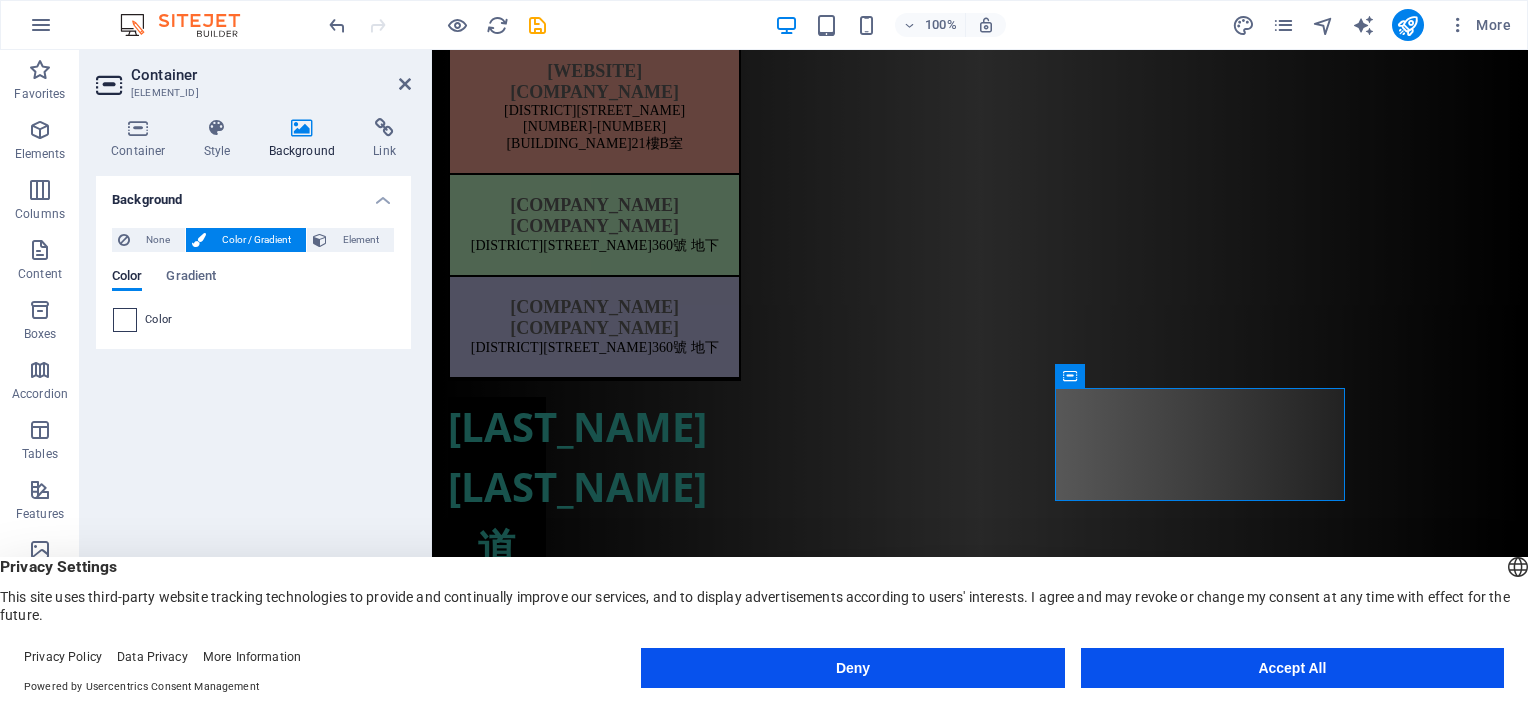 click at bounding box center (125, 320) 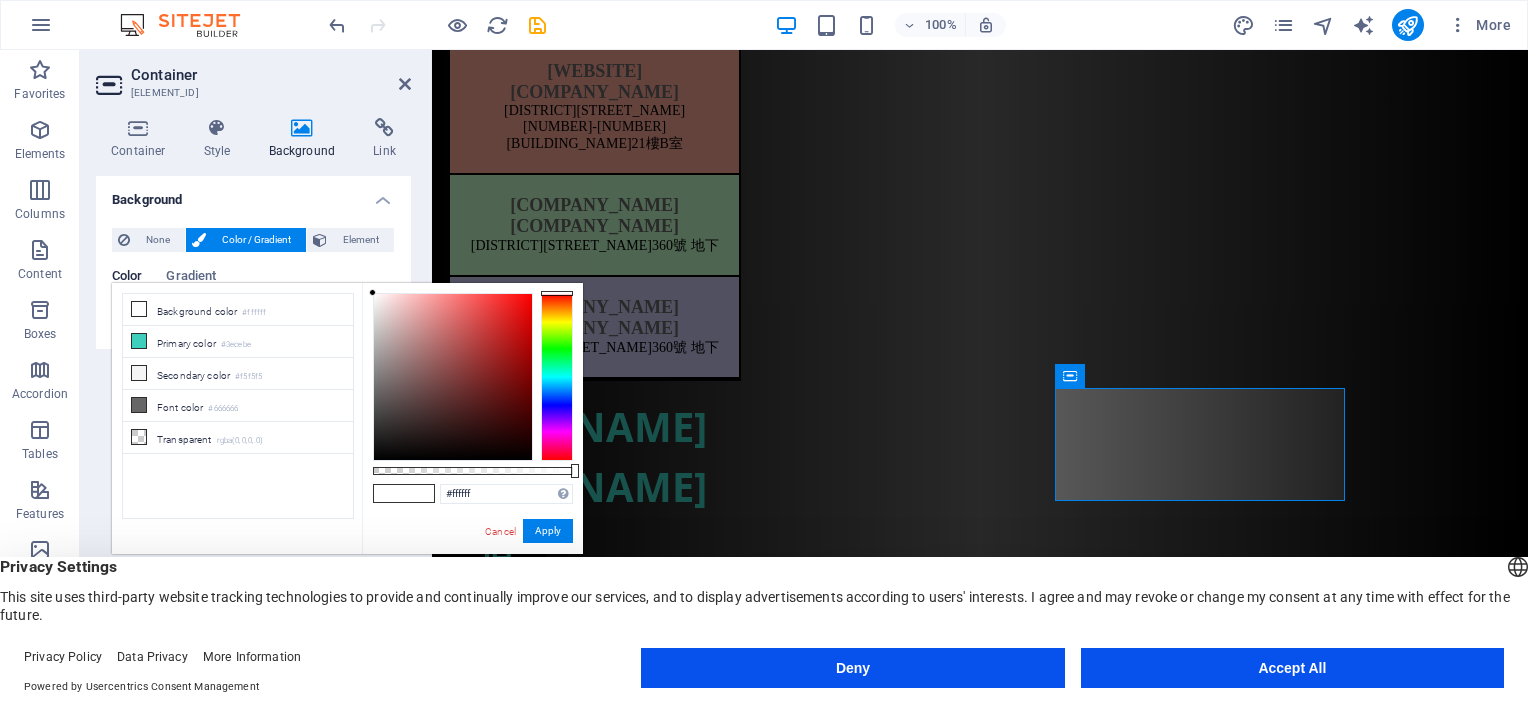 click at bounding box center (557, 377) 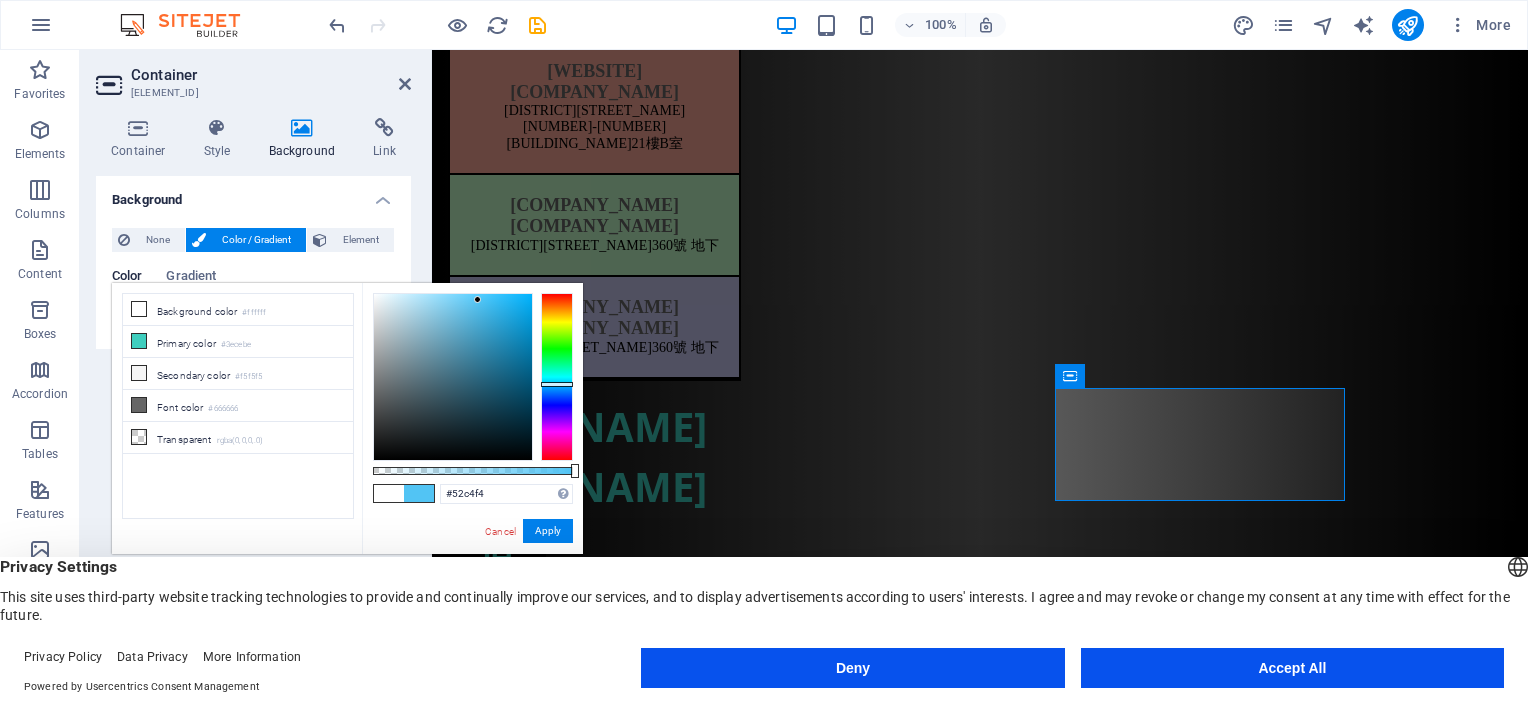 click at bounding box center (453, 377) 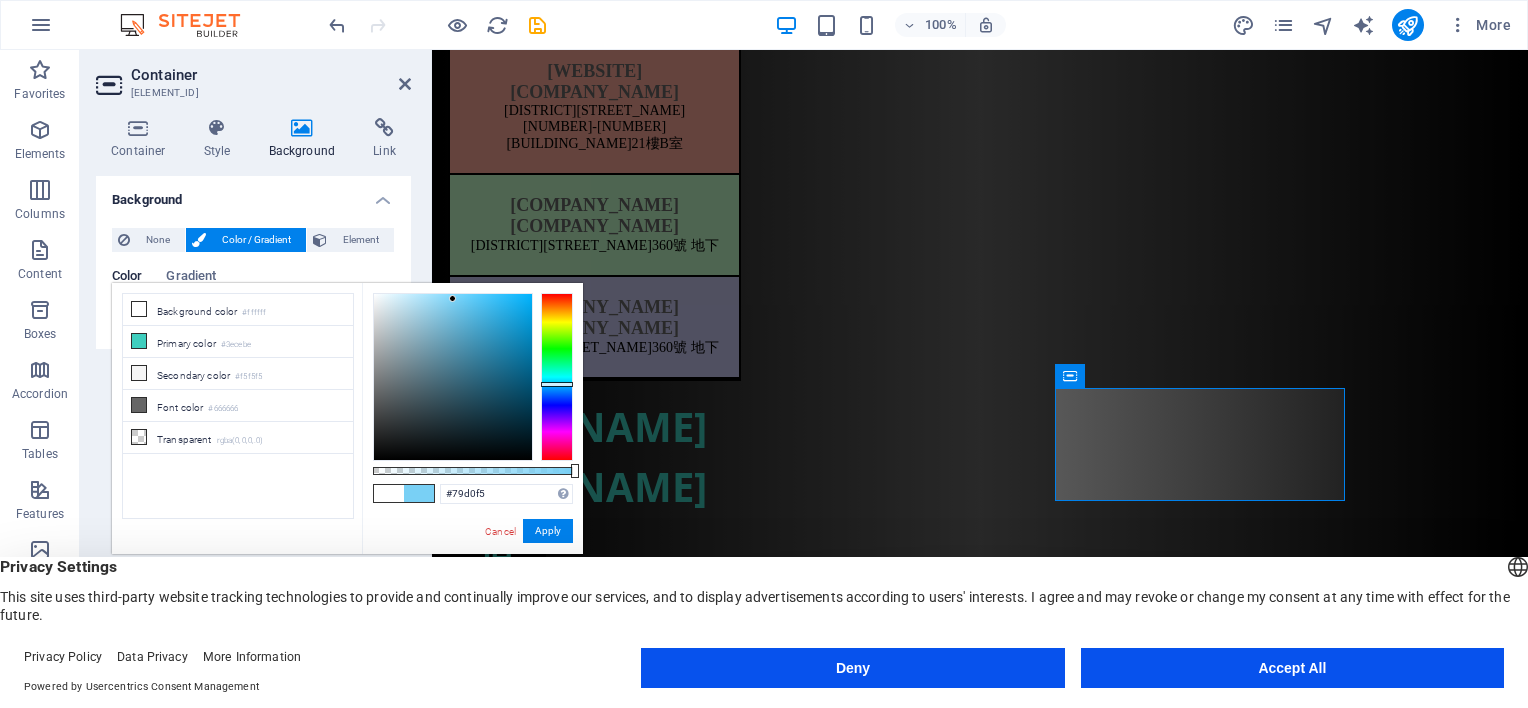 click at bounding box center [453, 377] 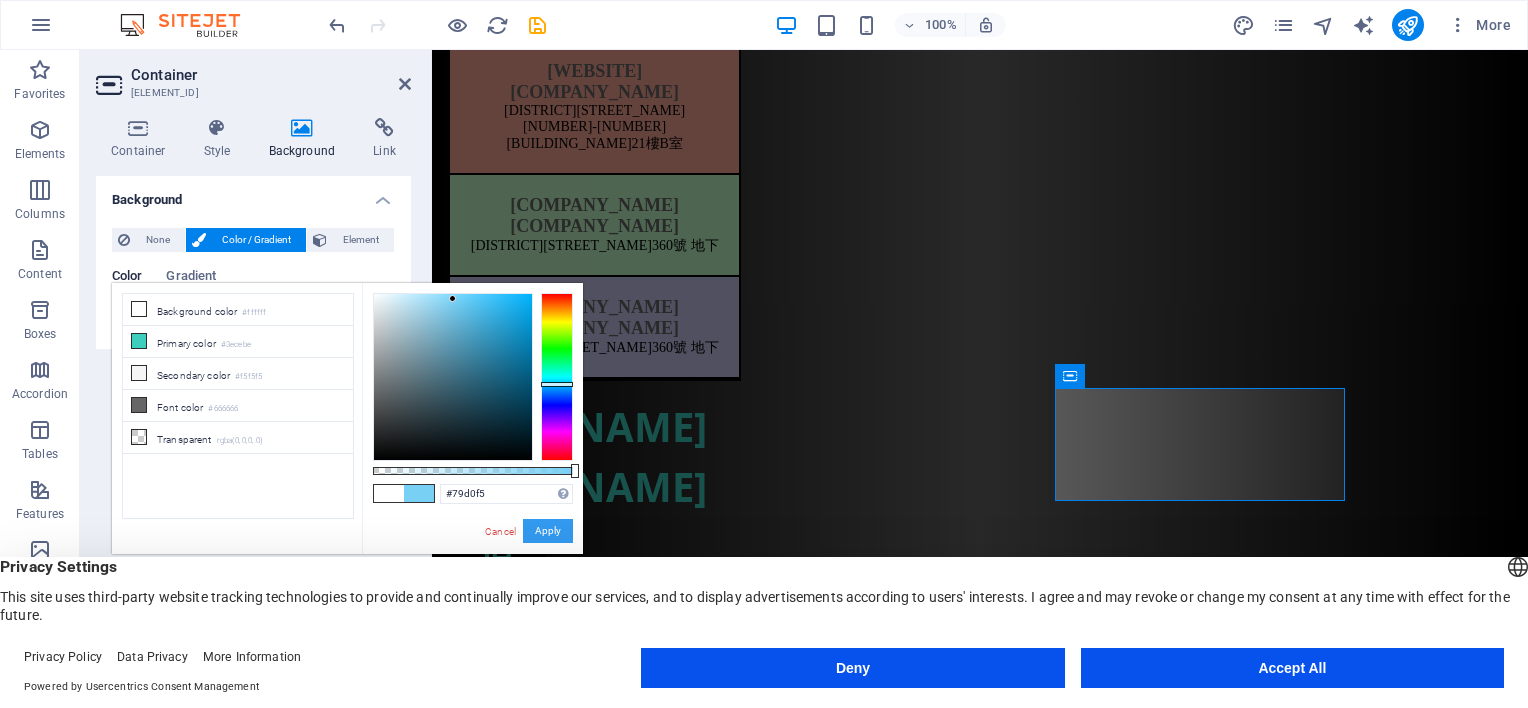 click on "Apply" at bounding box center [548, 531] 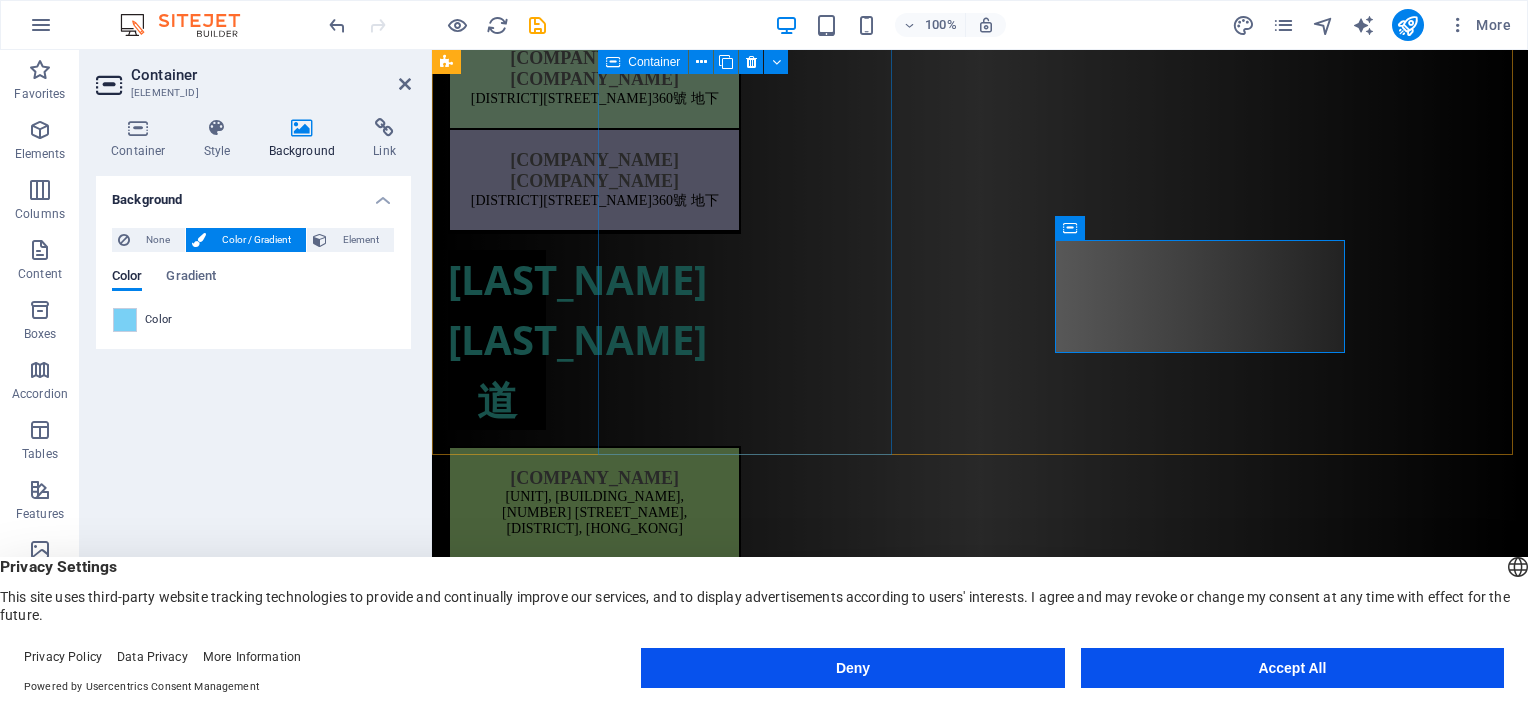 scroll, scrollTop: 865, scrollLeft: 0, axis: vertical 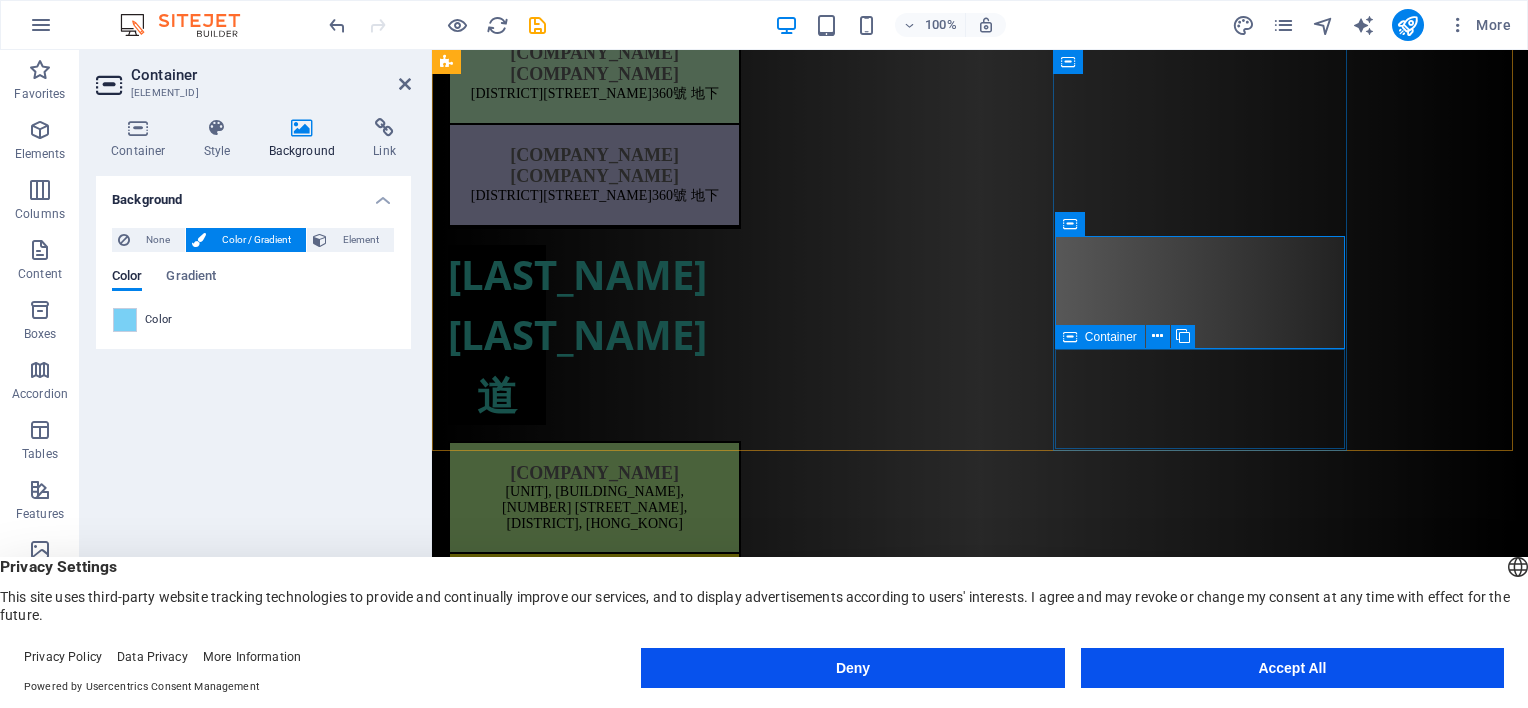click on "[COMPANY_NAME] [DISTRICT][STREET_NUMBER] [BUILDING_NAME] [FLOOR] [UNIT] ( [TRANSIT_STATION] [EXIT] )" at bounding box center (594, 2095) 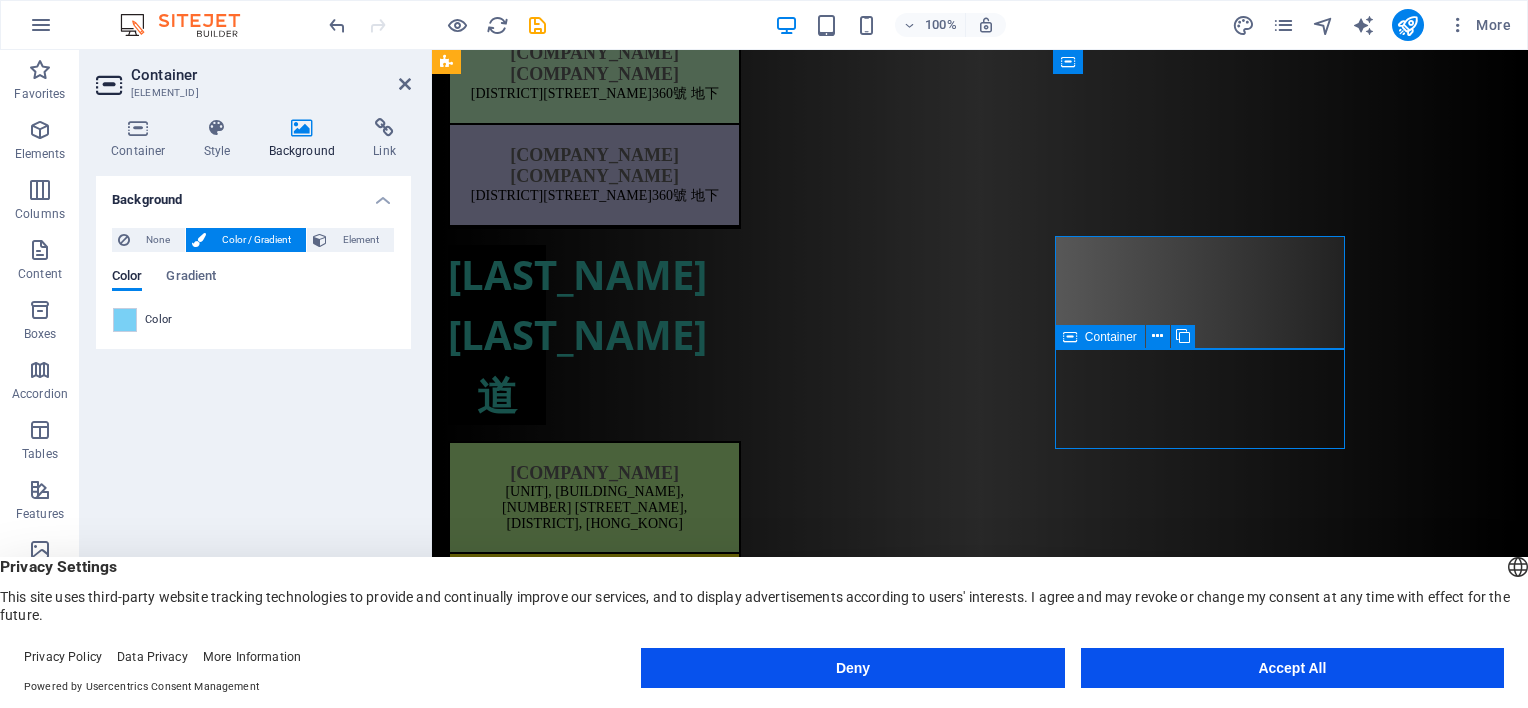 click on "[COMPANY_NAME] [DISTRICT][STREET_NUMBER] [BUILDING_NAME] [FLOOR] [UNIT] ( [TRANSIT_STATION] [EXIT] )" at bounding box center [594, 2095] 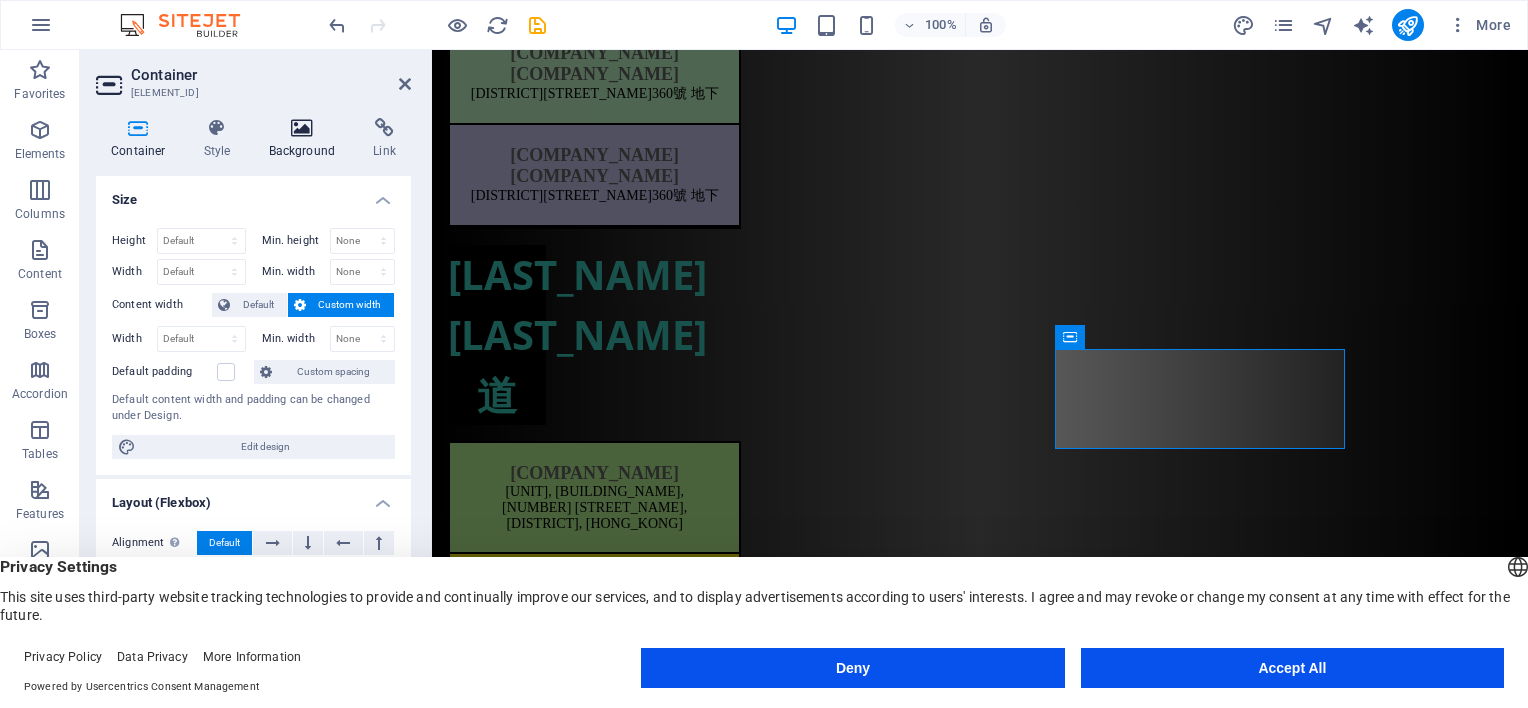 click at bounding box center (302, 128) 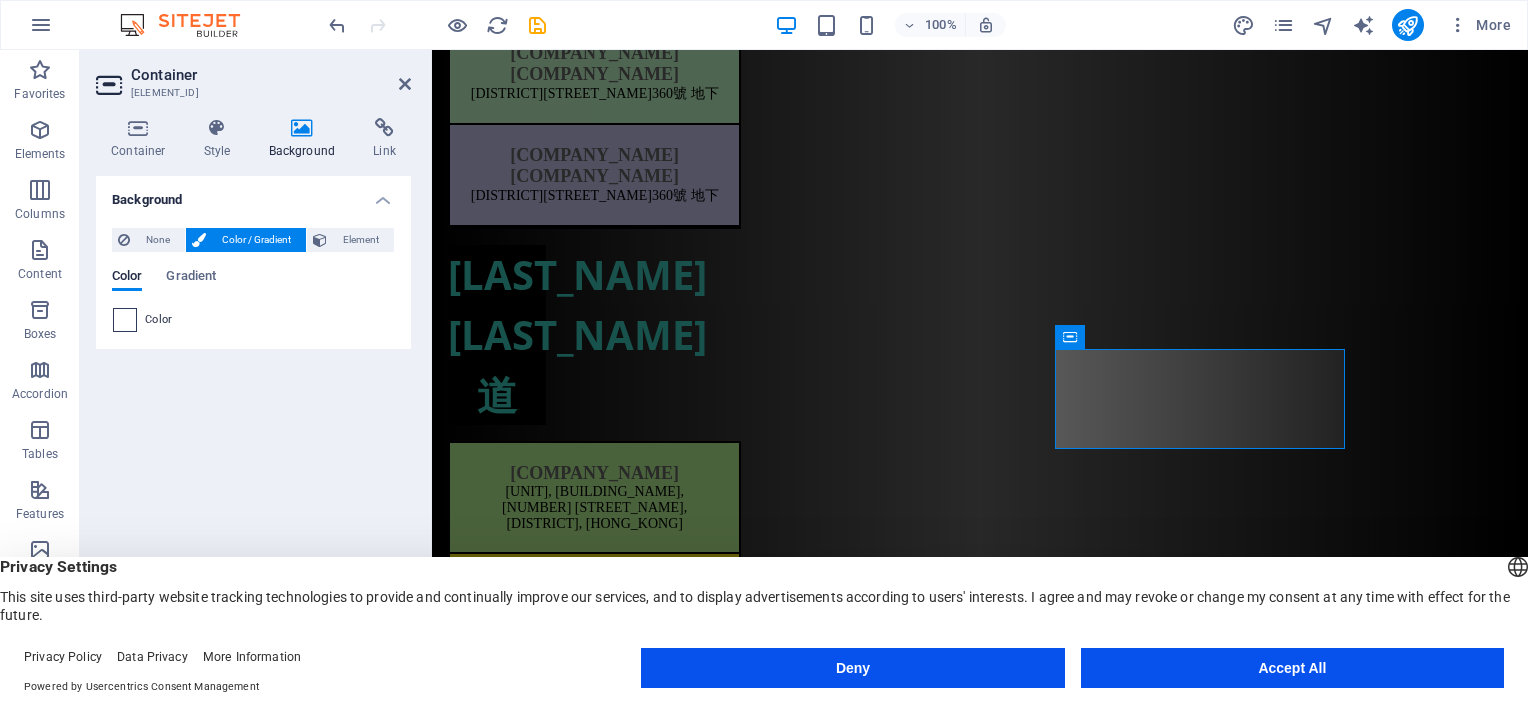 click at bounding box center (125, 320) 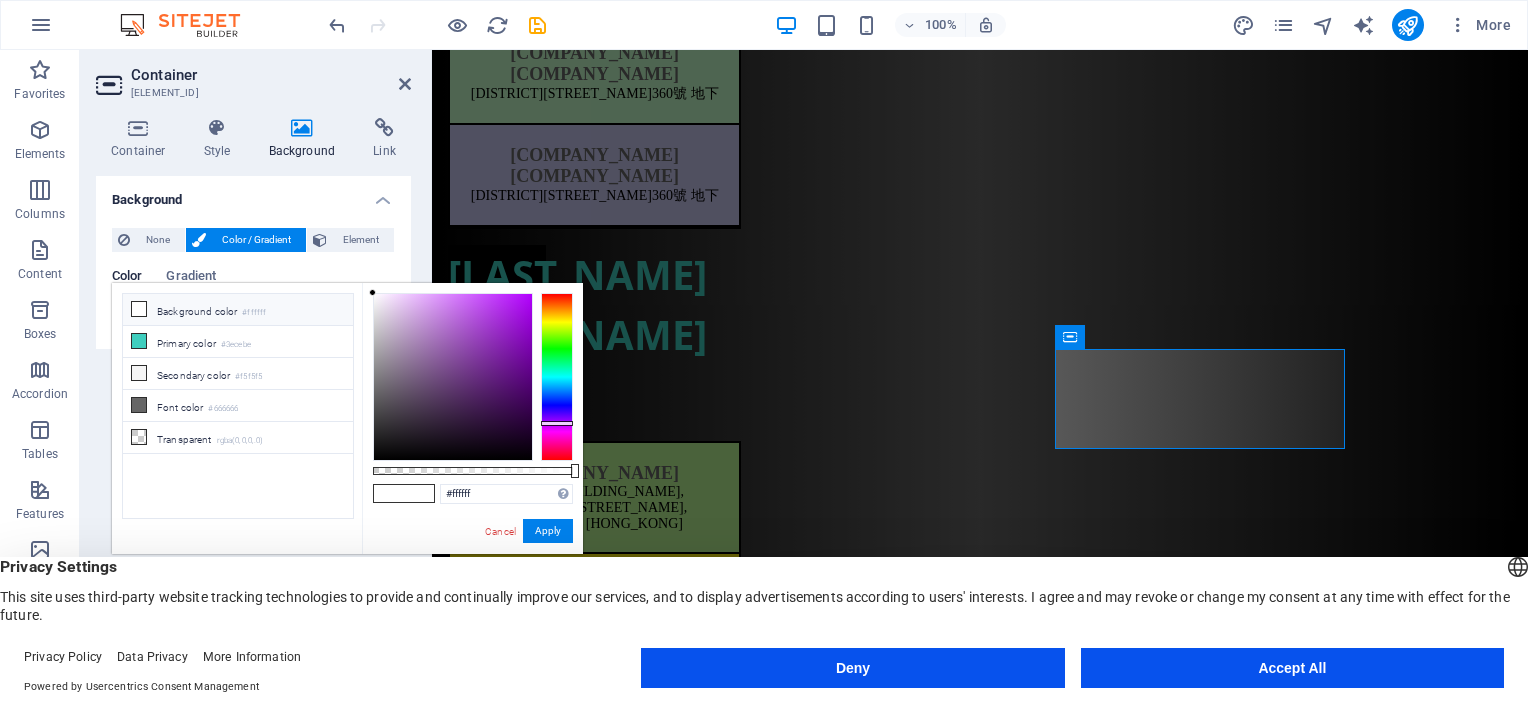 click at bounding box center (557, 377) 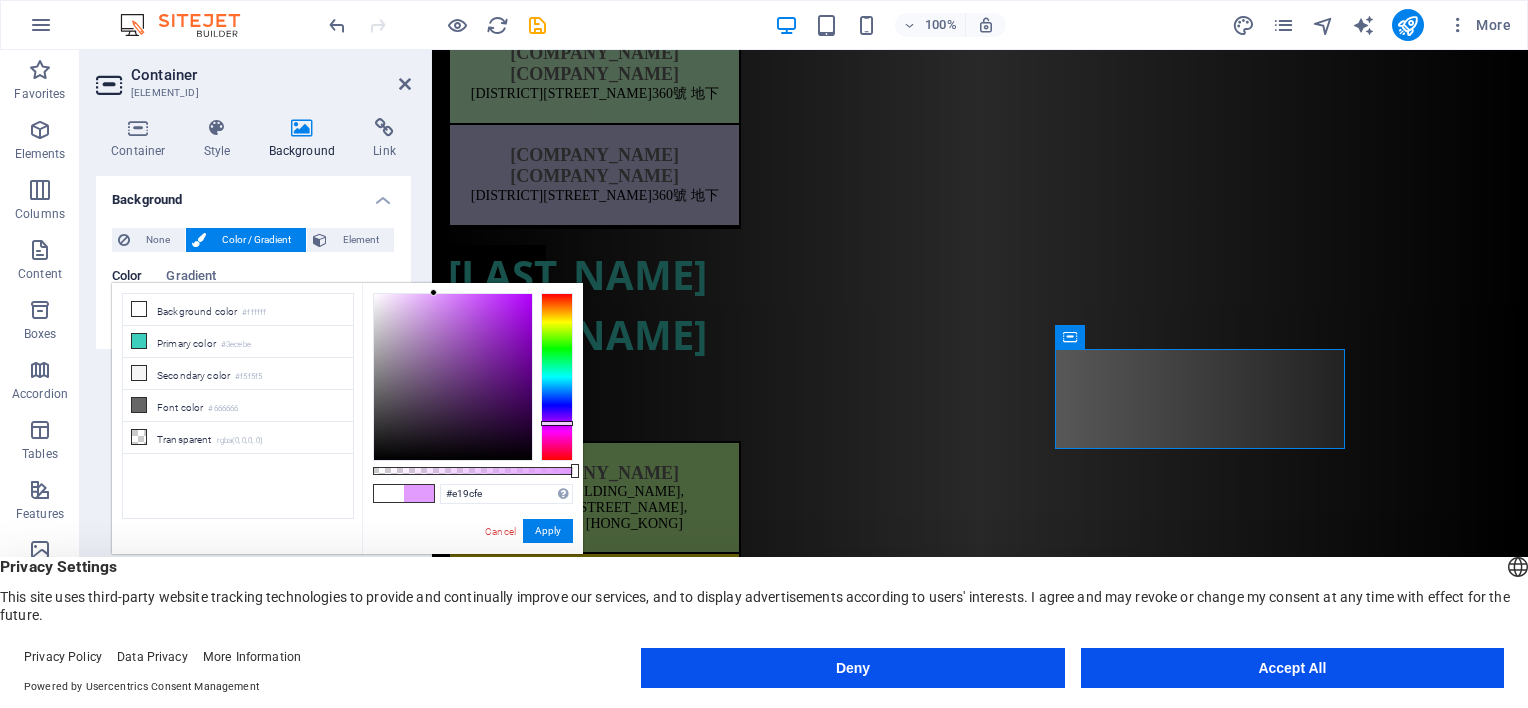 click at bounding box center (453, 377) 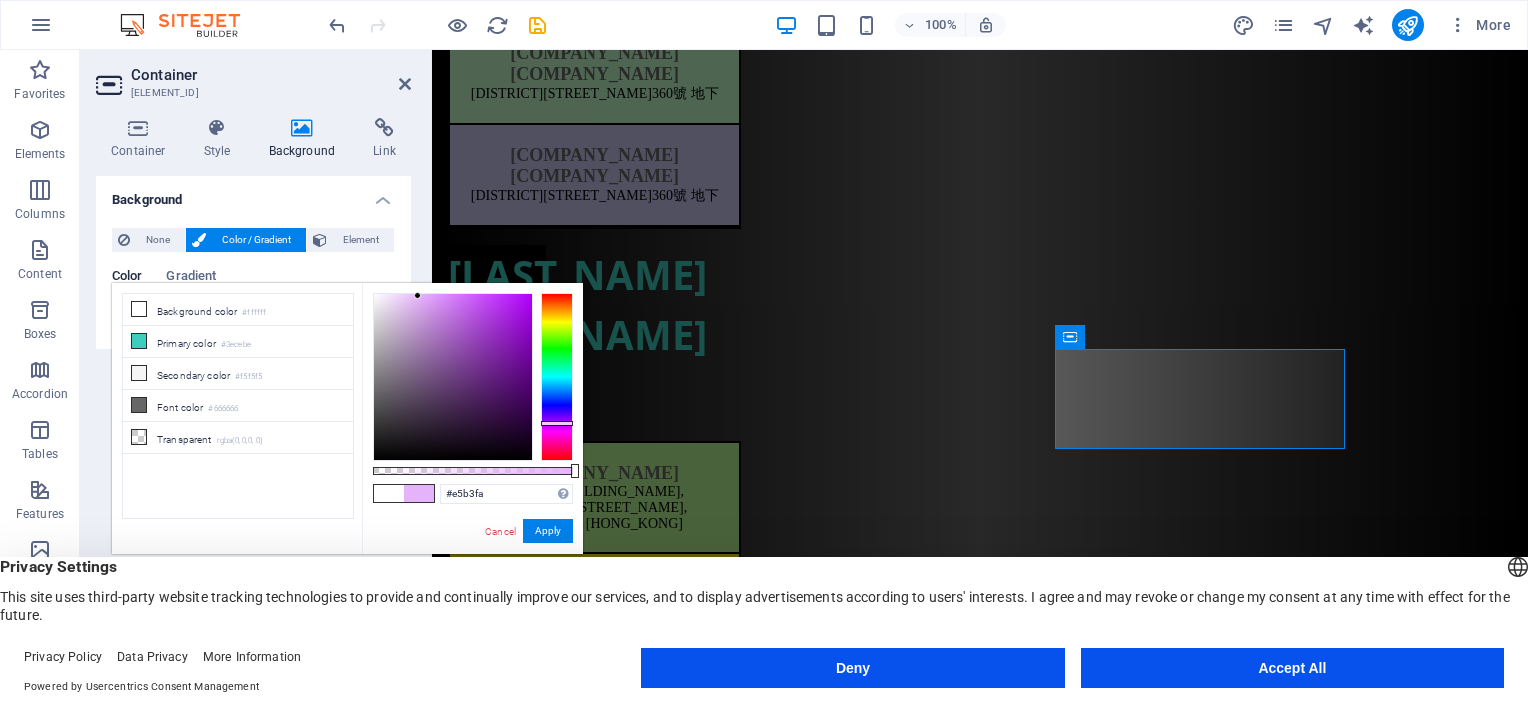 click at bounding box center [453, 377] 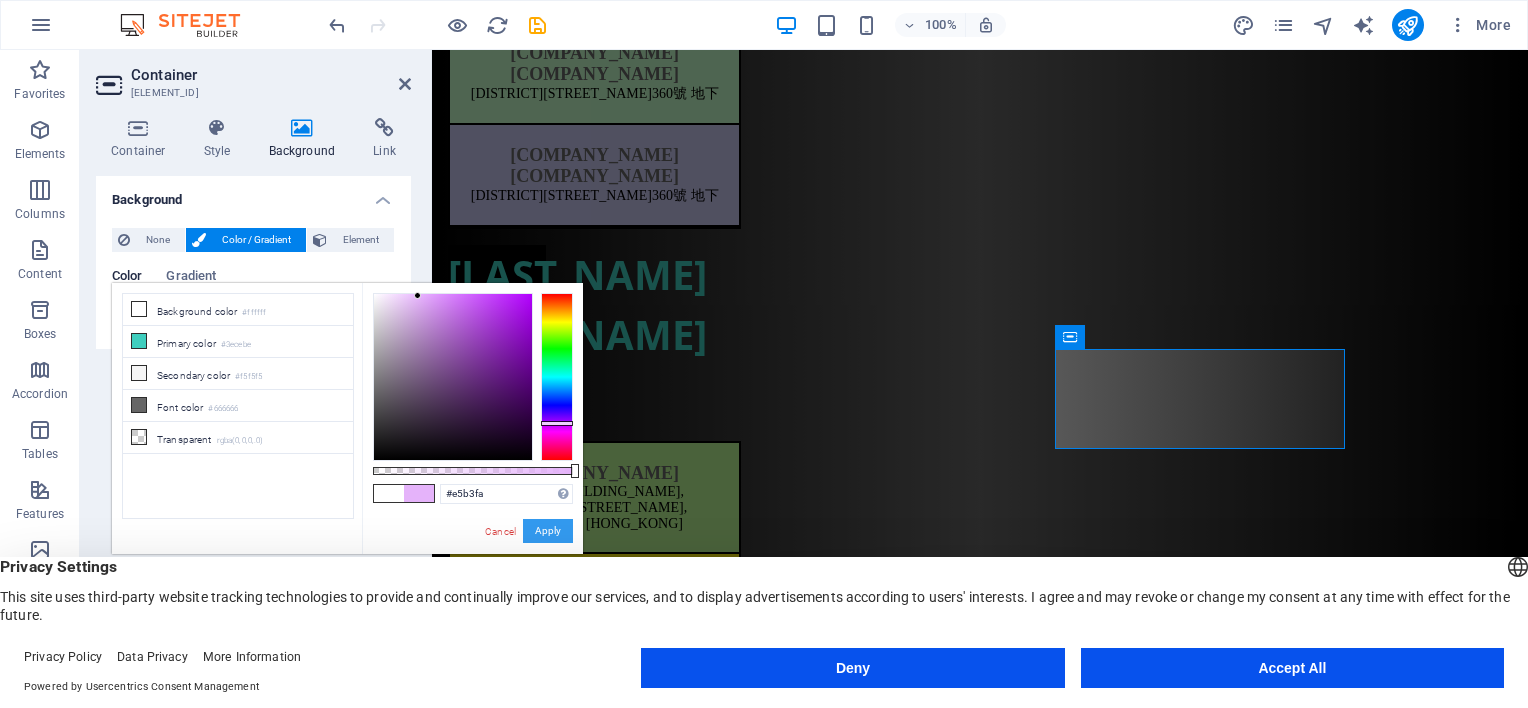 click on "Apply" at bounding box center [548, 531] 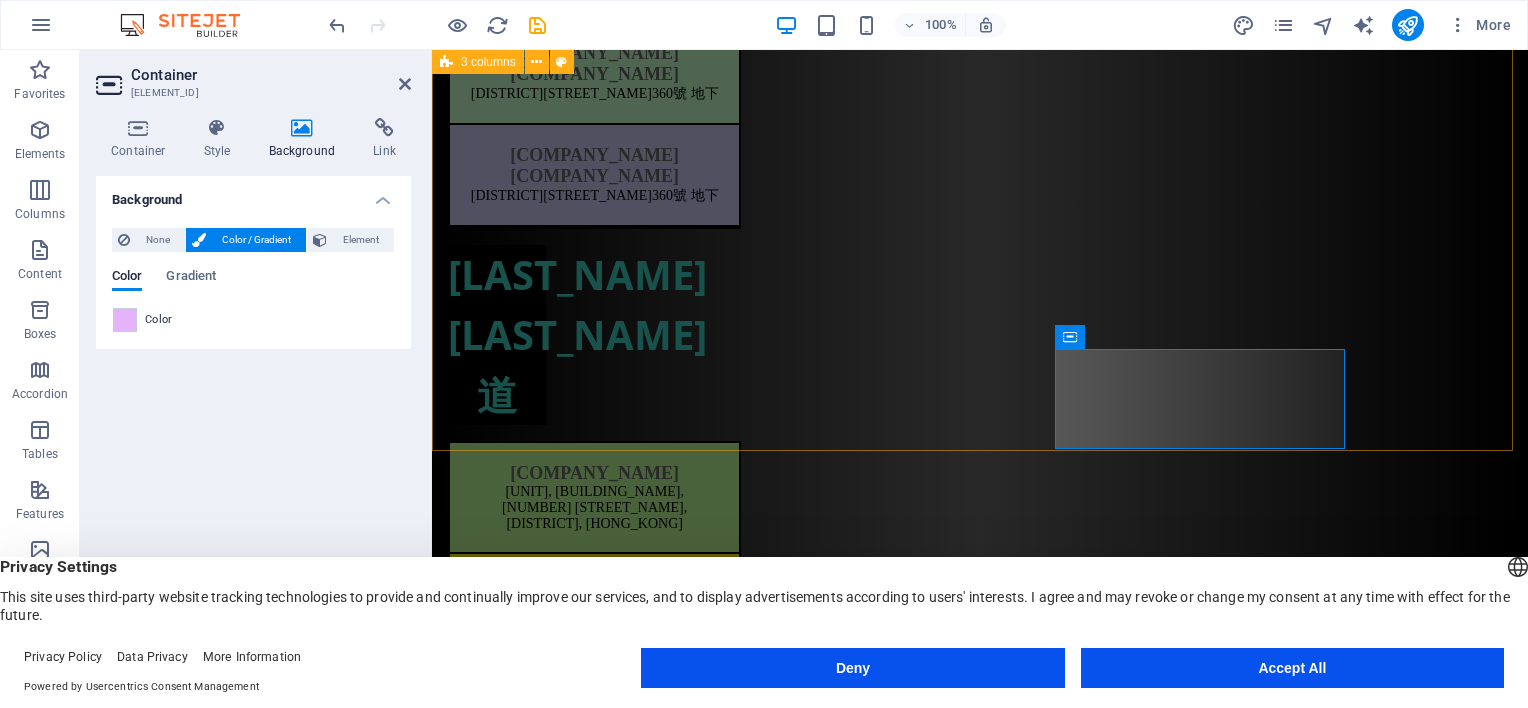 click on "[COMPANY_NAME] [DISTRICT][STREET_NUMBER] [BUILDING_NAME] [FLOOR] [UNIT] [COMPANY_NAME] [COMPANY_NAME] [DISTRICT][STREET_NUMBER] [BUILDING_NAME] [FLOOR] [COMPANY_NAME] [COMPANY_NAME] [DISTRICT][STREET_NUMBER] [FLOOR] [COMPANY_NAME] [COMPANY_NAME] [DISTRICT][STREET_NUMBER] [FLOOR] [STREET_NAME] [COMPANY_NAME] [COMPANY_NAME] [BUILDING_NAME], [UNIT], [HONG_KONG] [COMPANY_NAME] [COMPANY_NAME] [DISTRICT][STREET_NUMBER] [BUILDING_NAME] [FLOOR] [COMPANY_NAME] [COMPANY_NAME] [DISTRICT][STREET_NUMBER] [BUILDING_NAME] [FLOOR] [STREET_NAME] [BUILDING_NAME] [FLOOR] [UNIT] [UNIT] [UNIT]" at bounding box center (980, 853) 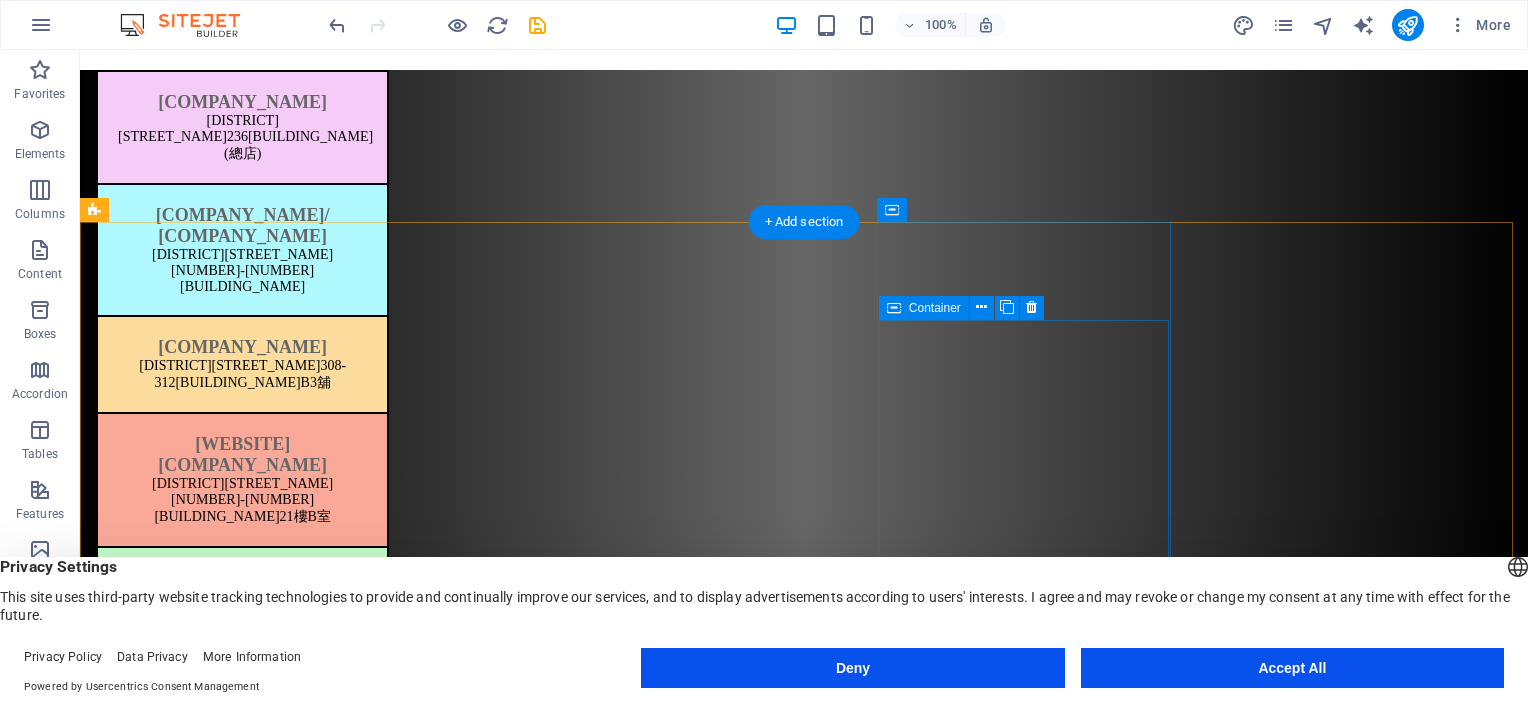 scroll, scrollTop: 0, scrollLeft: 0, axis: both 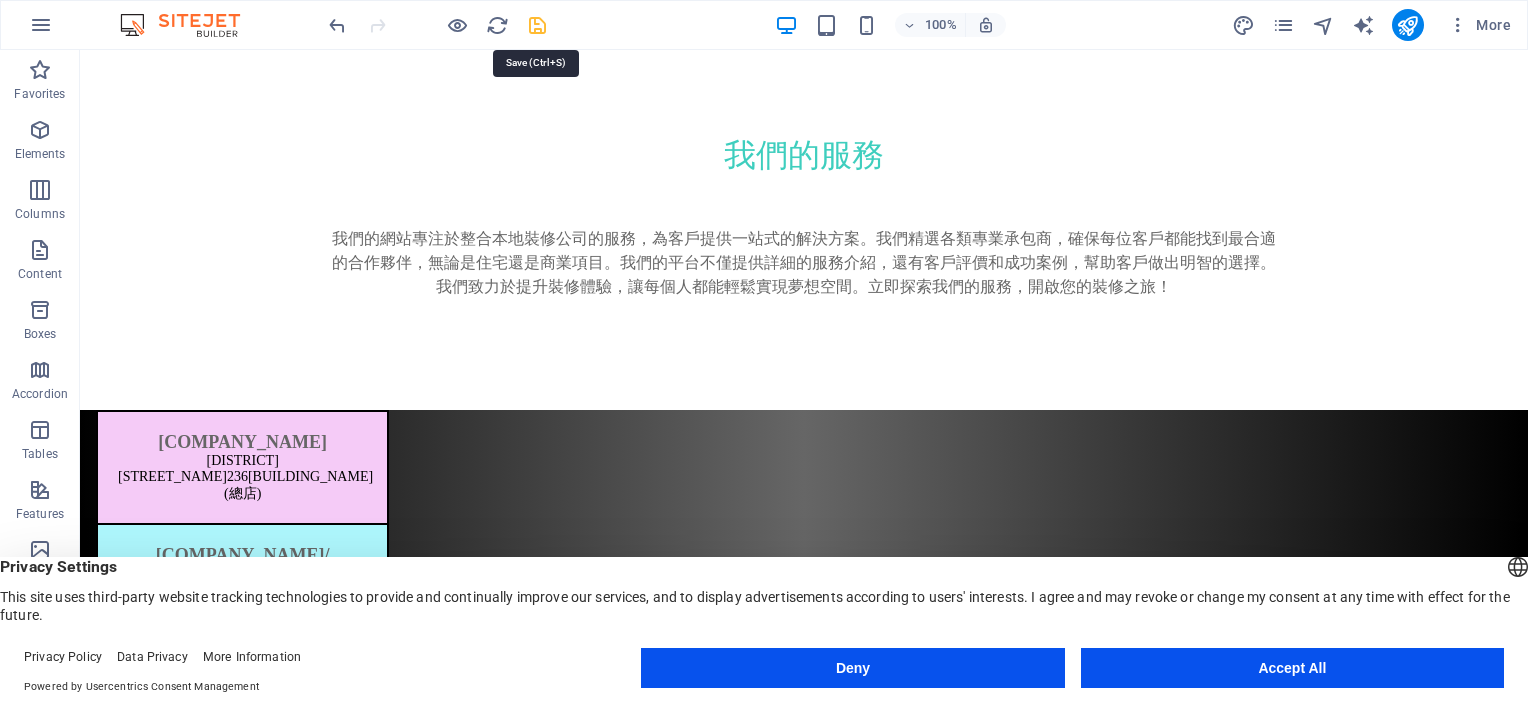 click at bounding box center [537, 25] 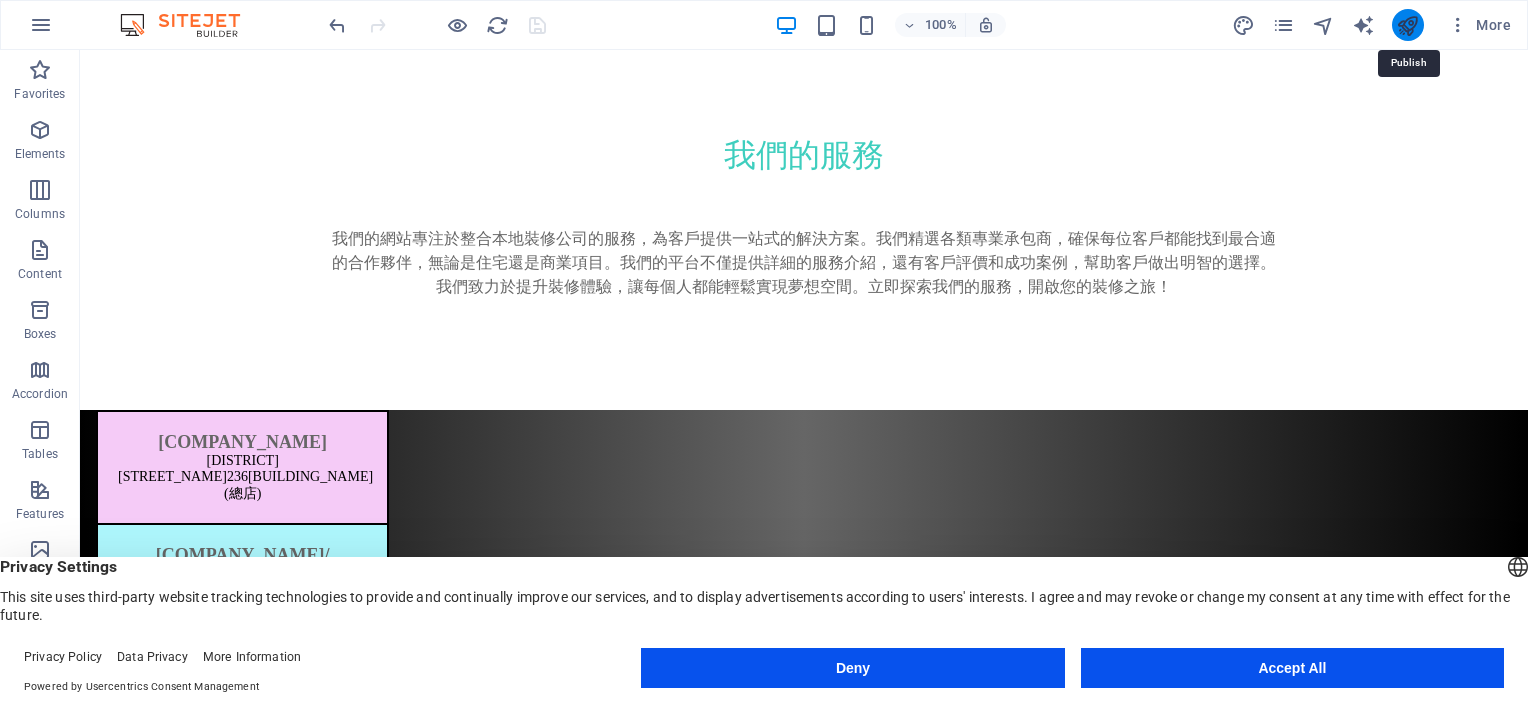 click at bounding box center [1407, 25] 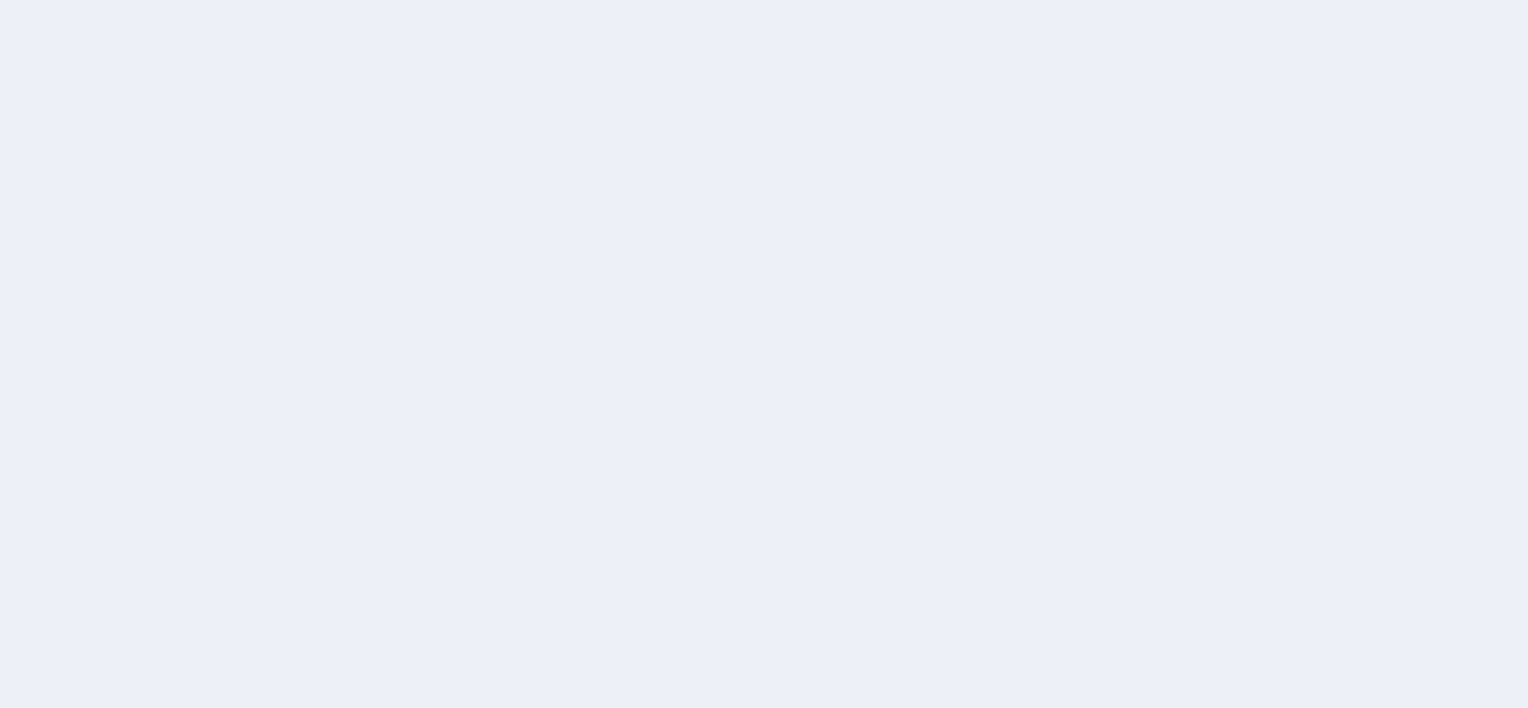 scroll, scrollTop: 0, scrollLeft: 0, axis: both 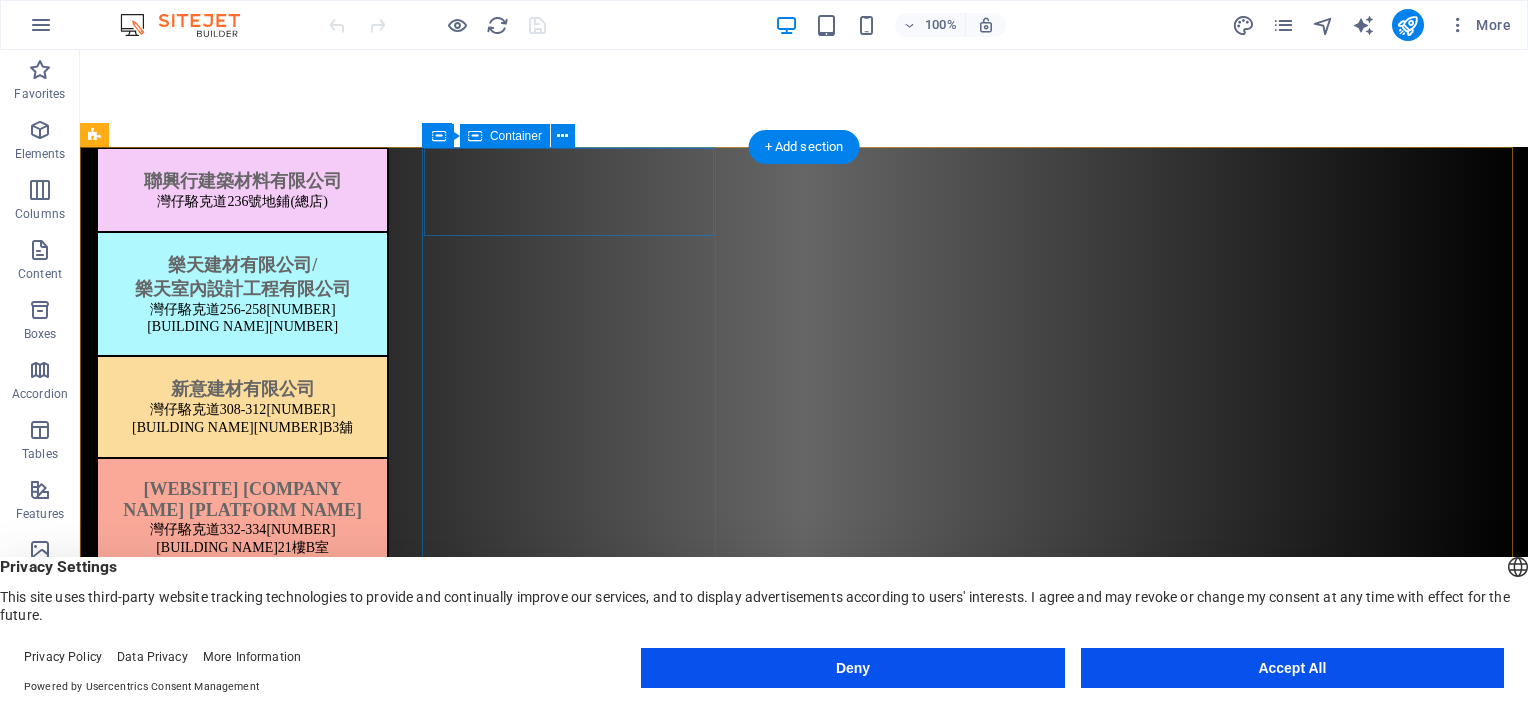 click on "[COMPANY NAME] [DISTRICT][STREET] [NUMBER] [STREET] ( [STORE TYPE] )" at bounding box center (242, 191) 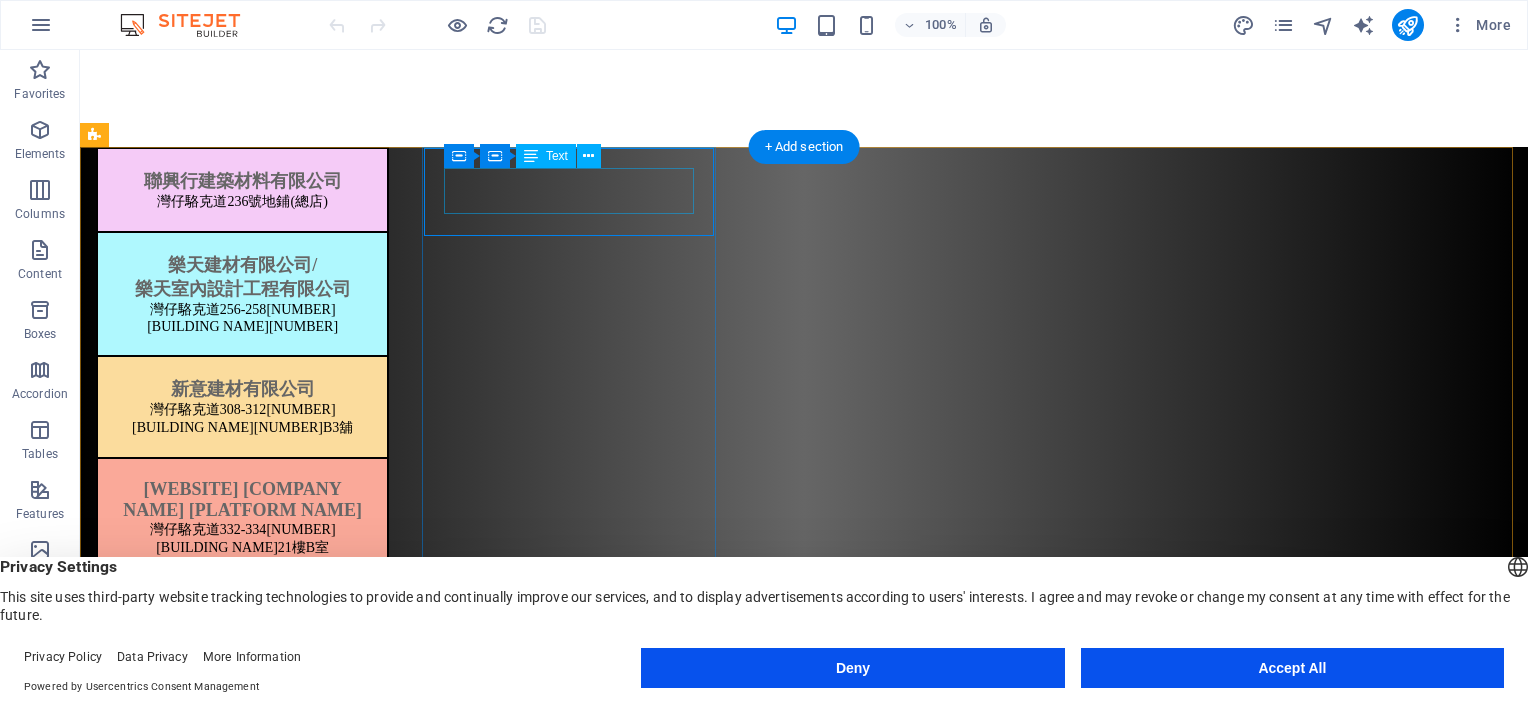 click on "[COMPANY NAME] [DISTRICT][STREET] [NUMBER] [STREET] ( [STORE TYPE] )" at bounding box center [242, 190] 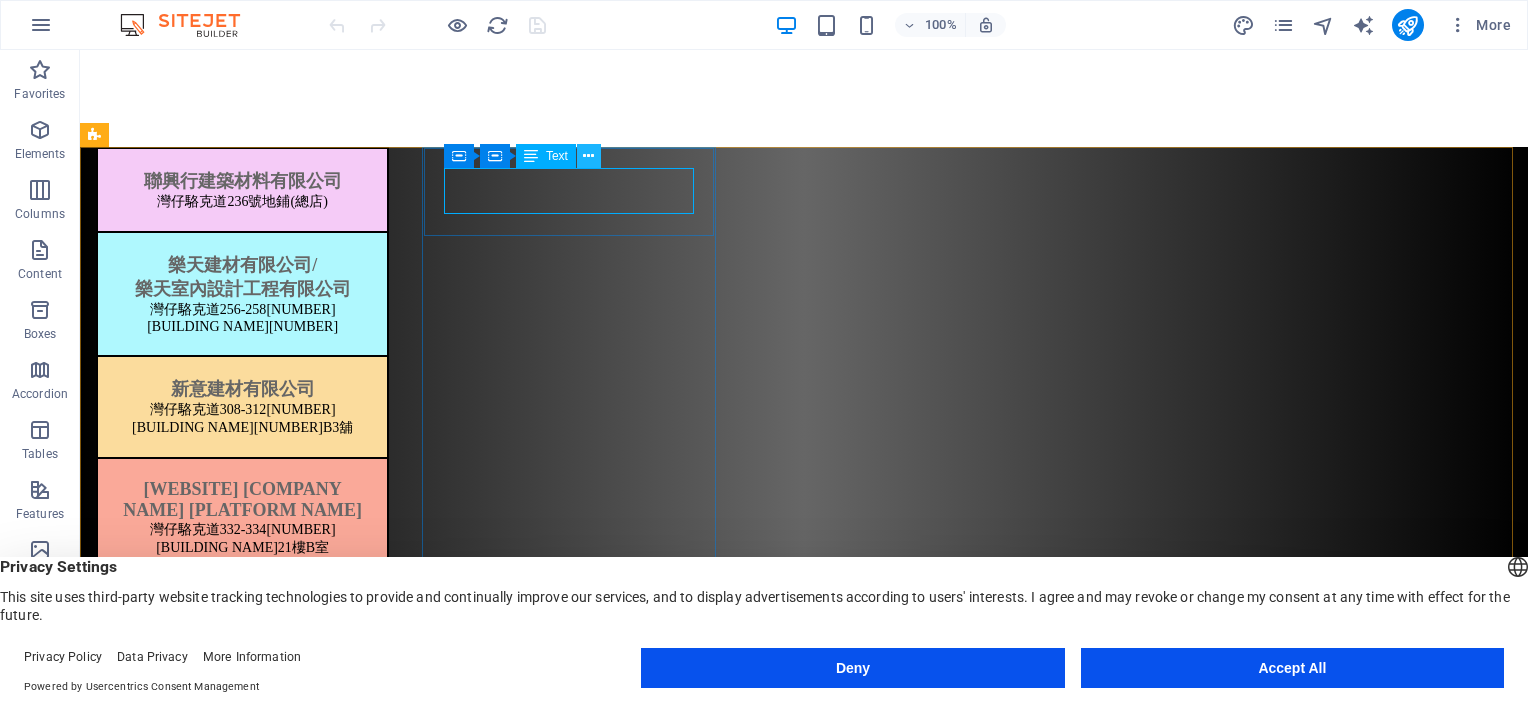 click at bounding box center [588, 156] 